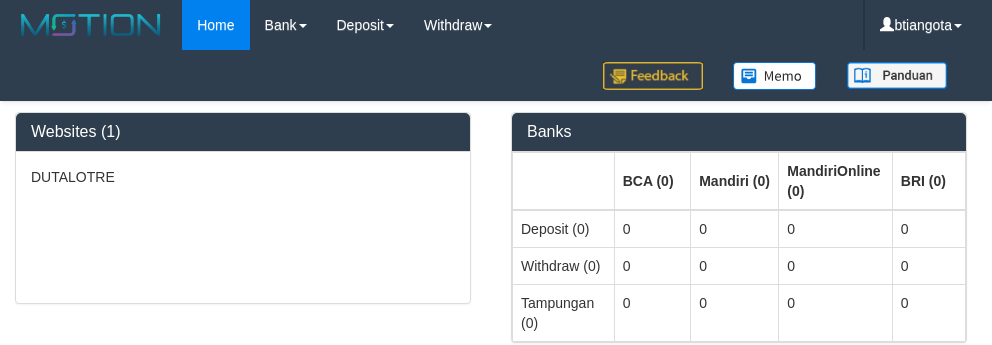 select on "**" 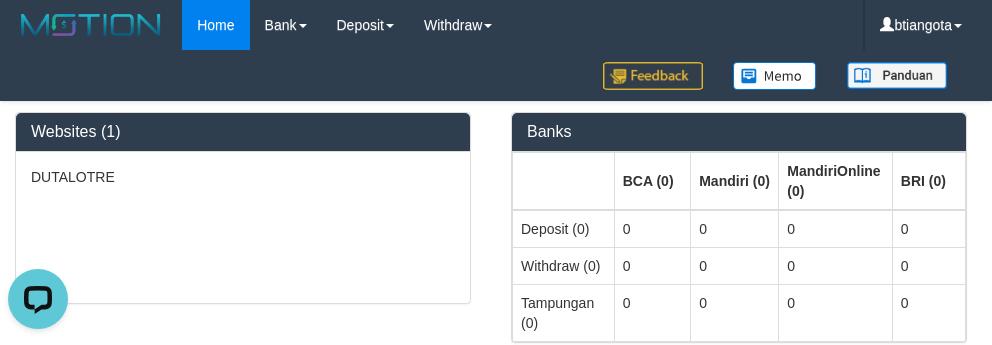 scroll, scrollTop: 0, scrollLeft: 0, axis: both 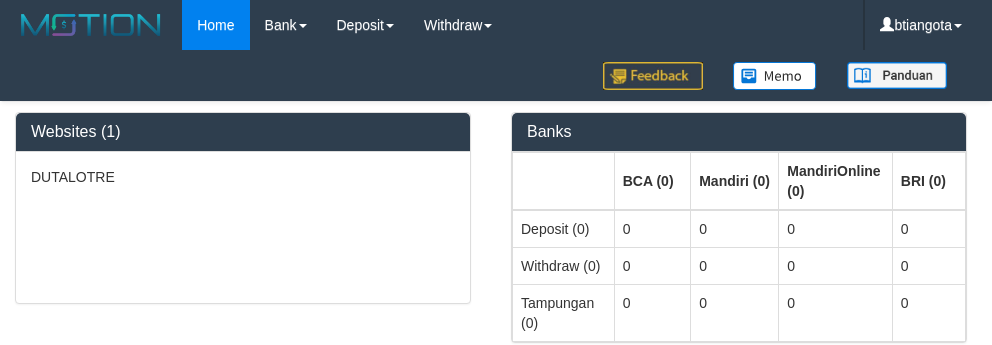 select on "**" 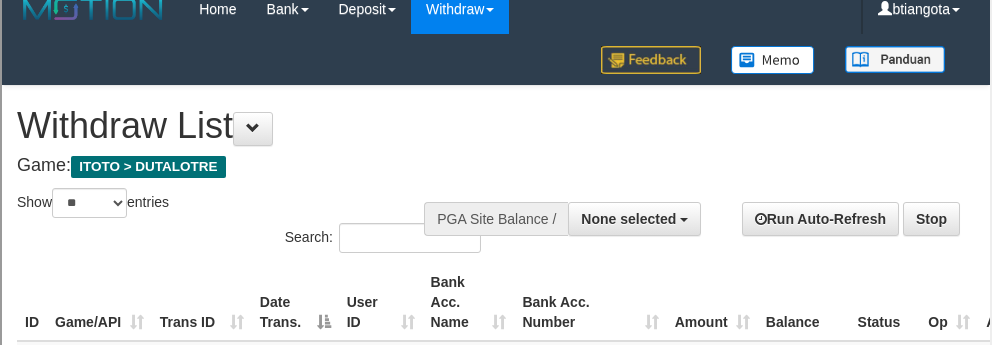 scroll, scrollTop: 0, scrollLeft: 0, axis: both 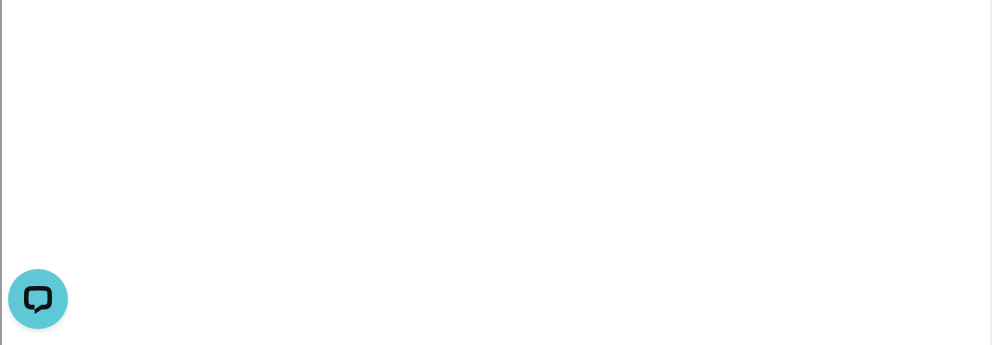 select 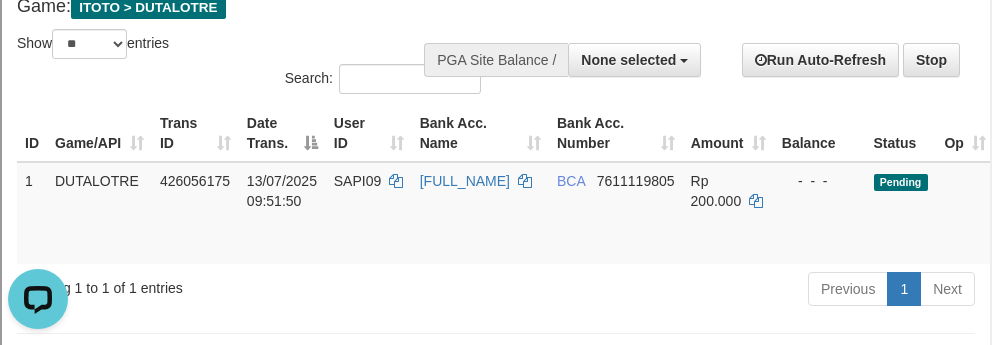 scroll, scrollTop: 200, scrollLeft: 0, axis: vertical 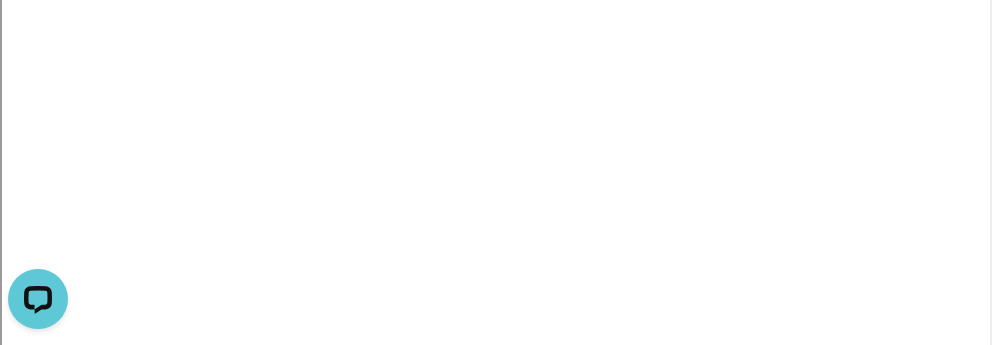 select 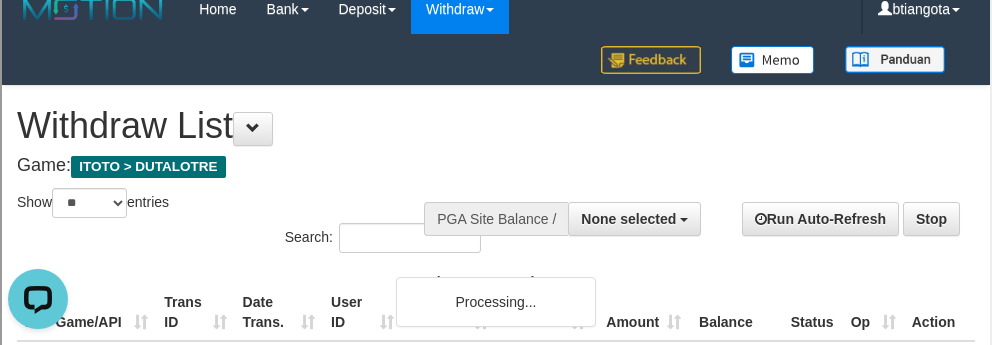 scroll, scrollTop: 0, scrollLeft: 0, axis: both 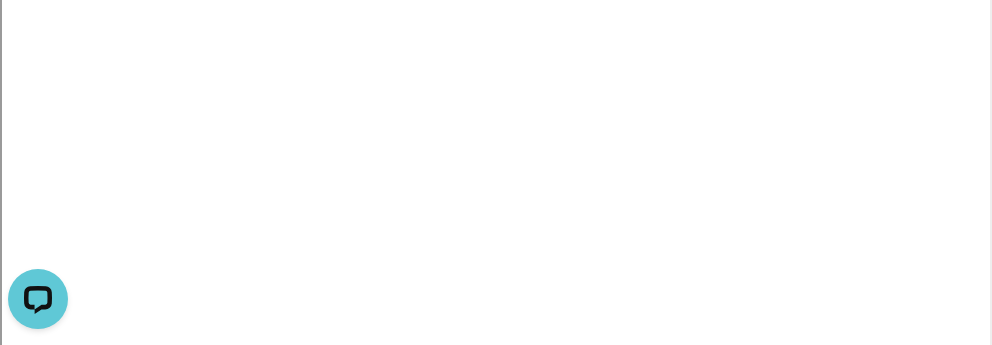 select 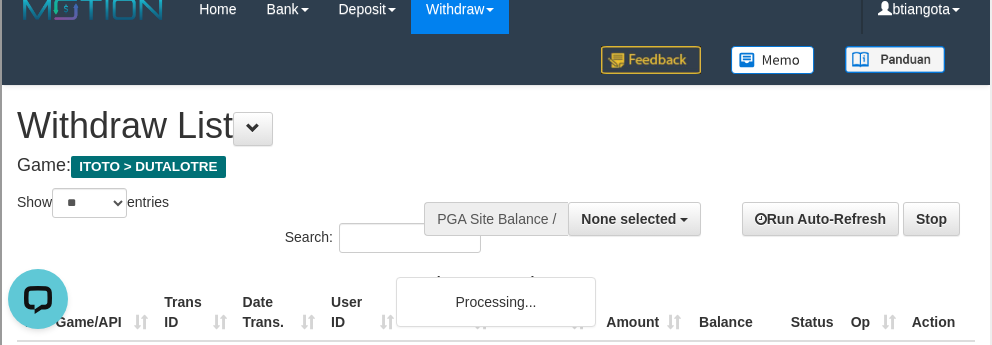 scroll, scrollTop: 0, scrollLeft: 0, axis: both 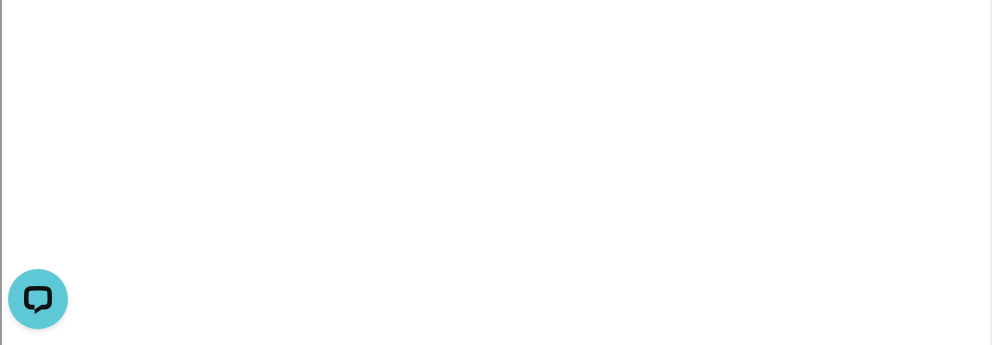 select 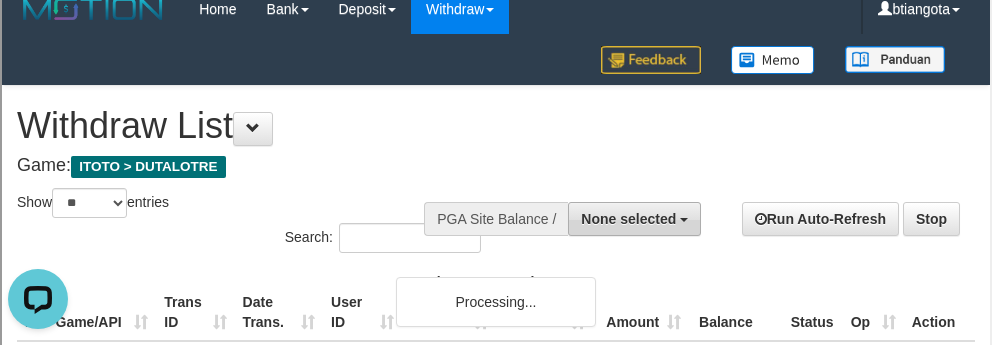 scroll, scrollTop: 0, scrollLeft: 0, axis: both 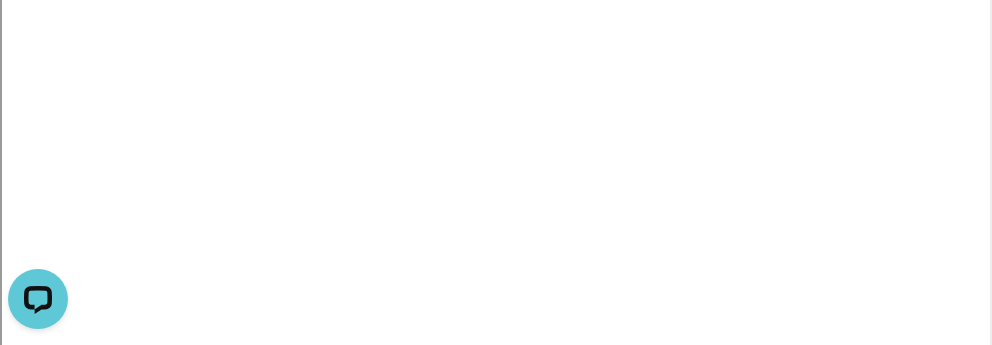 select 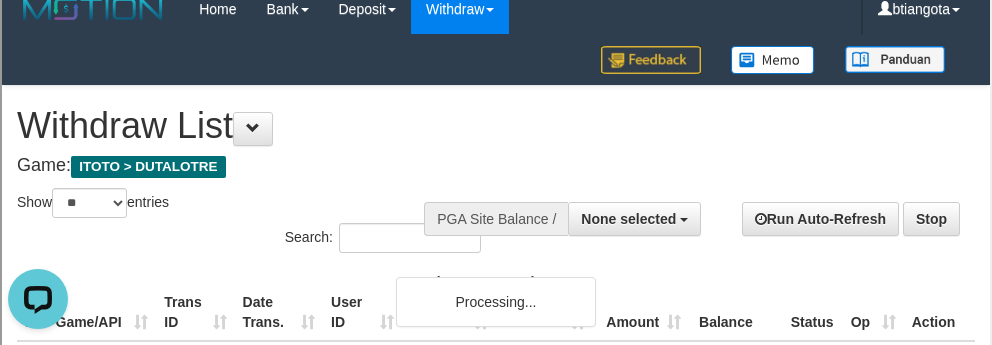 scroll, scrollTop: 0, scrollLeft: 0, axis: both 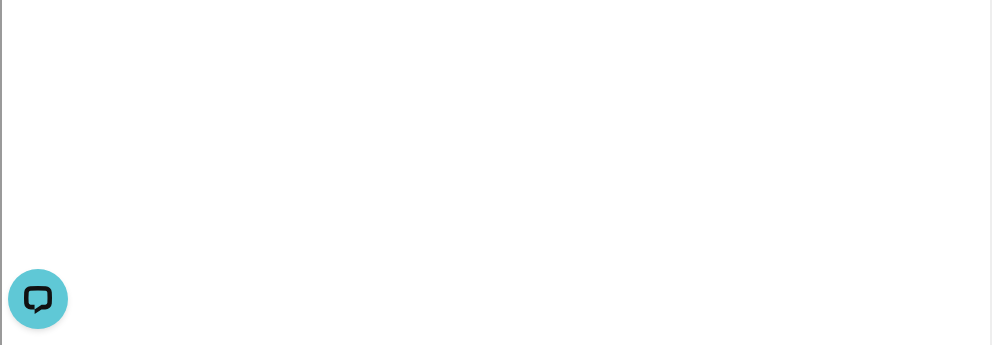 select 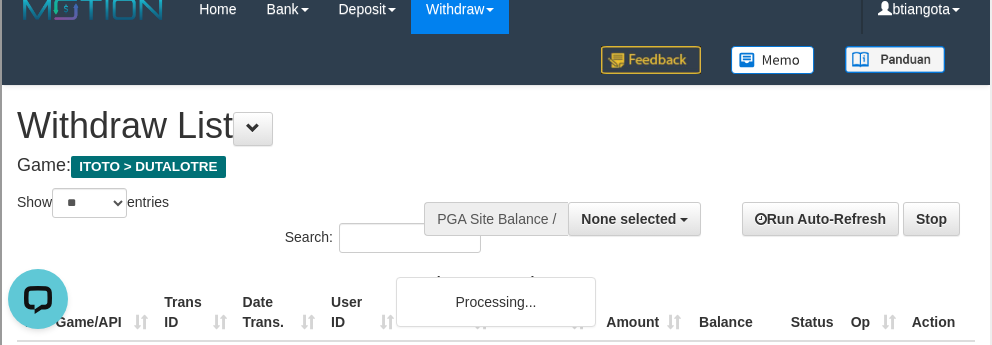 scroll, scrollTop: 0, scrollLeft: 0, axis: both 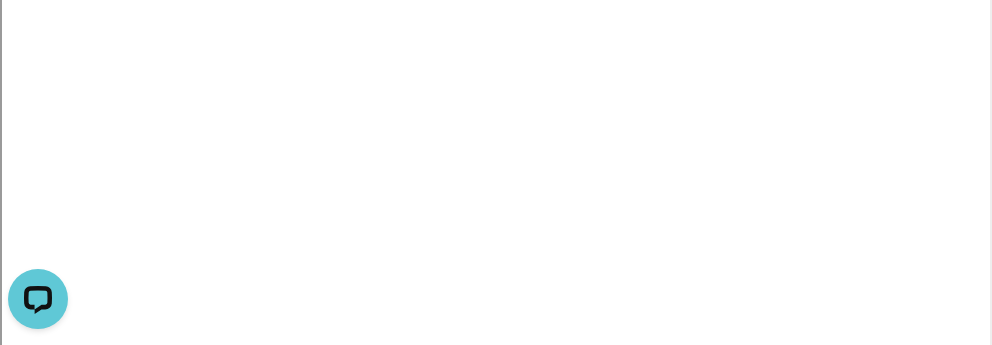 select 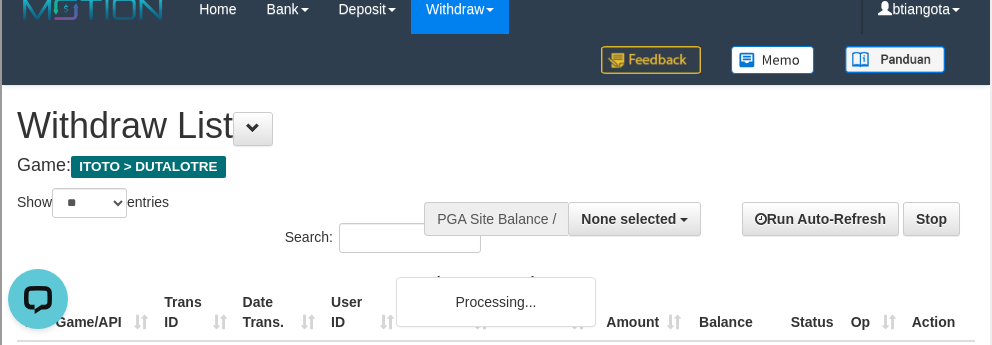 scroll, scrollTop: 0, scrollLeft: 0, axis: both 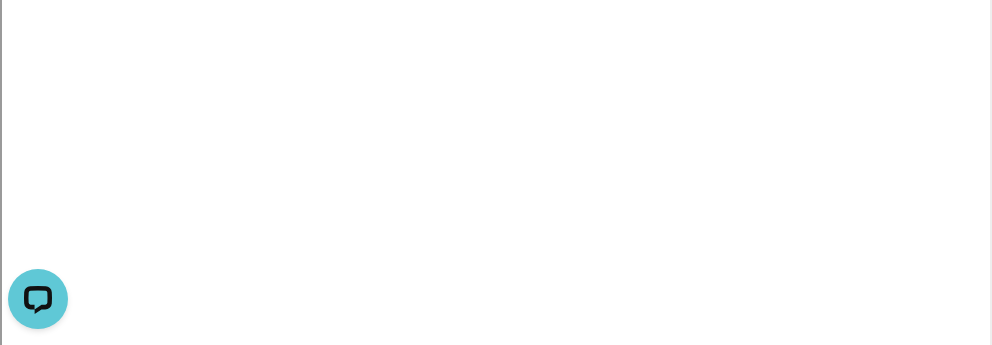 select 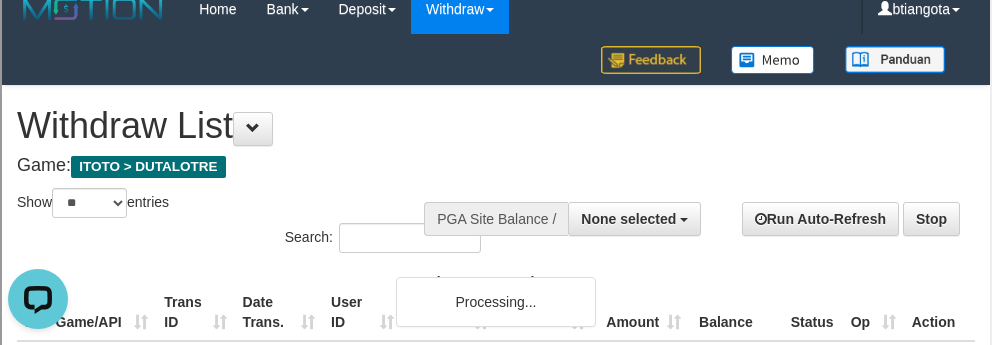 scroll, scrollTop: 0, scrollLeft: 0, axis: both 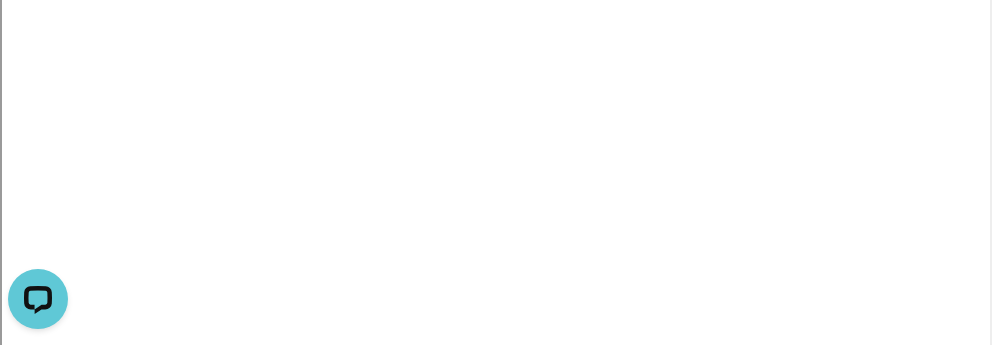 select 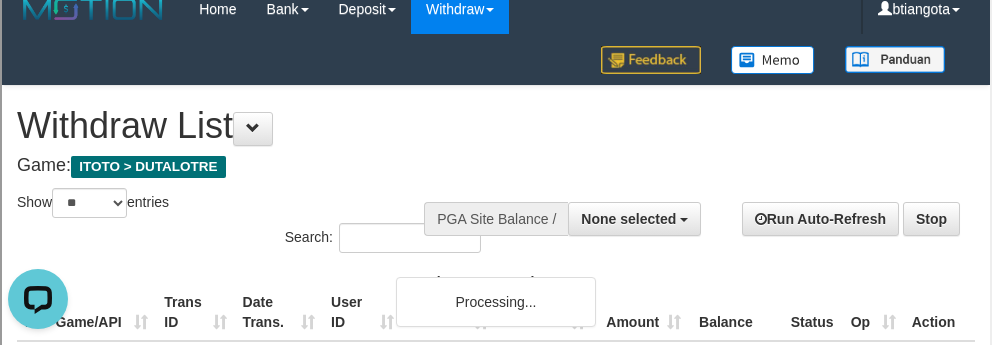 scroll, scrollTop: 0, scrollLeft: 0, axis: both 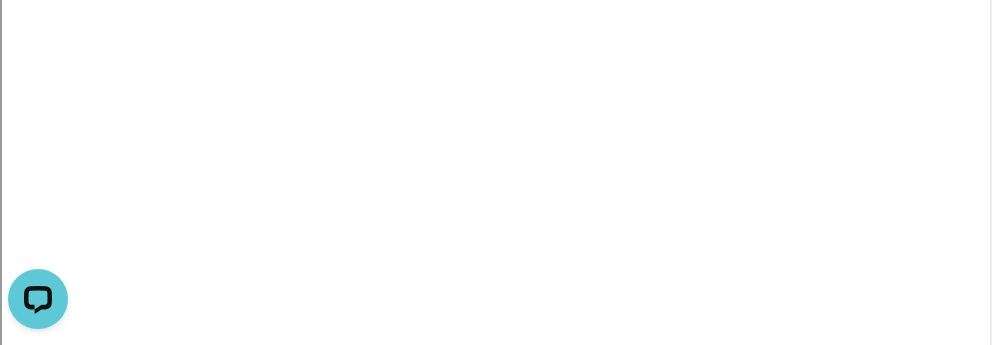 select 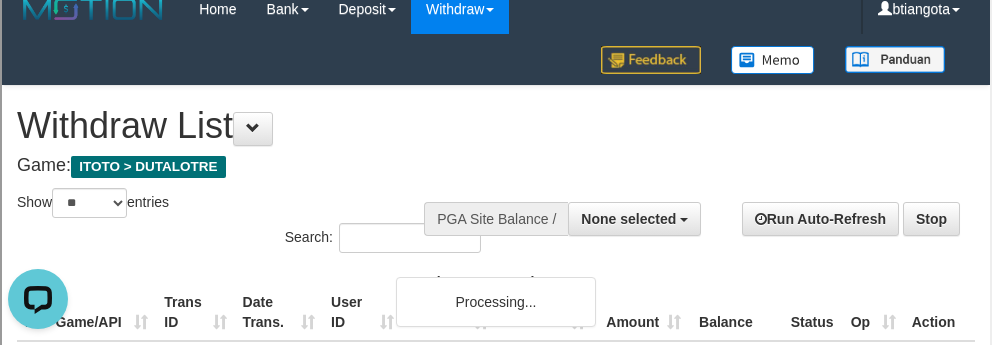 scroll, scrollTop: 0, scrollLeft: 0, axis: both 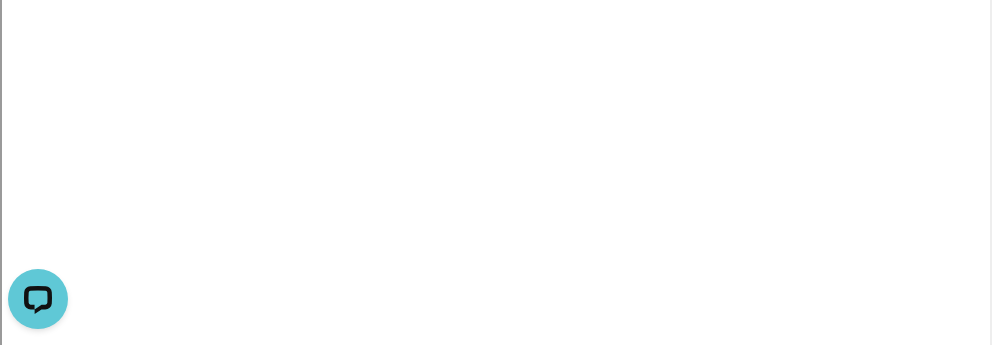select 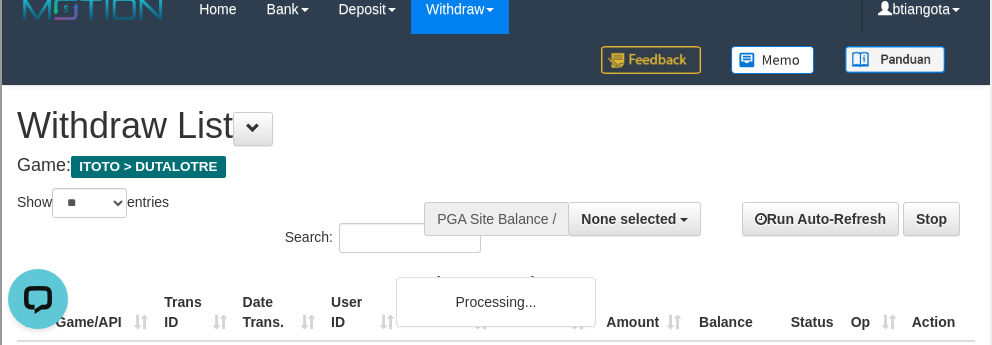 scroll, scrollTop: 0, scrollLeft: 0, axis: both 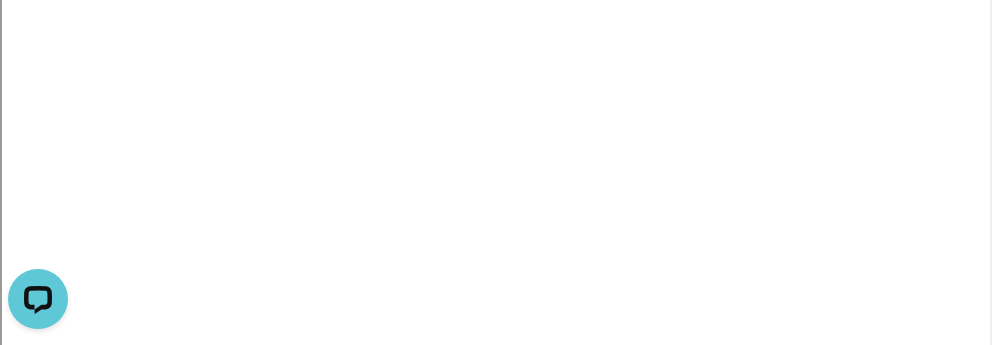 select 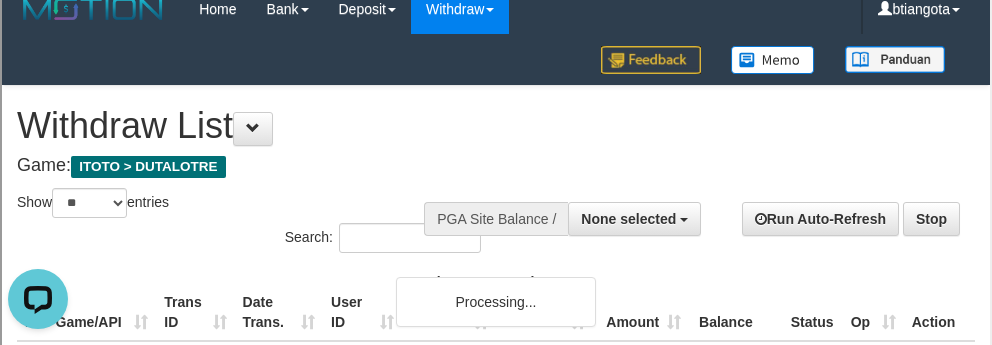 scroll, scrollTop: 0, scrollLeft: 0, axis: both 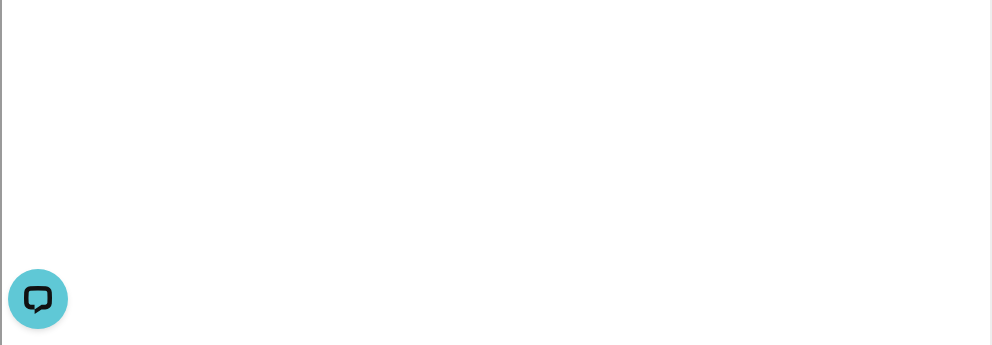 select 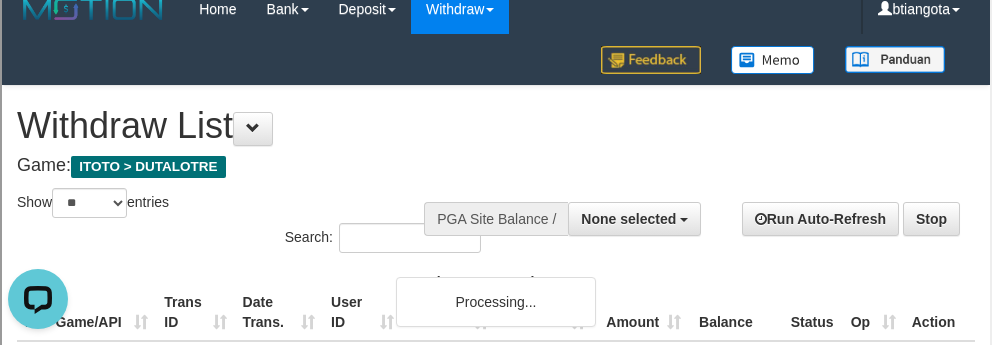 scroll, scrollTop: 0, scrollLeft: 0, axis: both 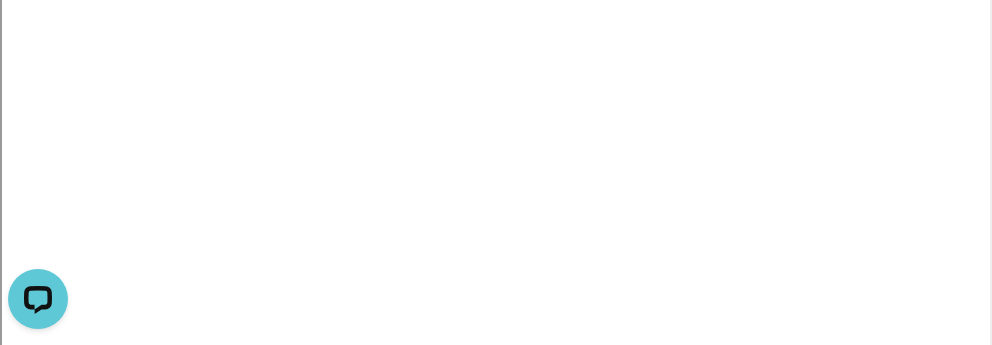 select 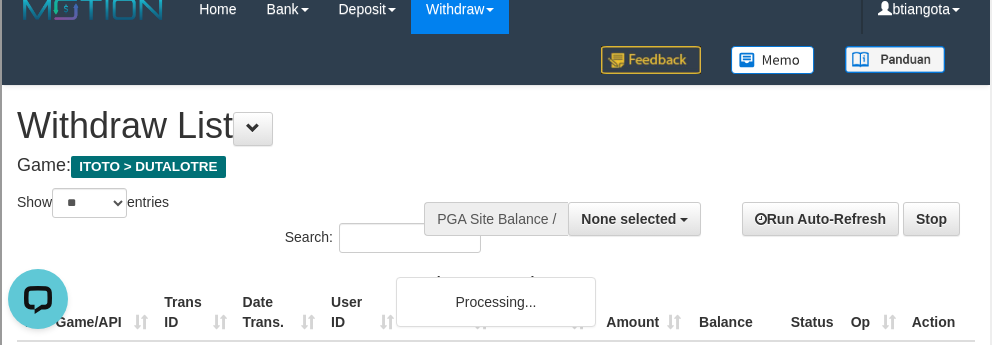 scroll, scrollTop: 0, scrollLeft: 0, axis: both 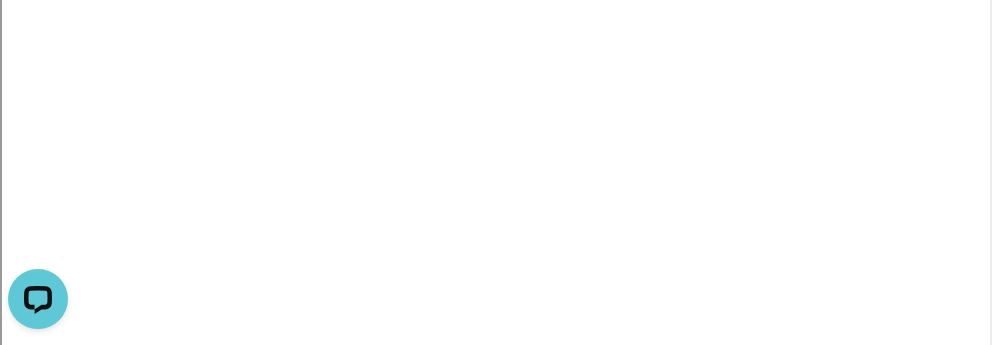 select 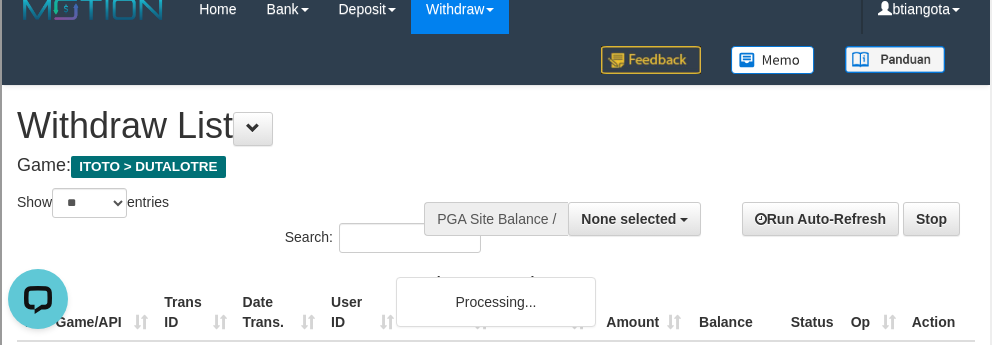 scroll, scrollTop: 0, scrollLeft: 0, axis: both 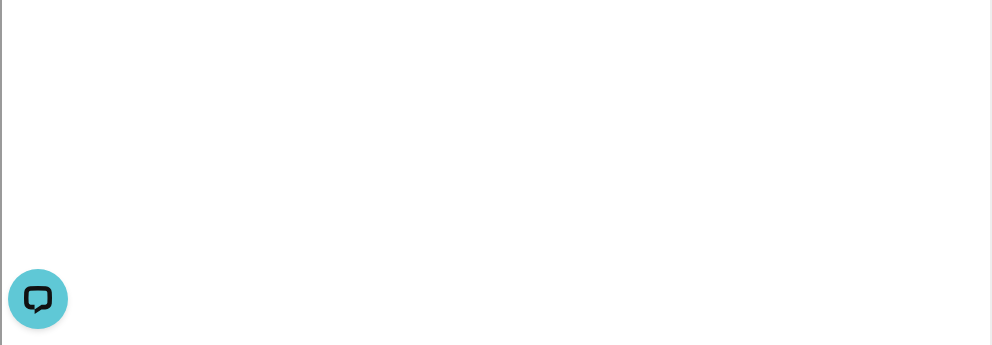 select 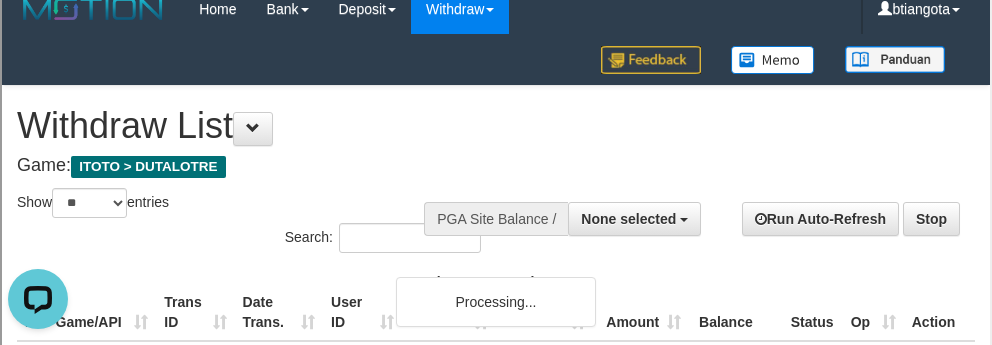 scroll, scrollTop: 0, scrollLeft: 0, axis: both 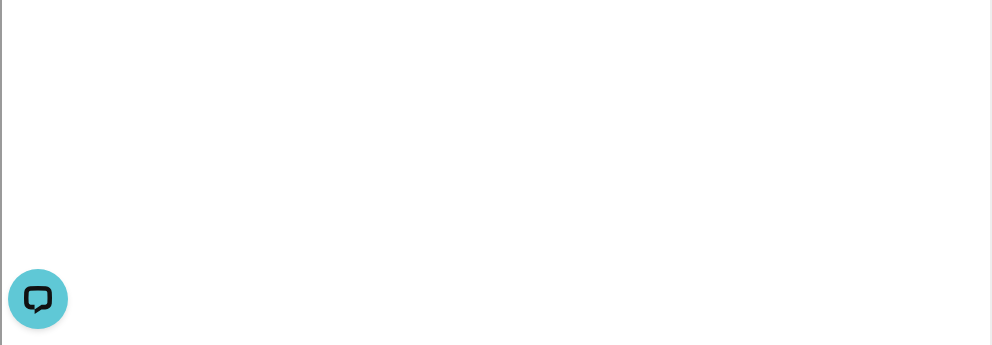 select 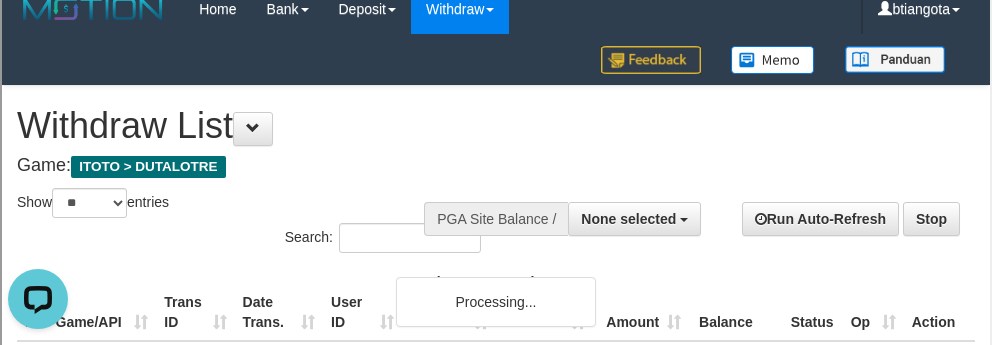 scroll, scrollTop: 0, scrollLeft: 0, axis: both 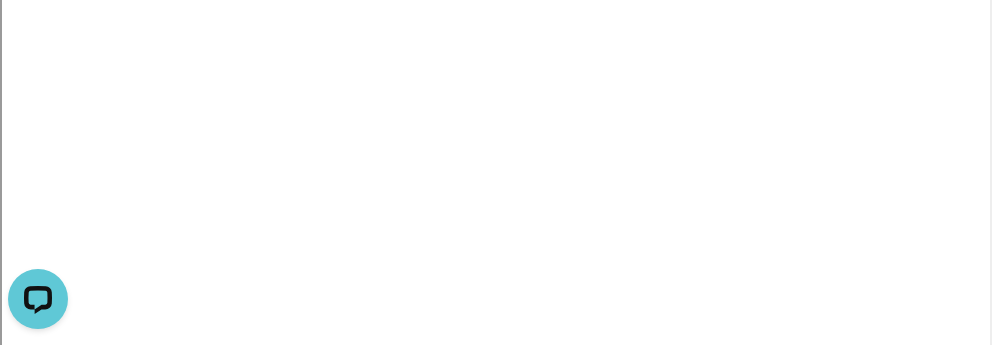 select 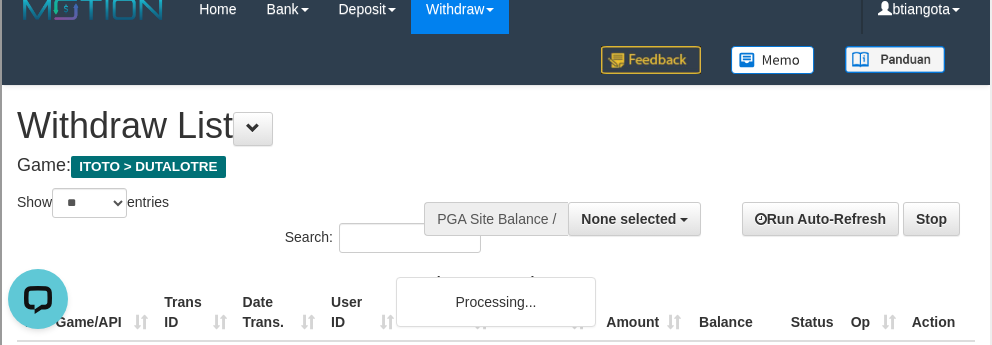 scroll, scrollTop: 0, scrollLeft: 0, axis: both 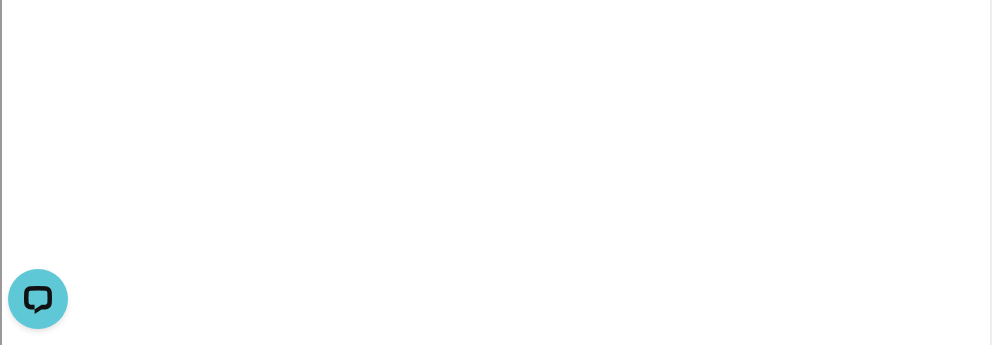 select 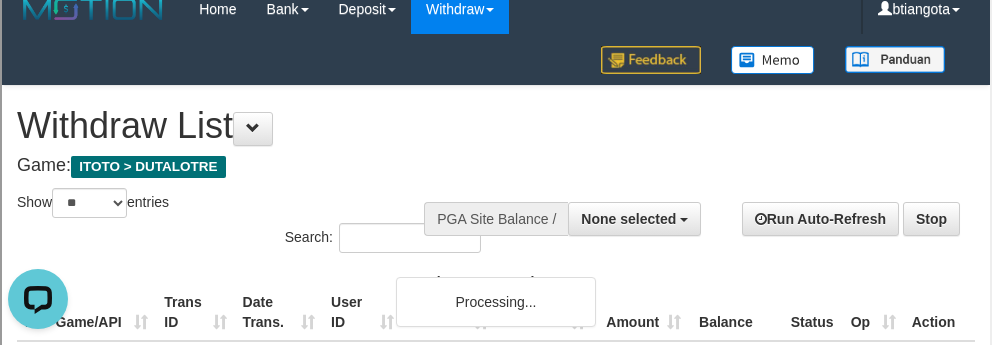 scroll, scrollTop: 0, scrollLeft: 0, axis: both 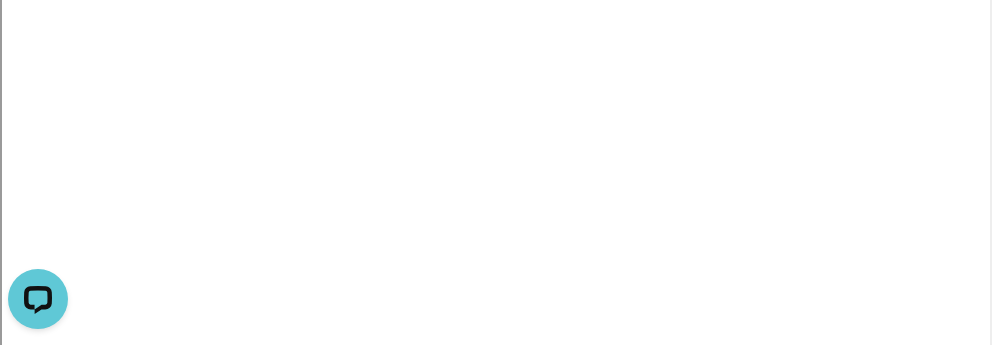 select 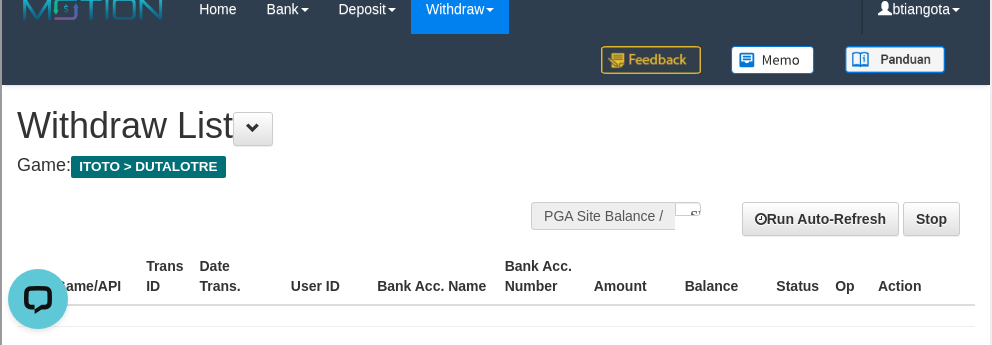 scroll, scrollTop: 0, scrollLeft: 0, axis: both 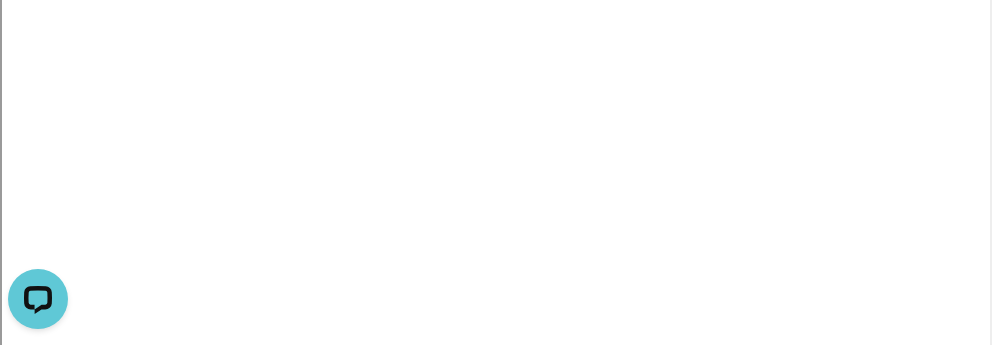 select 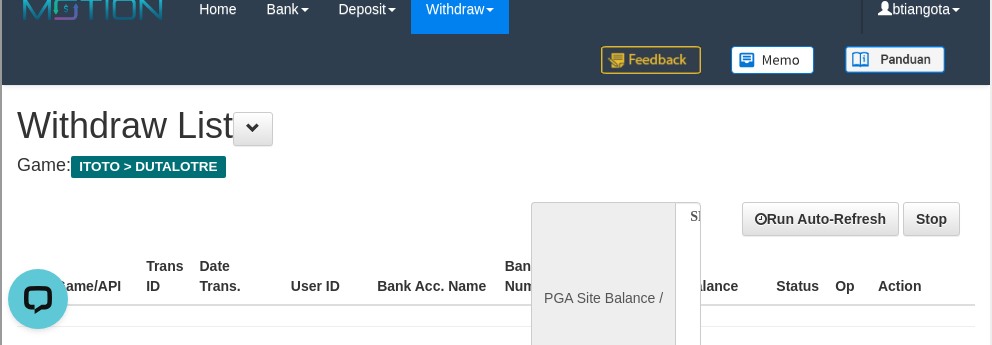 scroll, scrollTop: 0, scrollLeft: 0, axis: both 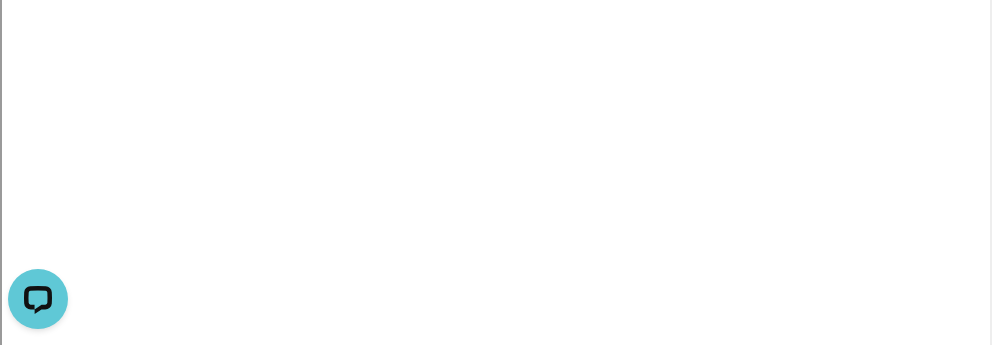 select 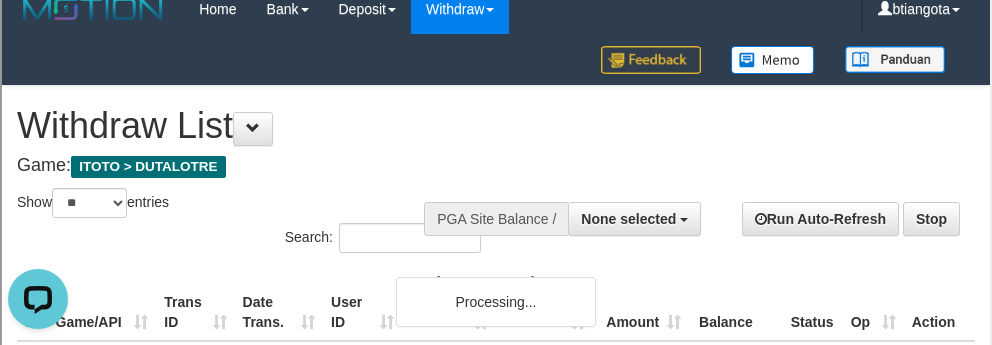 scroll, scrollTop: 0, scrollLeft: 0, axis: both 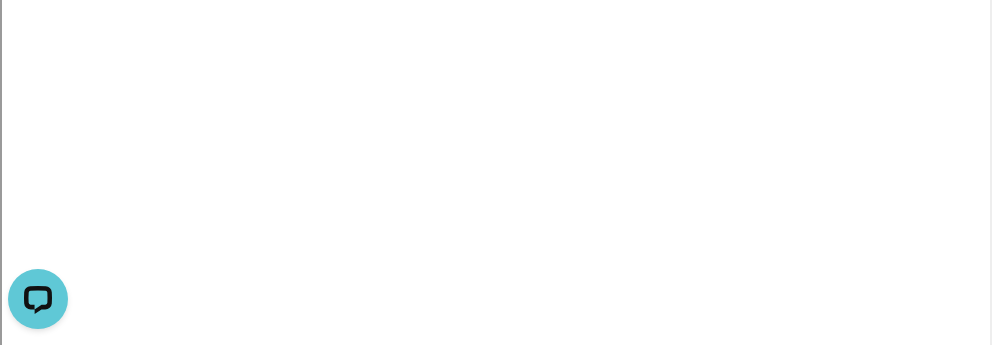 select 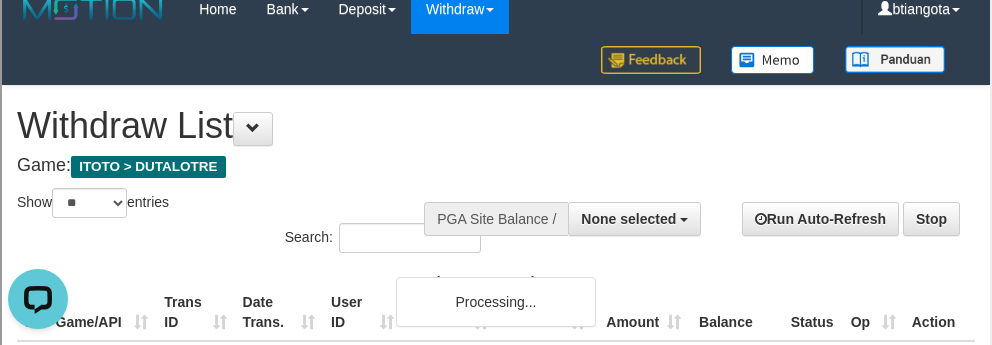 scroll, scrollTop: 0, scrollLeft: 0, axis: both 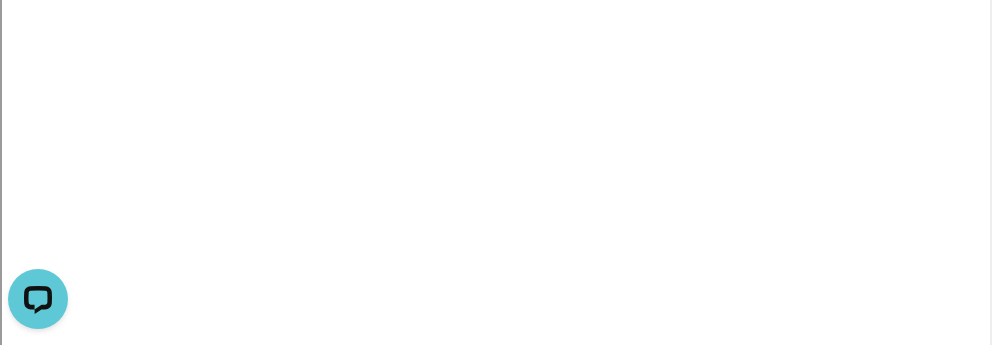 select 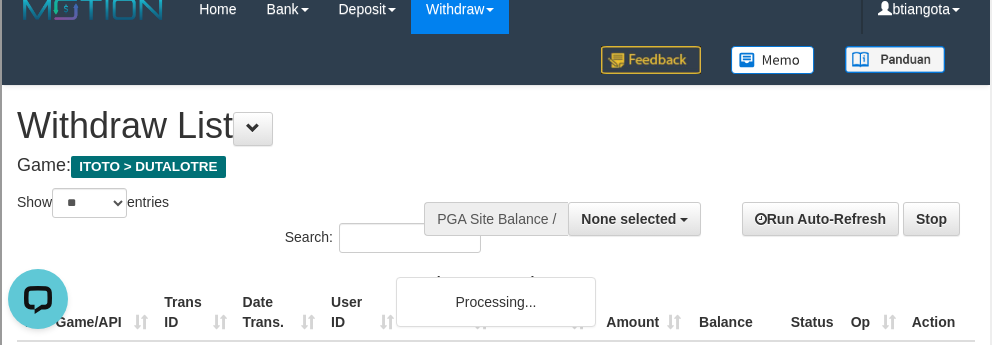 scroll, scrollTop: 0, scrollLeft: 0, axis: both 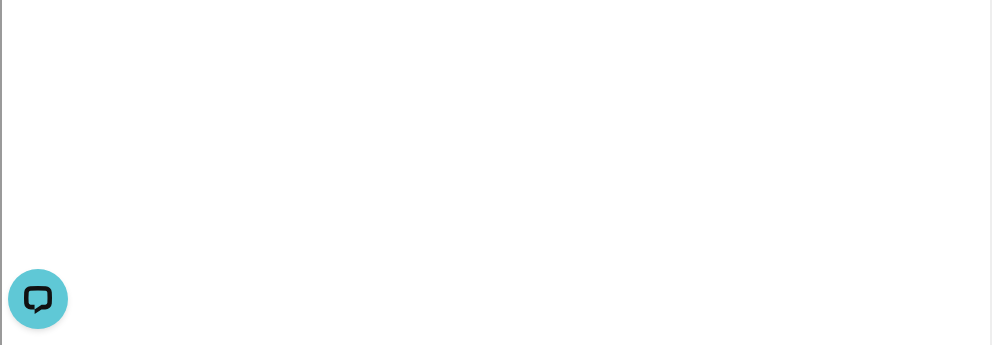 select 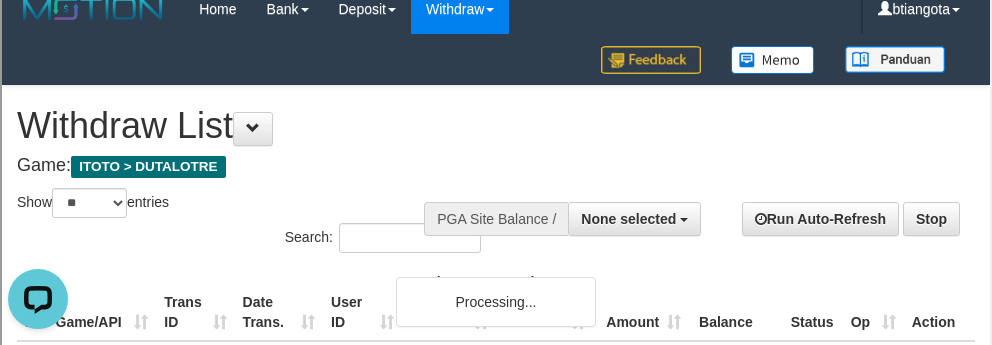 scroll, scrollTop: 0, scrollLeft: 0, axis: both 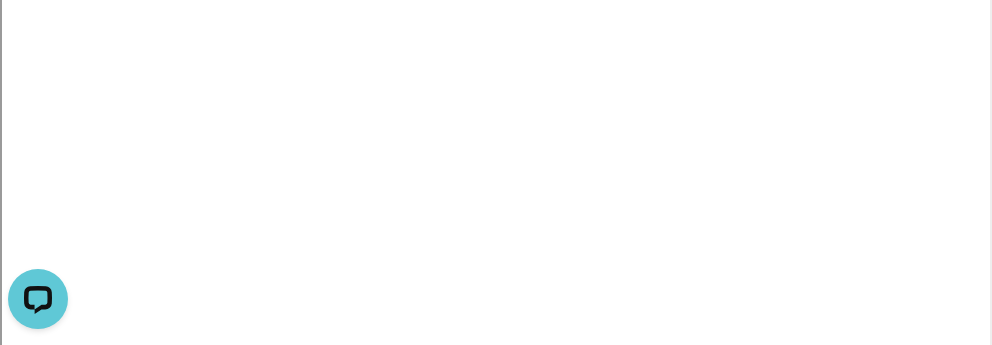select 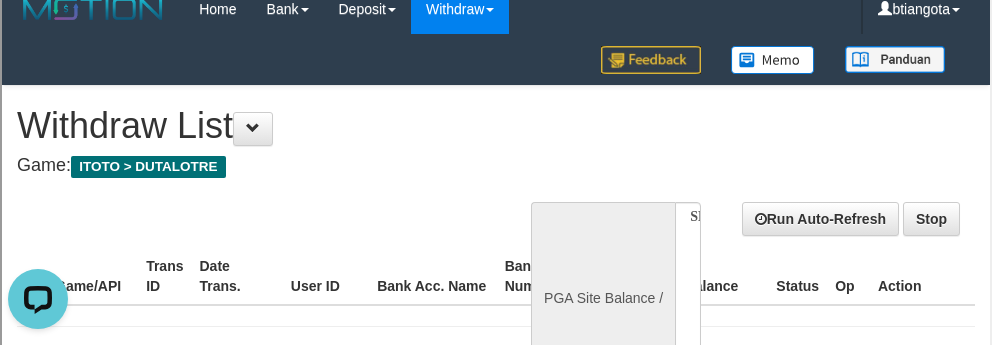 scroll, scrollTop: 0, scrollLeft: 0, axis: both 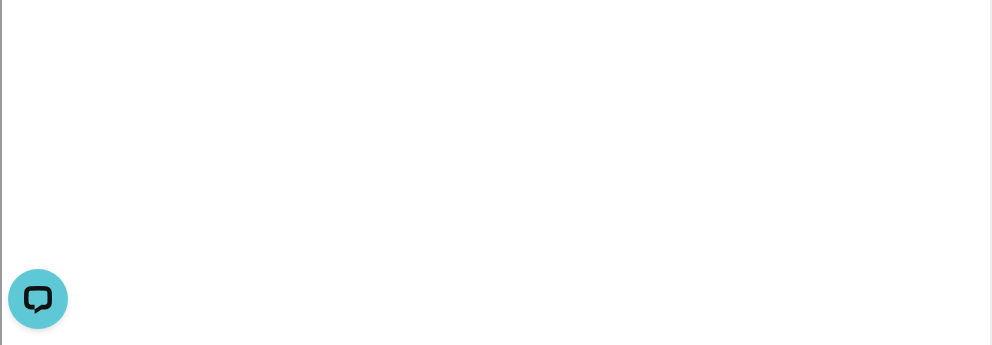 select 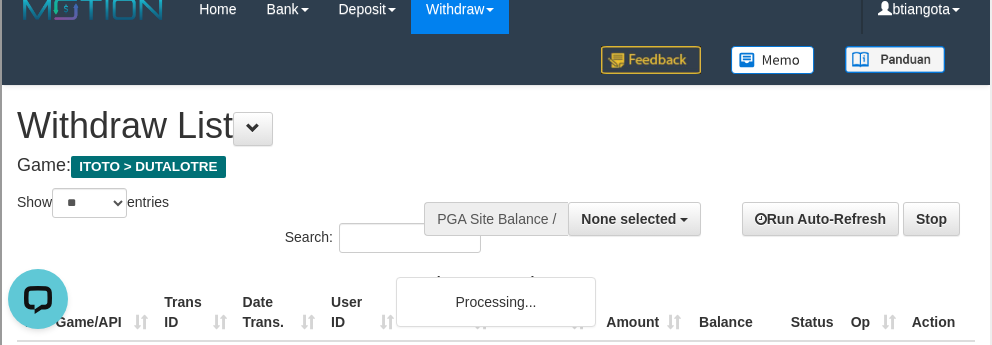 scroll, scrollTop: 0, scrollLeft: 0, axis: both 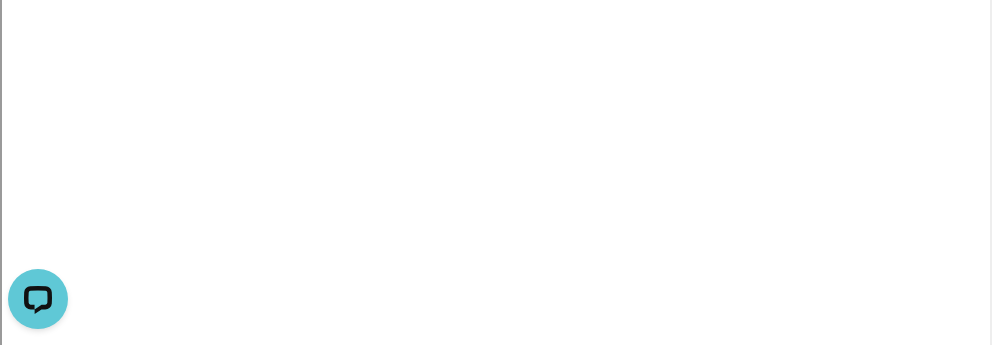 select 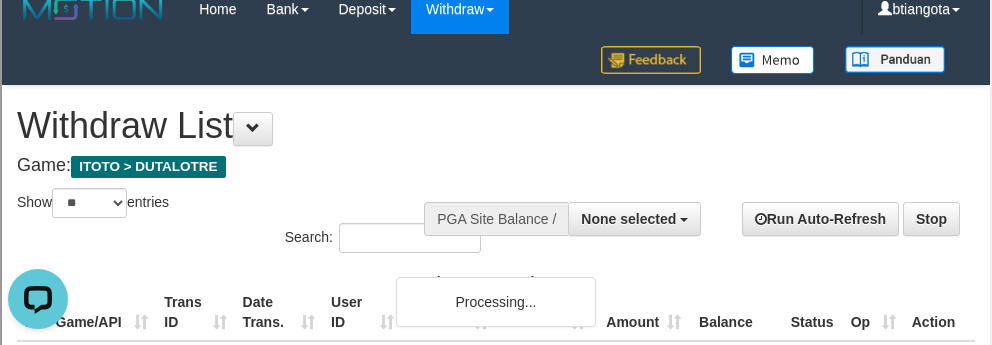 scroll, scrollTop: 0, scrollLeft: 0, axis: both 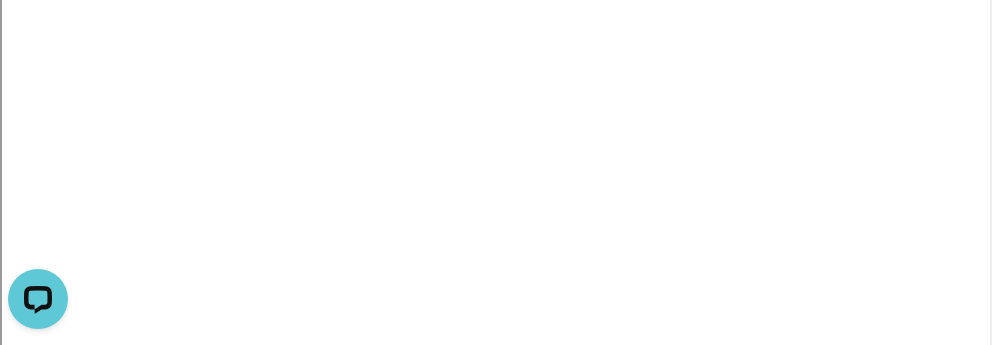 select 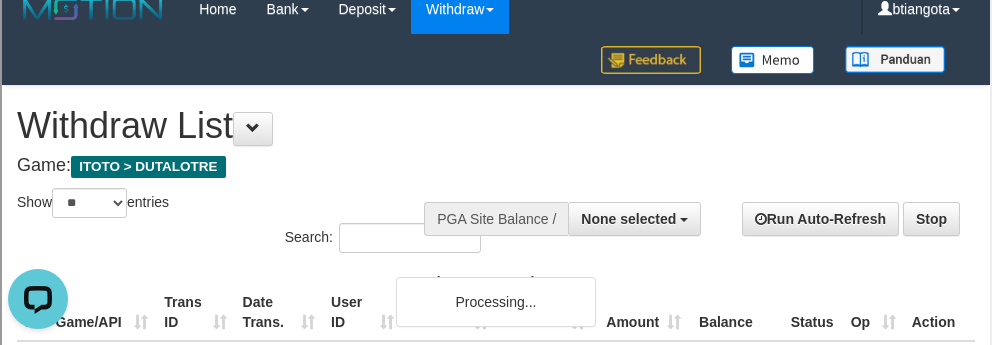 scroll, scrollTop: 0, scrollLeft: 0, axis: both 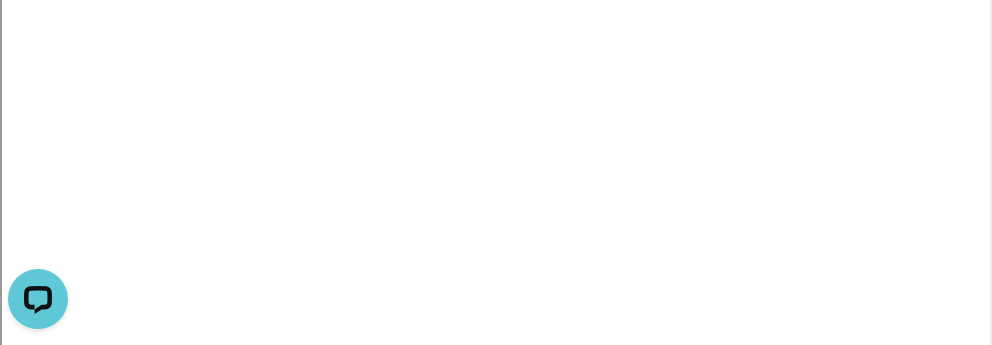 select 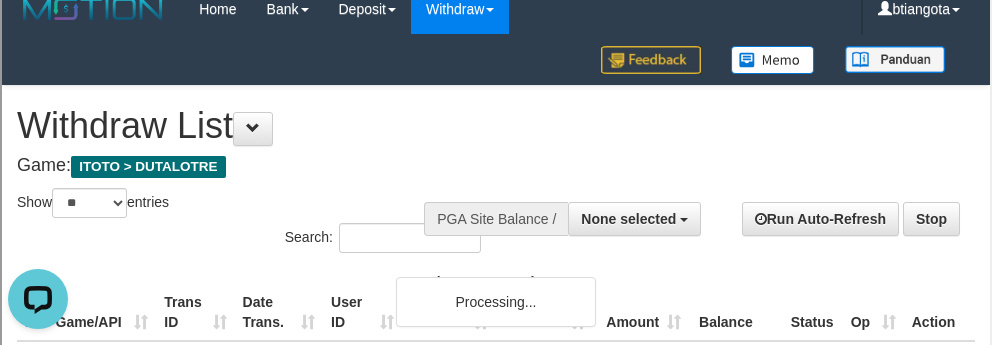 scroll, scrollTop: 0, scrollLeft: 0, axis: both 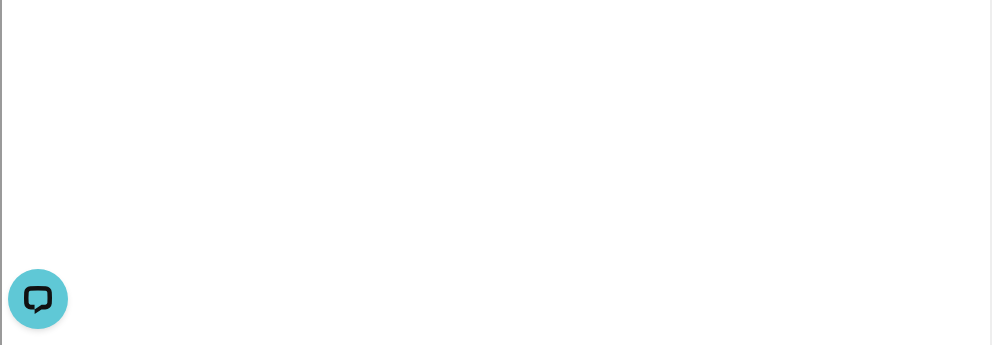 select 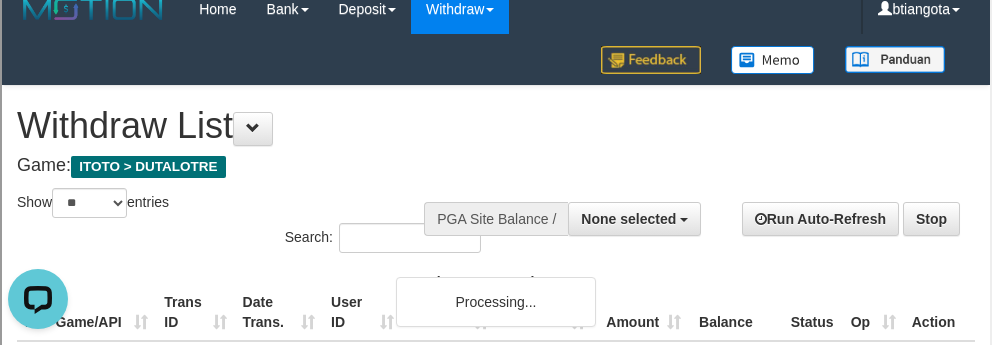 scroll, scrollTop: 0, scrollLeft: 0, axis: both 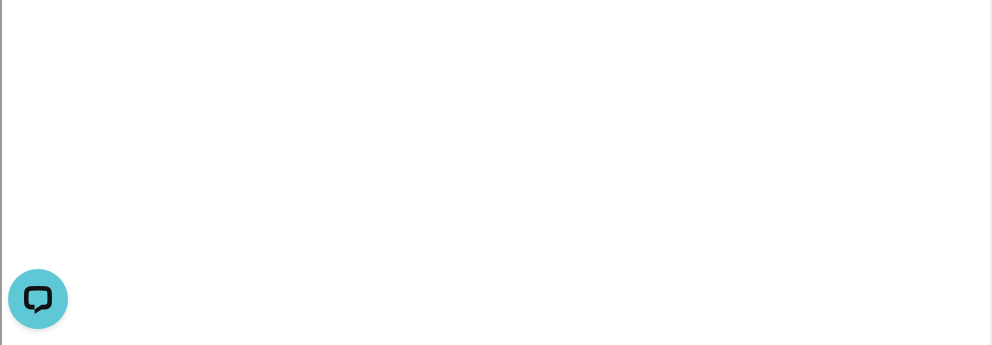 select 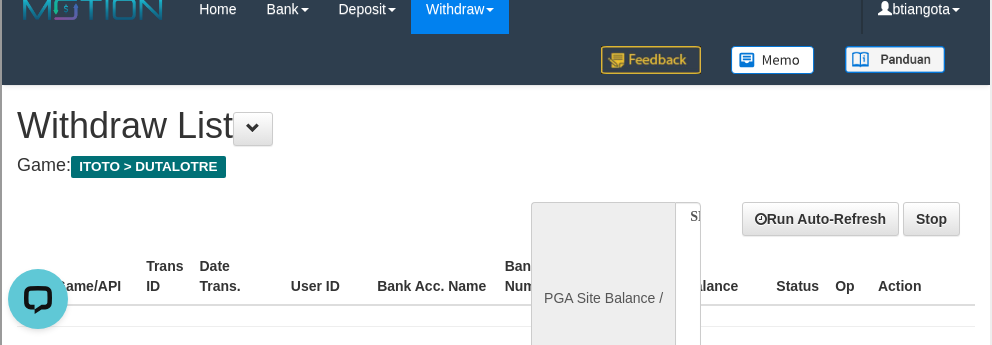 scroll, scrollTop: 0, scrollLeft: 0, axis: both 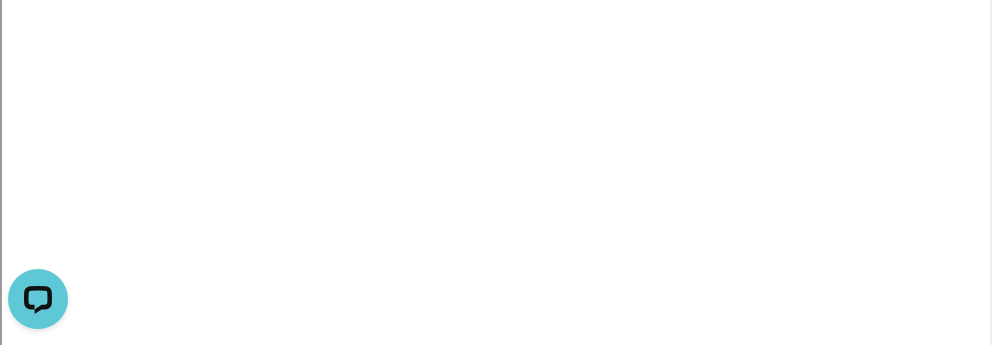 select 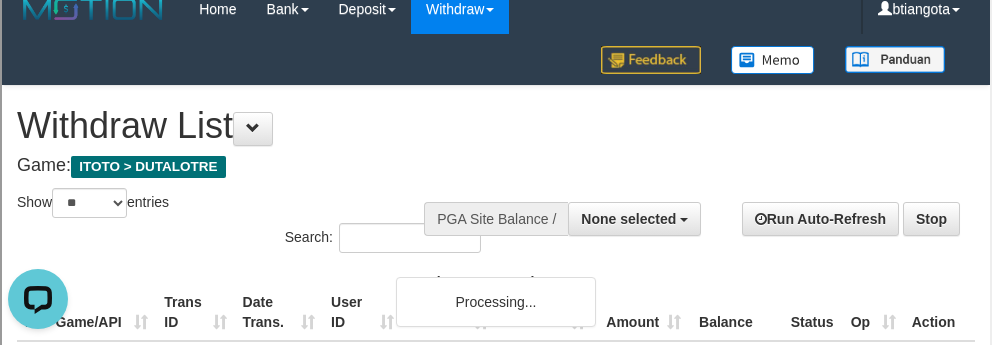 scroll, scrollTop: 0, scrollLeft: 0, axis: both 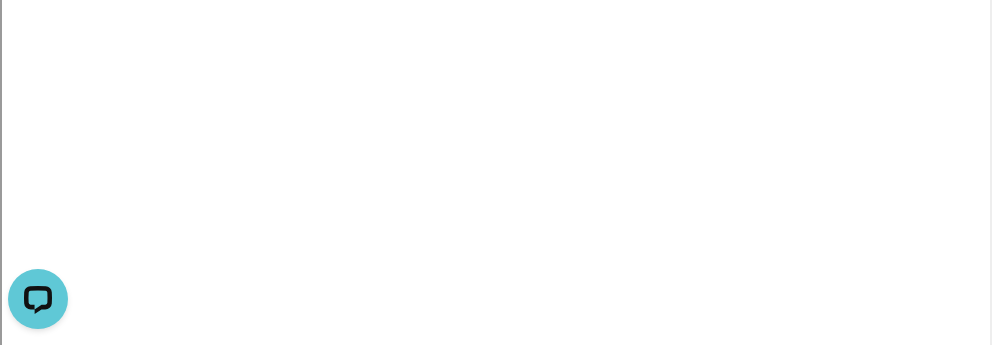 select 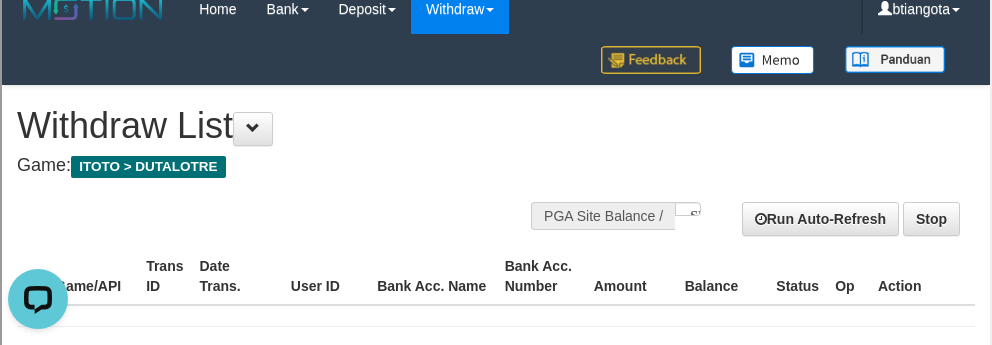 scroll, scrollTop: 0, scrollLeft: 0, axis: both 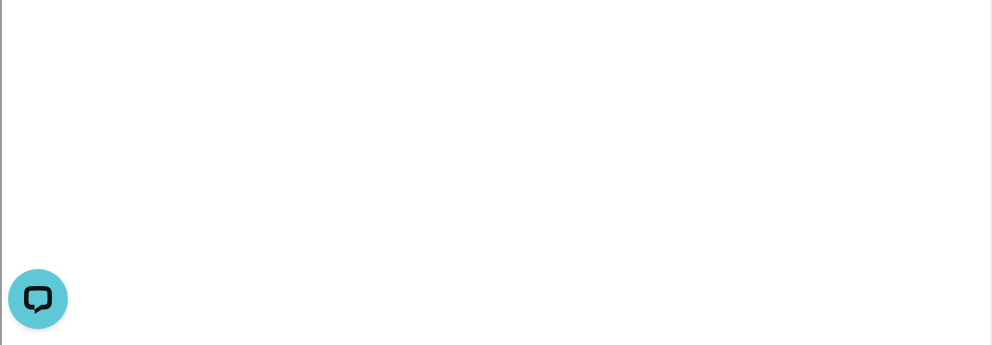 select 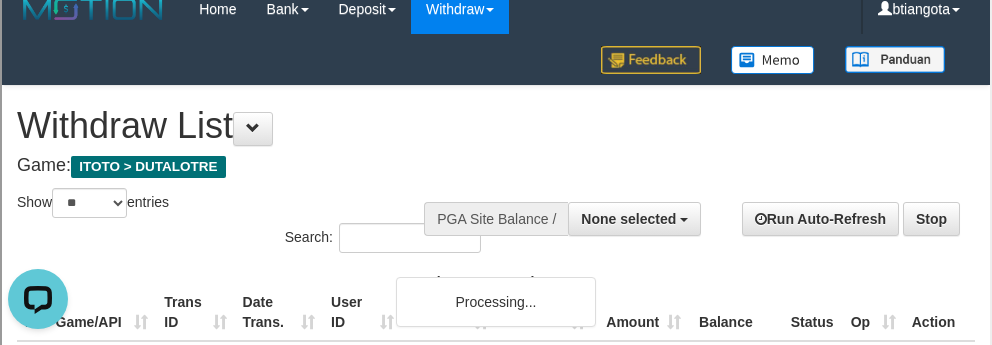 scroll, scrollTop: 0, scrollLeft: 0, axis: both 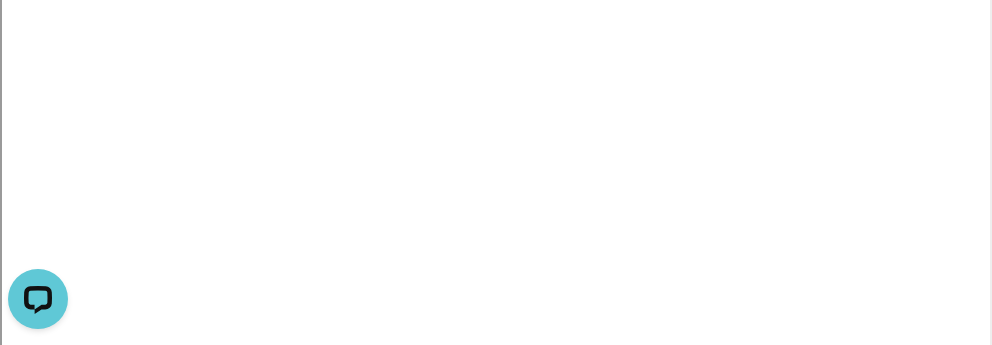 select 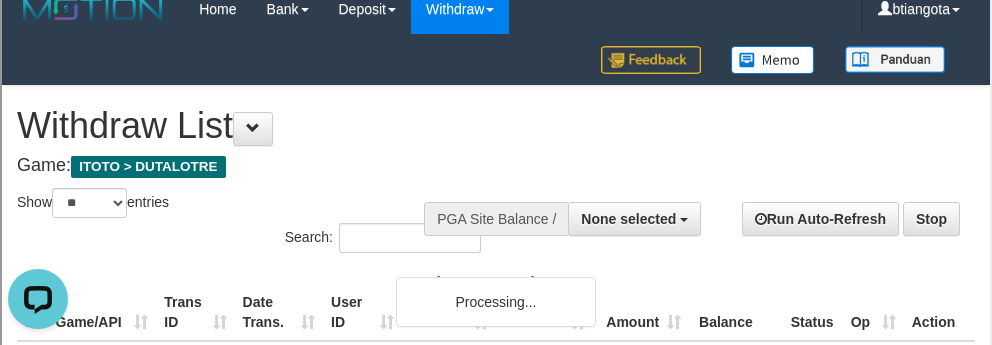 scroll, scrollTop: 0, scrollLeft: 0, axis: both 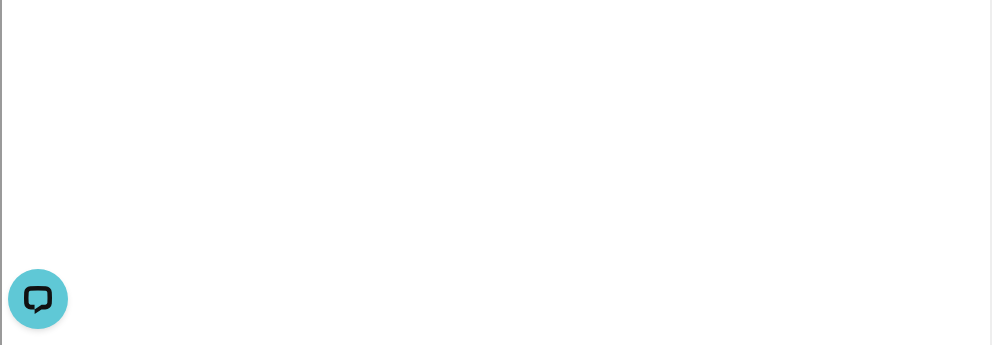select 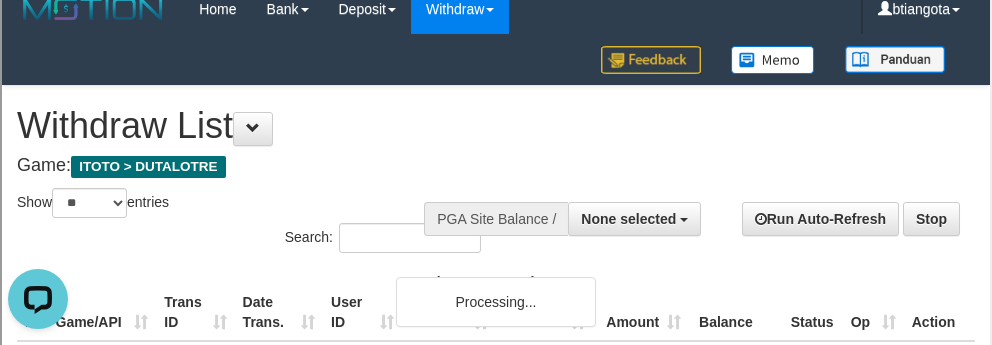 scroll, scrollTop: 0, scrollLeft: 0, axis: both 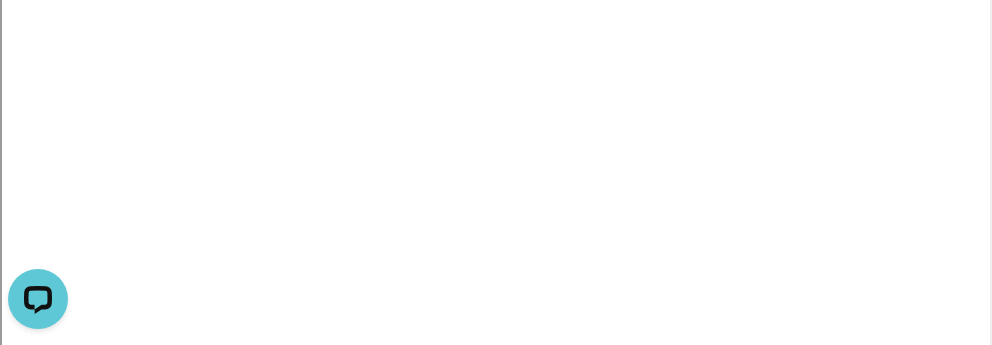 select 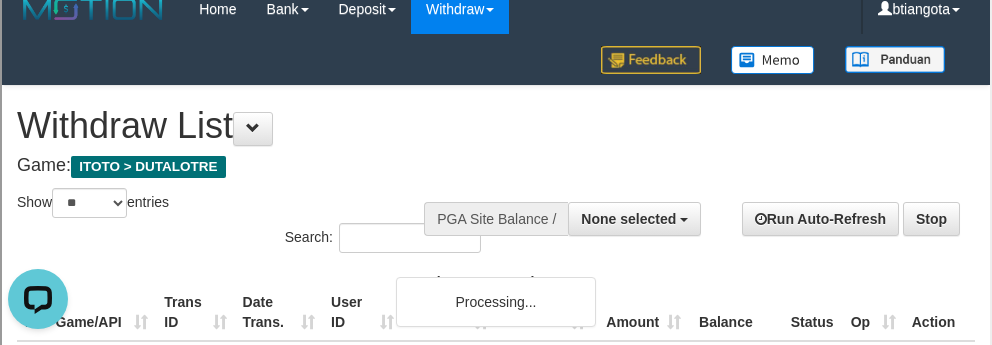 scroll, scrollTop: 0, scrollLeft: 0, axis: both 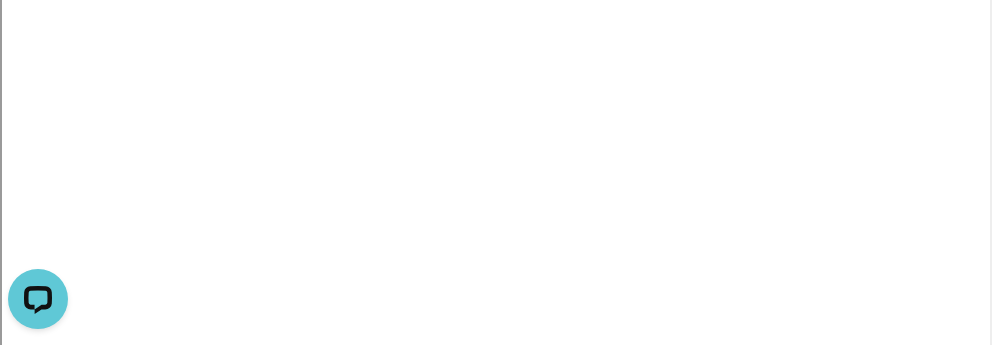 select 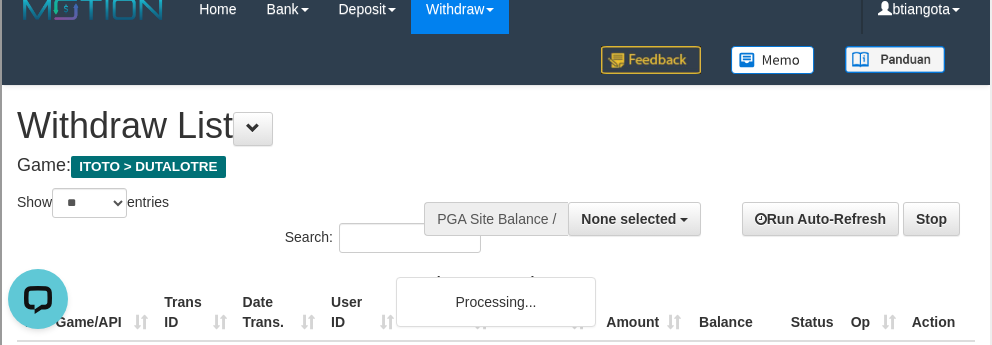scroll, scrollTop: 0, scrollLeft: 0, axis: both 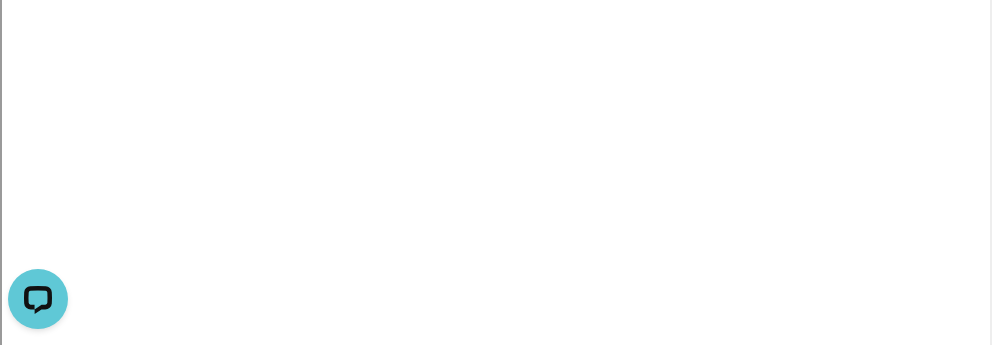 select 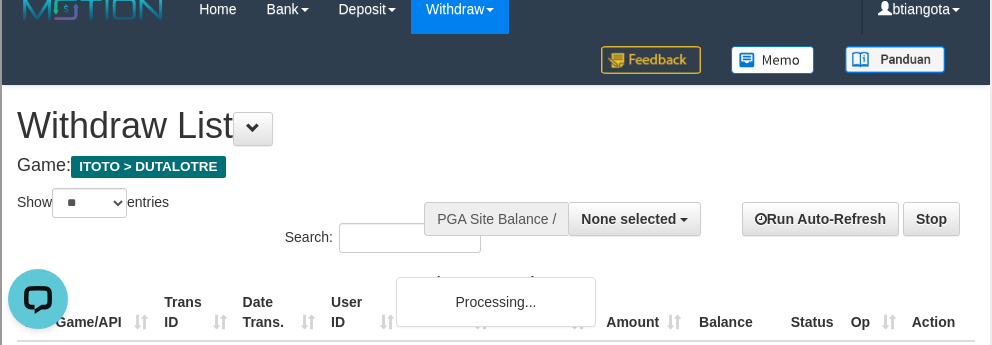 scroll, scrollTop: 0, scrollLeft: 0, axis: both 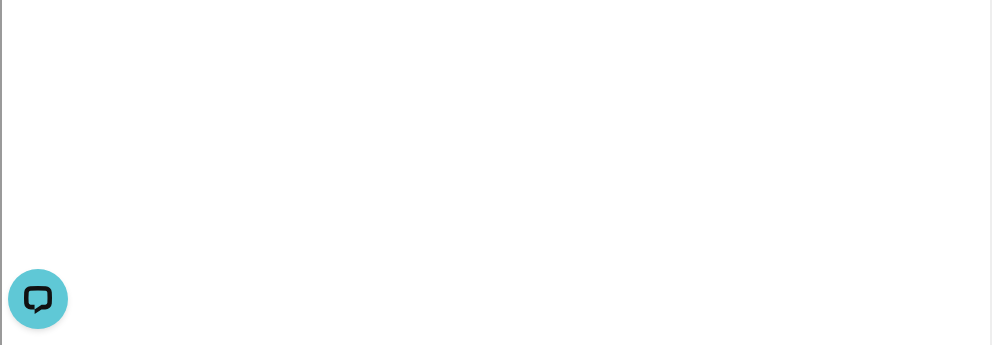 select 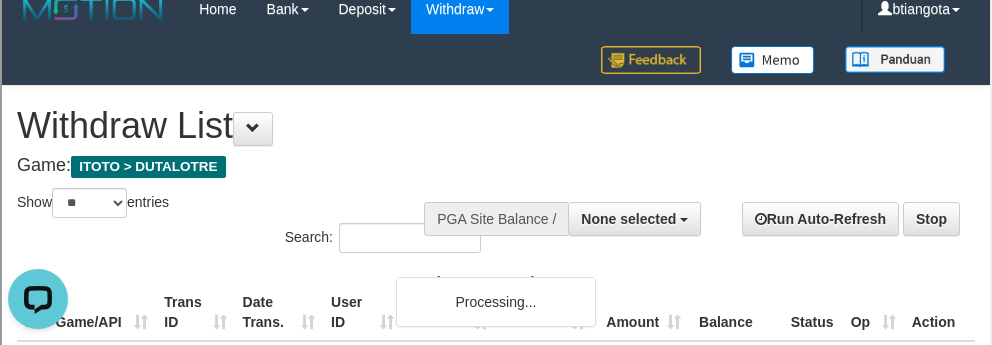 scroll, scrollTop: 0, scrollLeft: 0, axis: both 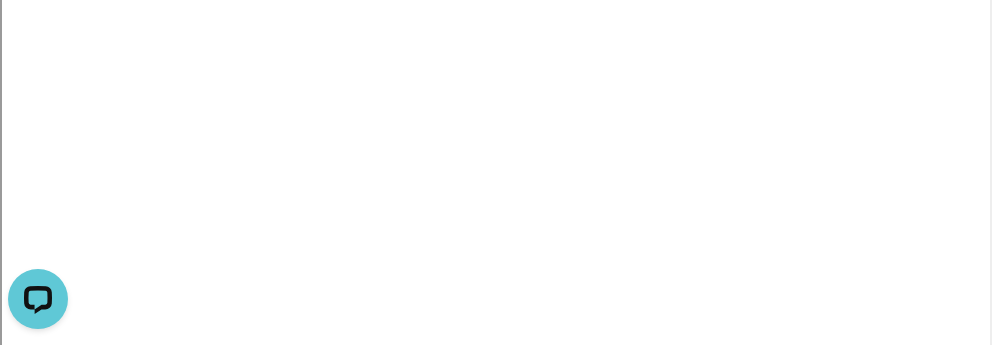 select 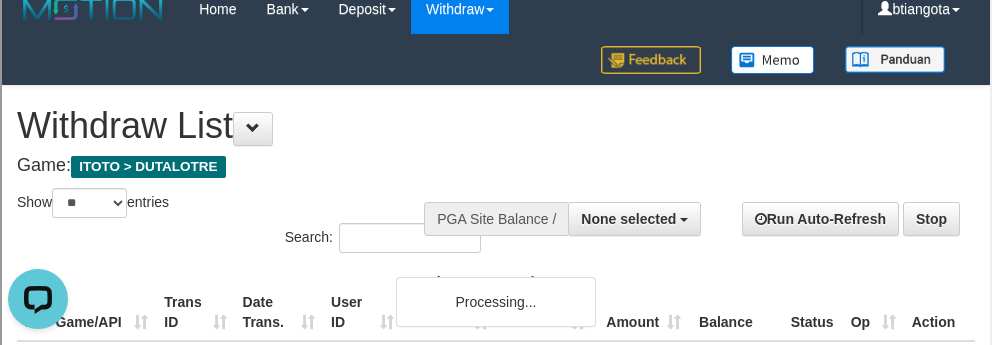 scroll, scrollTop: 0, scrollLeft: 0, axis: both 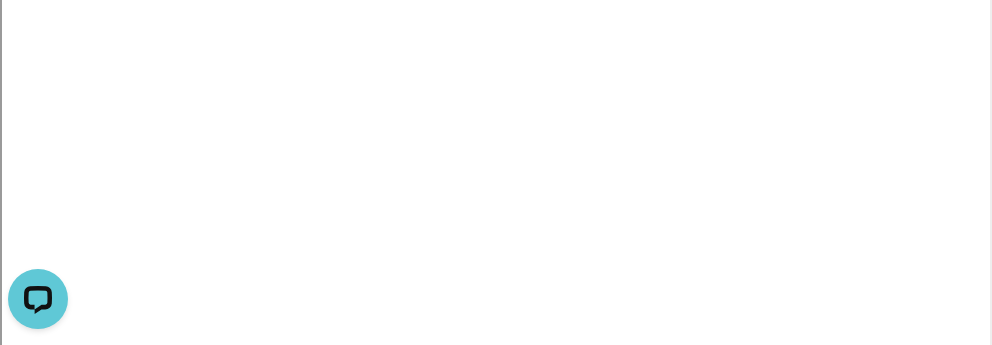 select 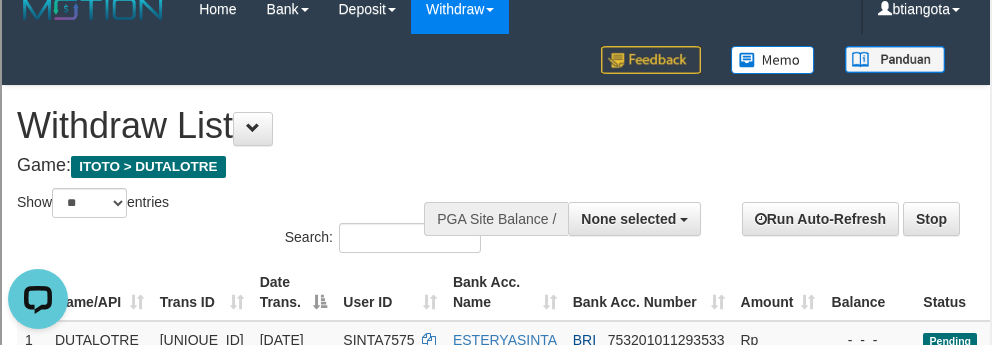scroll, scrollTop: 0, scrollLeft: 0, axis: both 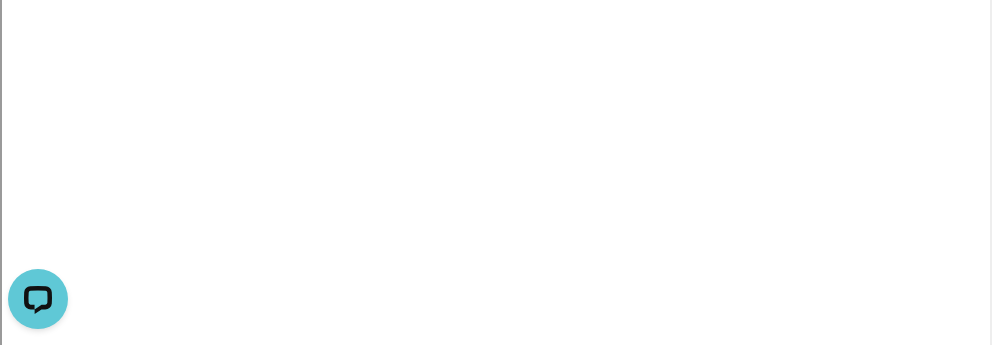 select 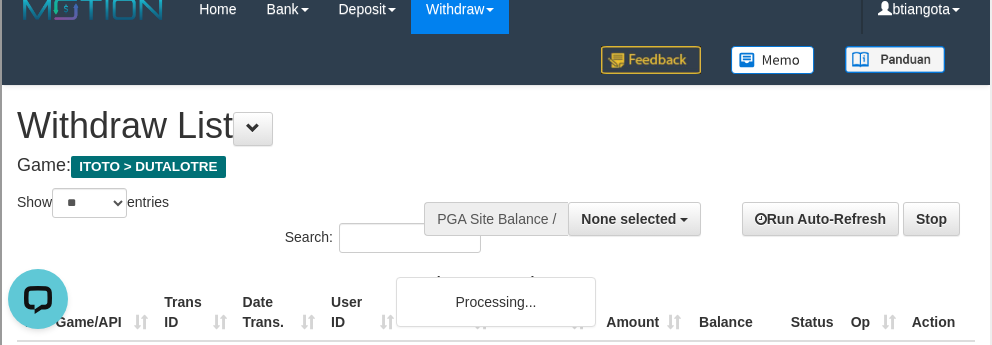 scroll, scrollTop: 0, scrollLeft: 0, axis: both 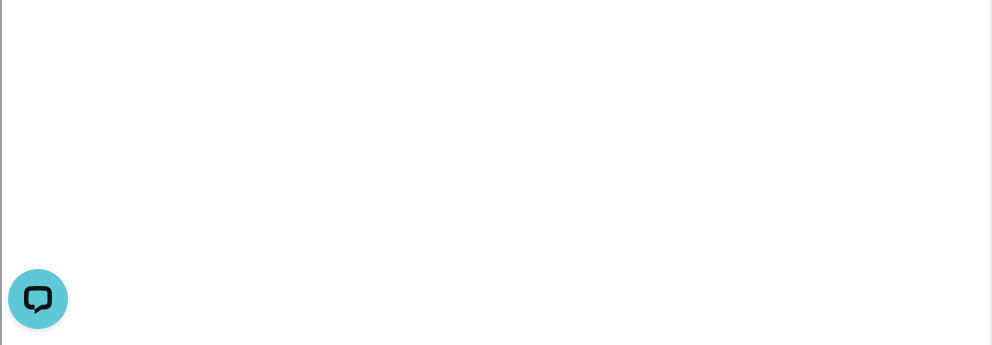 select 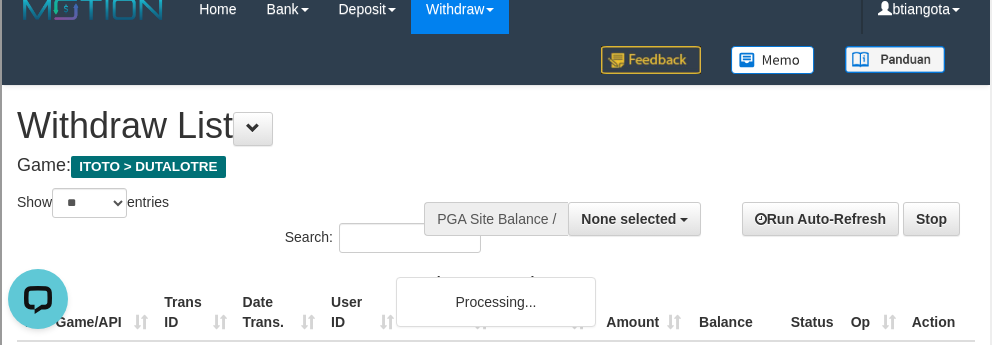 scroll, scrollTop: 0, scrollLeft: 0, axis: both 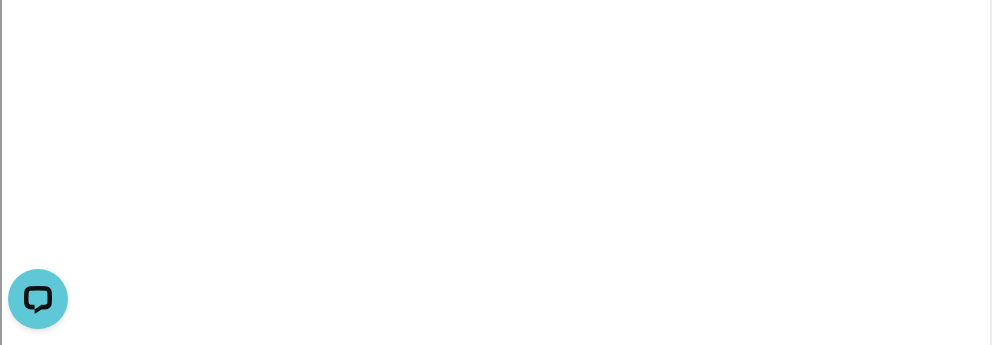 select 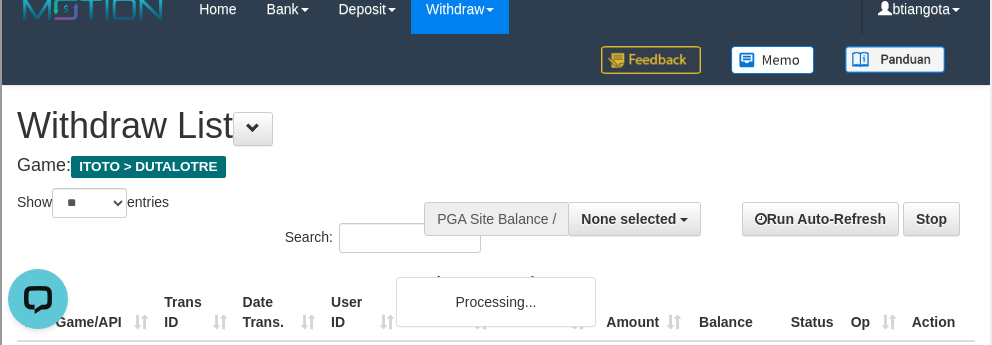 scroll, scrollTop: 0, scrollLeft: 0, axis: both 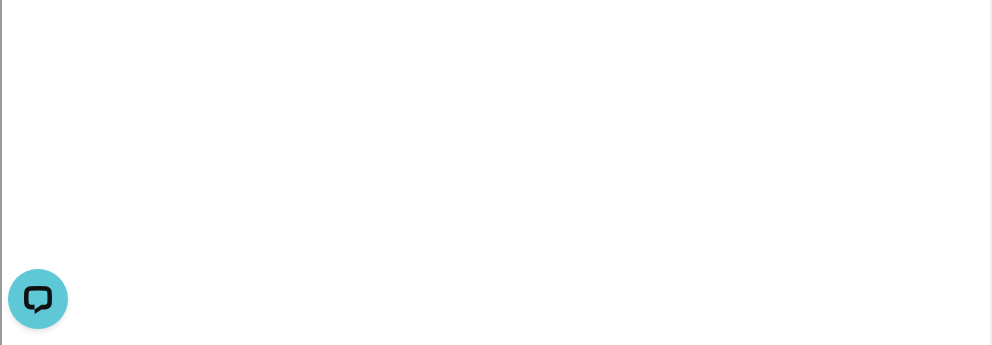 select 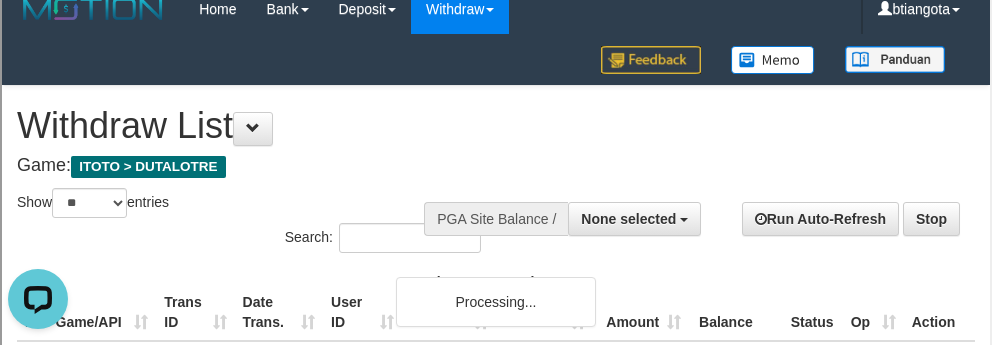 scroll, scrollTop: 0, scrollLeft: 0, axis: both 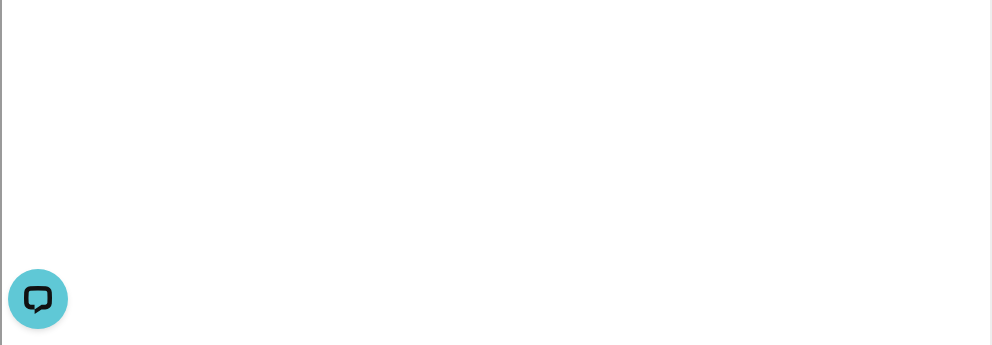 select 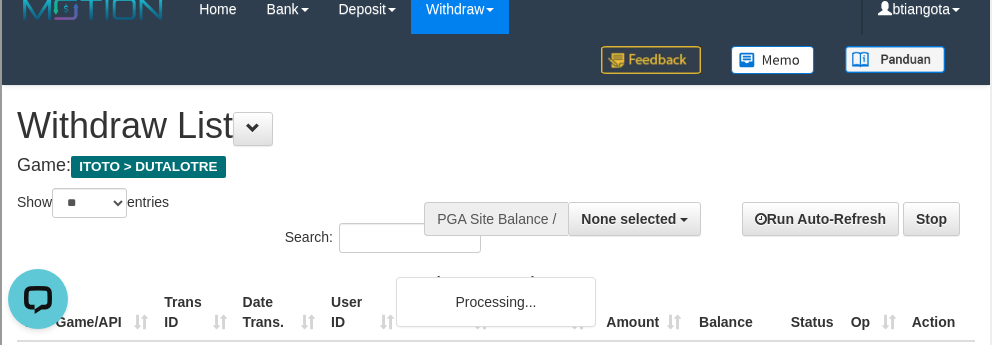 scroll, scrollTop: 0, scrollLeft: 0, axis: both 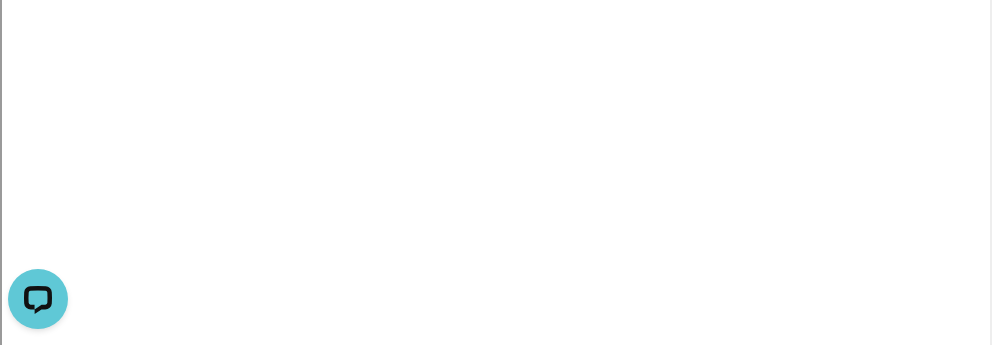 select 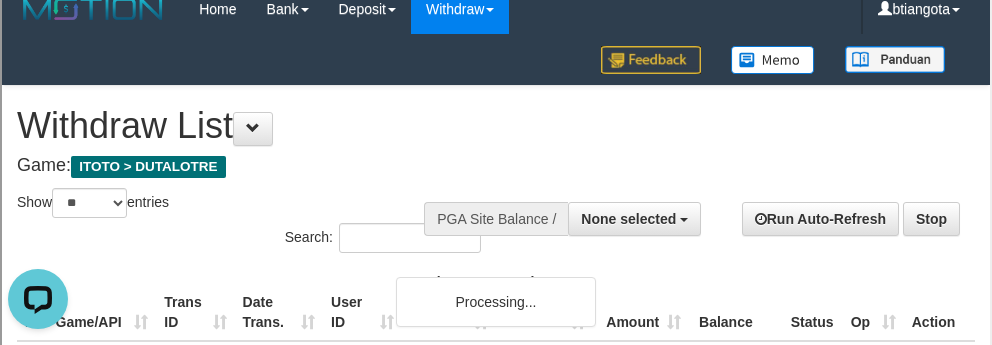scroll, scrollTop: 0, scrollLeft: 0, axis: both 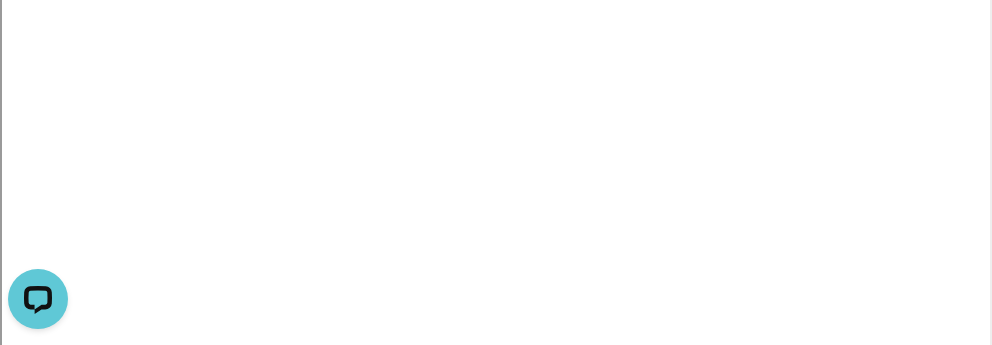 select 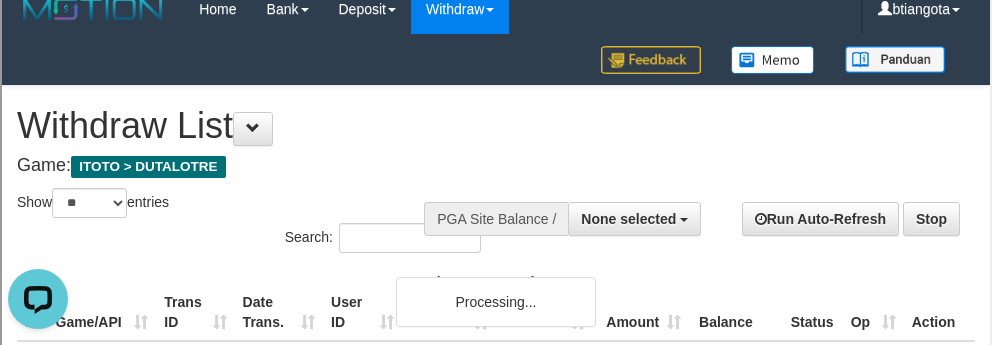 scroll, scrollTop: 0, scrollLeft: 0, axis: both 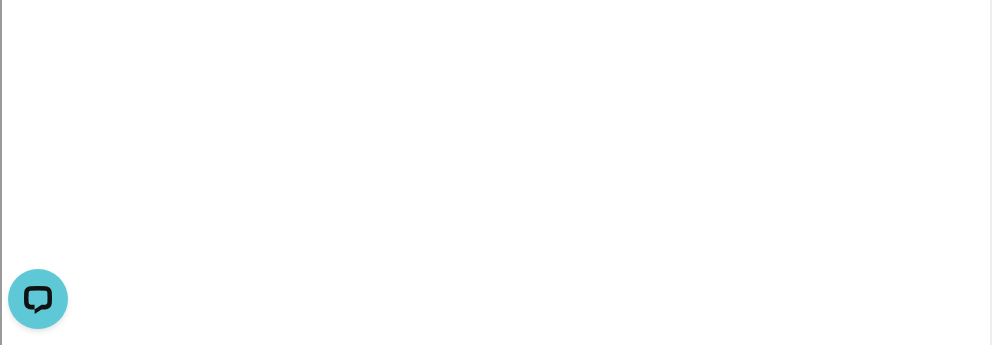 select 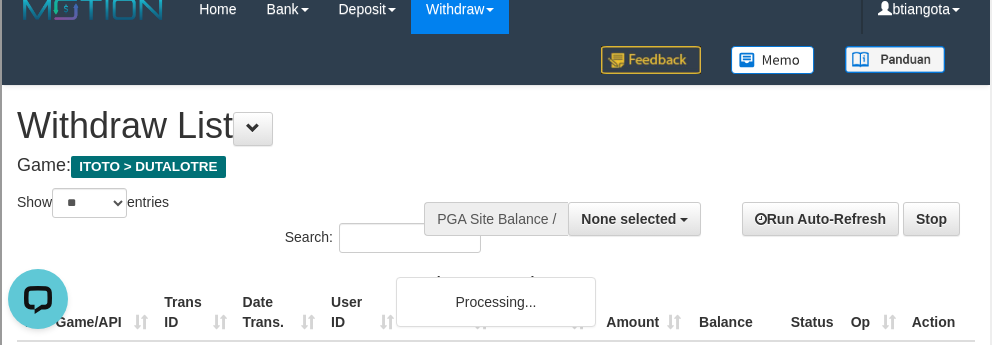 scroll, scrollTop: 0, scrollLeft: 0, axis: both 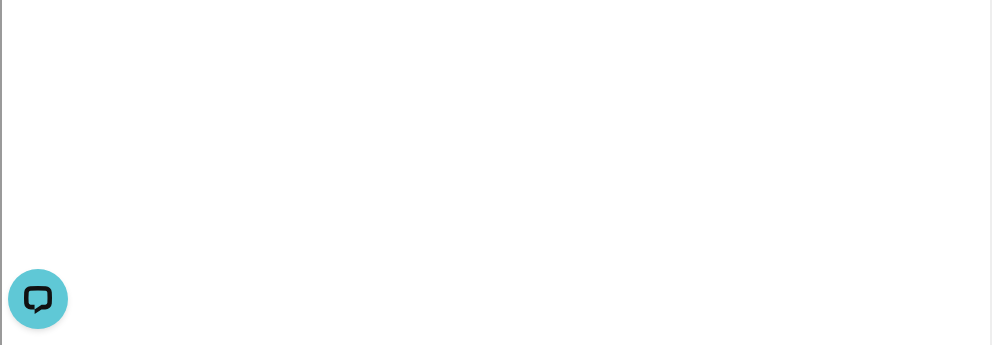 select 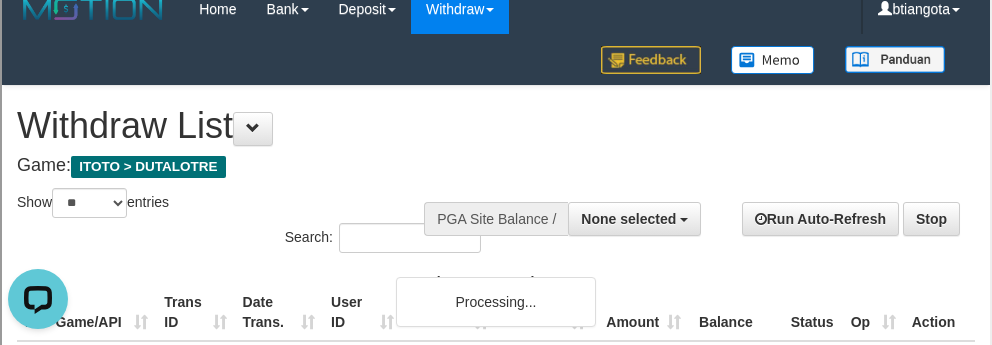 scroll, scrollTop: 0, scrollLeft: 0, axis: both 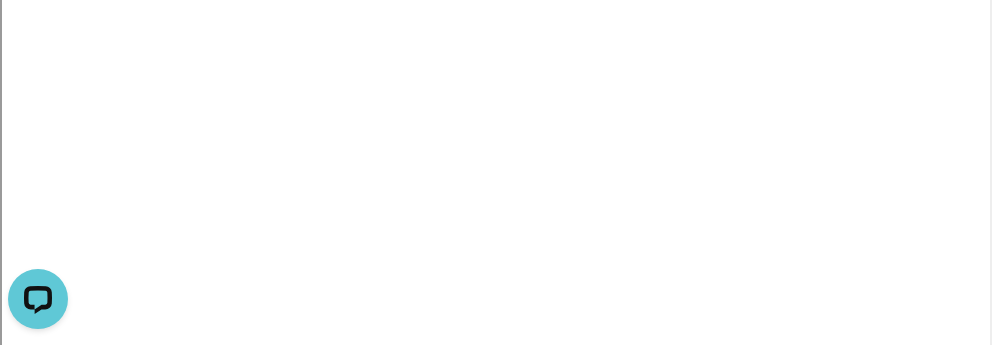 select 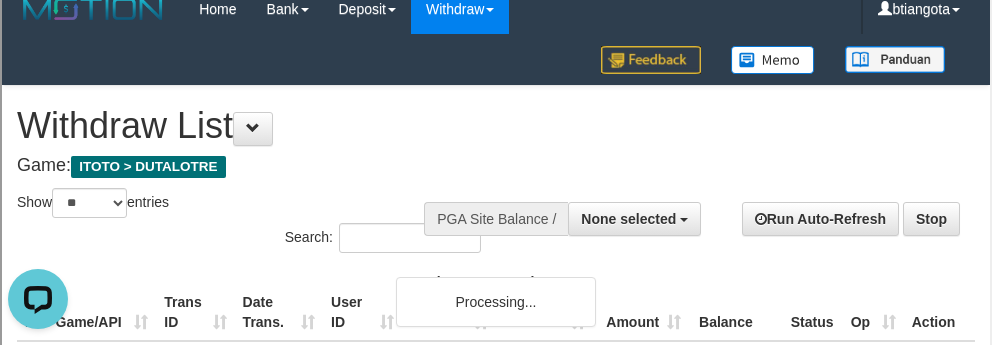scroll, scrollTop: 0, scrollLeft: 0, axis: both 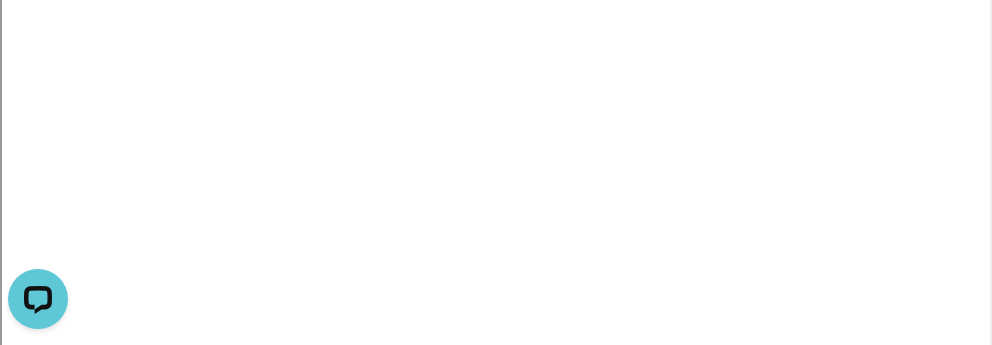 select 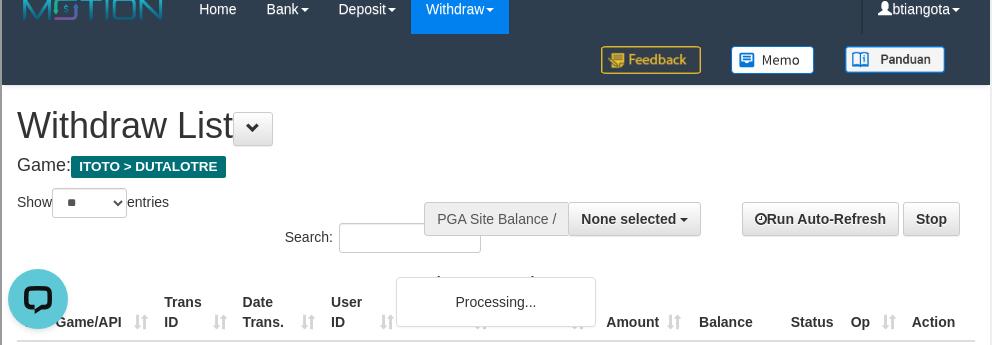 scroll, scrollTop: 0, scrollLeft: 0, axis: both 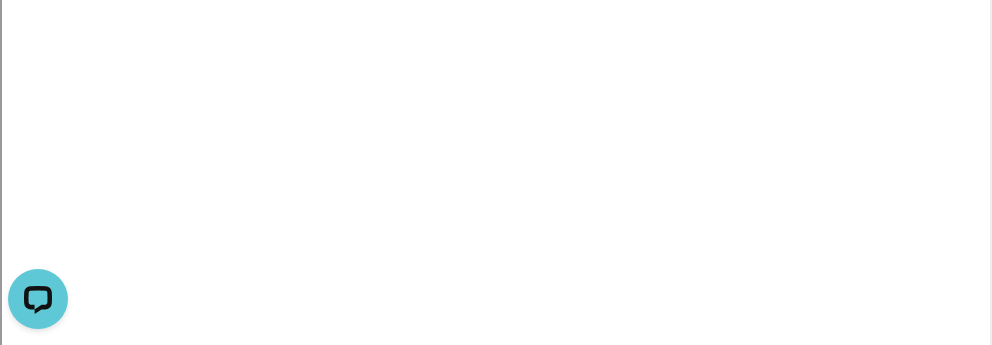 select 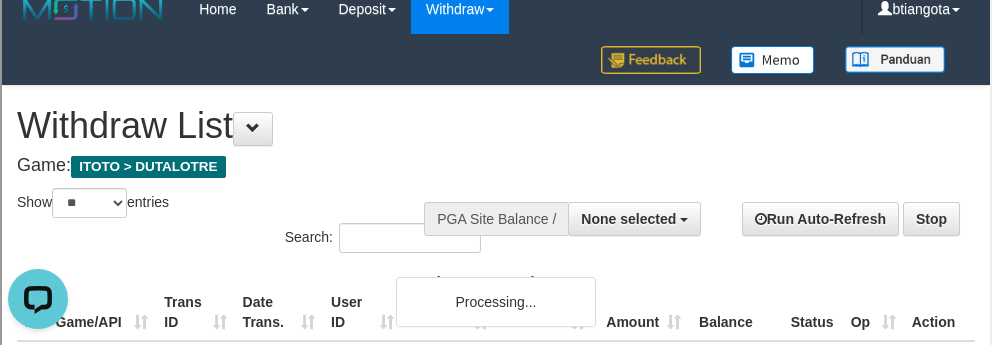 scroll, scrollTop: 0, scrollLeft: 0, axis: both 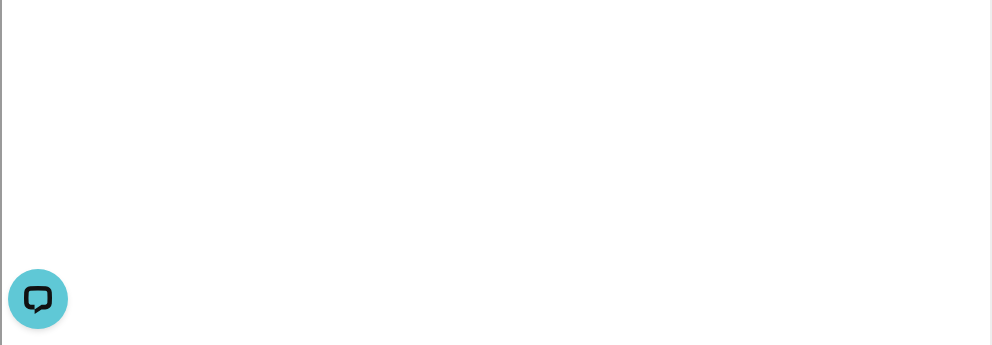 select 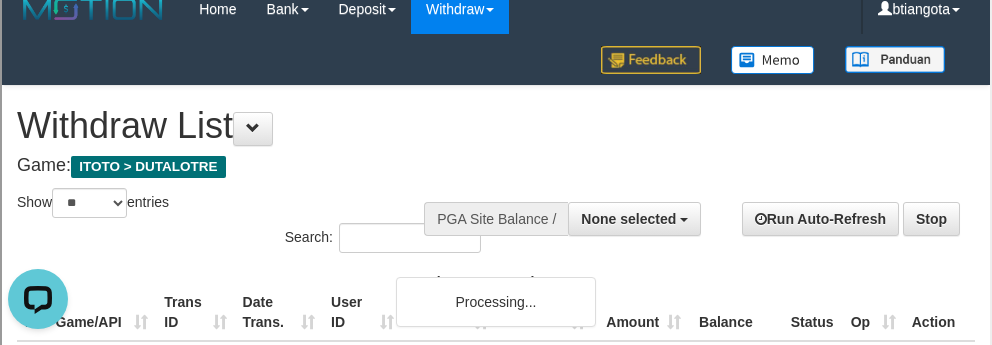 scroll, scrollTop: 0, scrollLeft: 0, axis: both 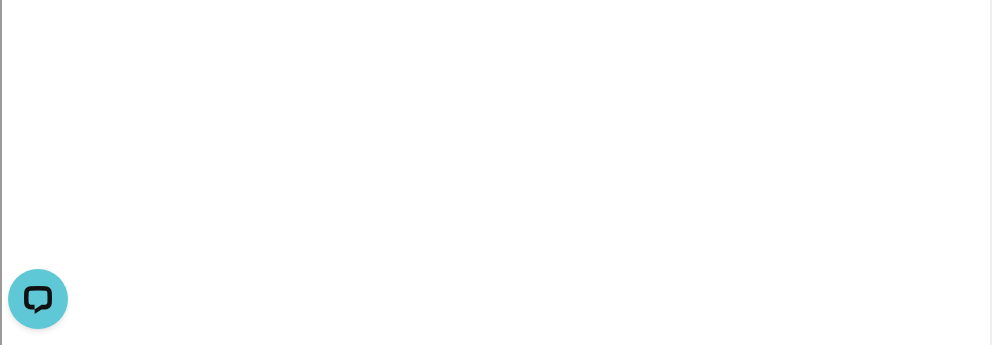 select 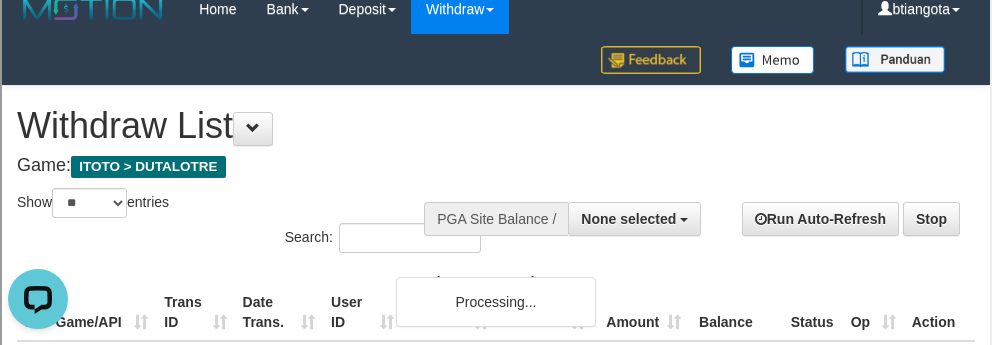 scroll, scrollTop: 0, scrollLeft: 0, axis: both 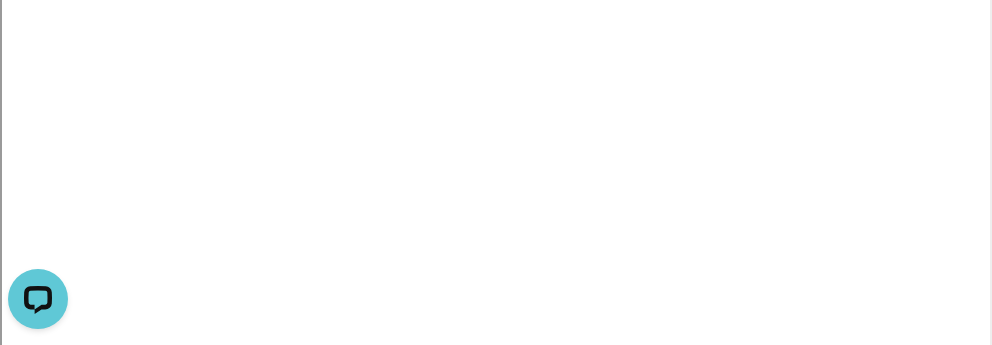 select 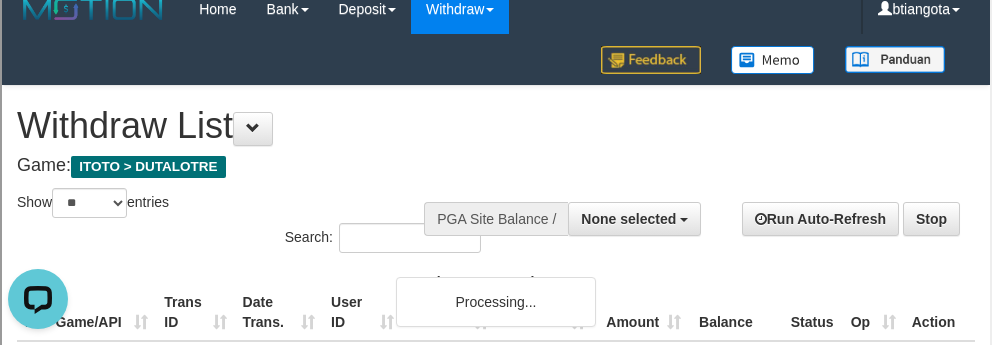 scroll, scrollTop: 0, scrollLeft: 0, axis: both 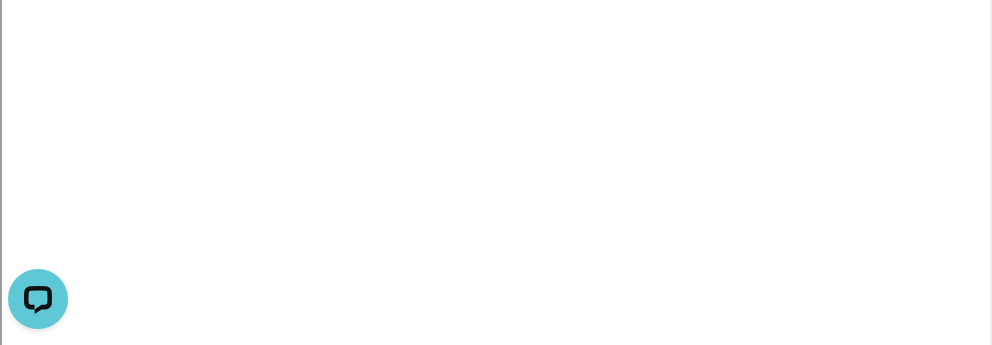 select 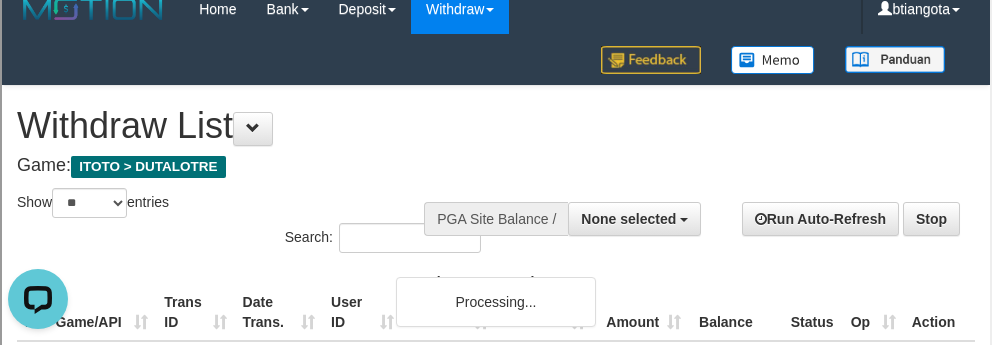 scroll, scrollTop: 0, scrollLeft: 0, axis: both 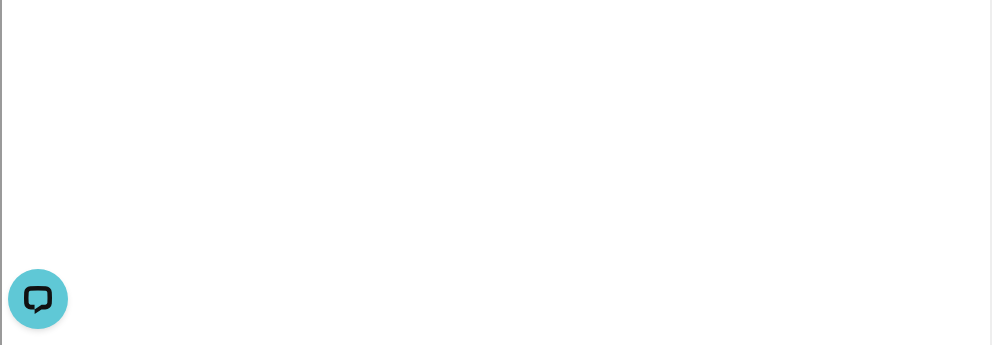 select 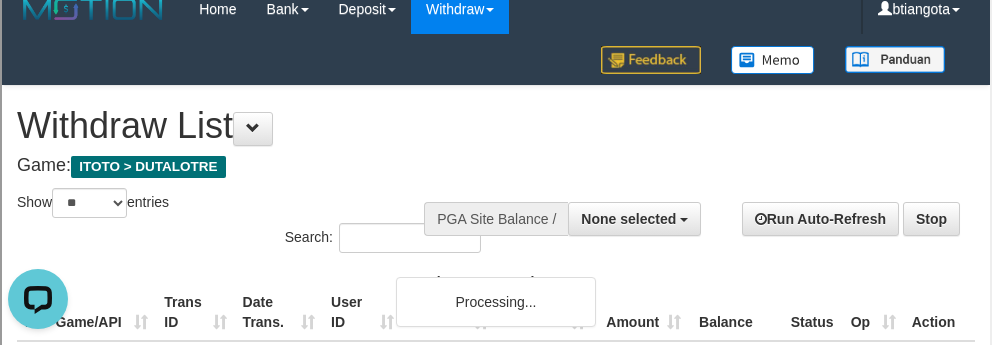 scroll, scrollTop: 0, scrollLeft: 0, axis: both 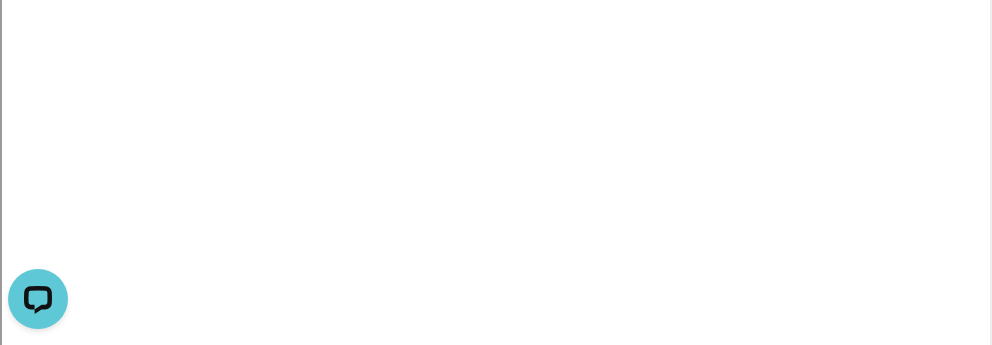 select 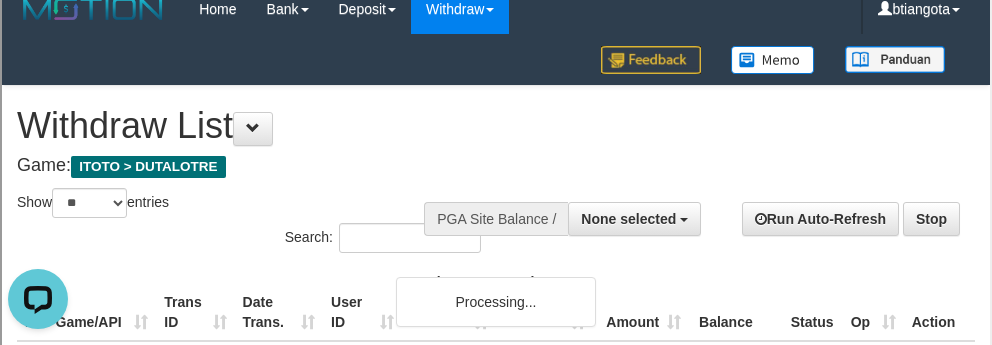 scroll, scrollTop: 0, scrollLeft: 0, axis: both 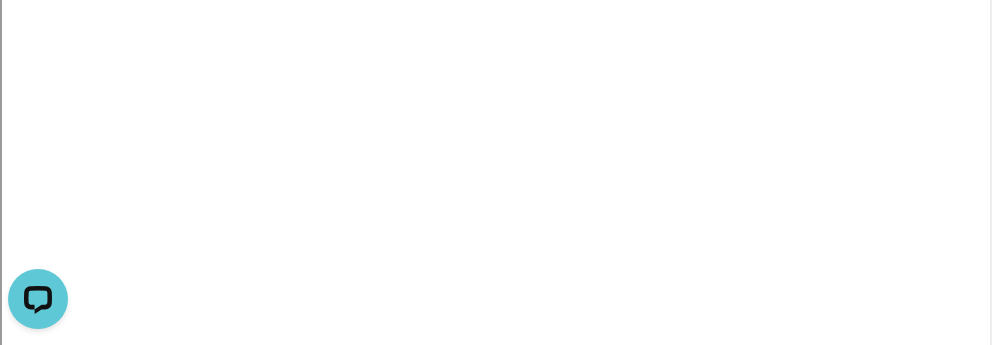 select 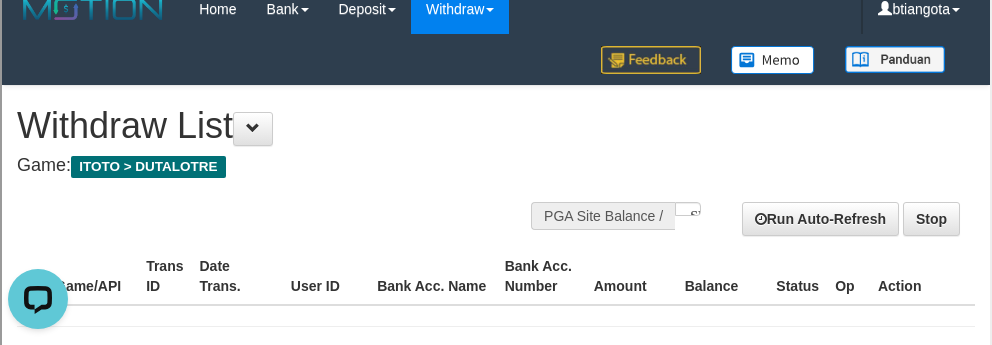 scroll, scrollTop: 0, scrollLeft: 0, axis: both 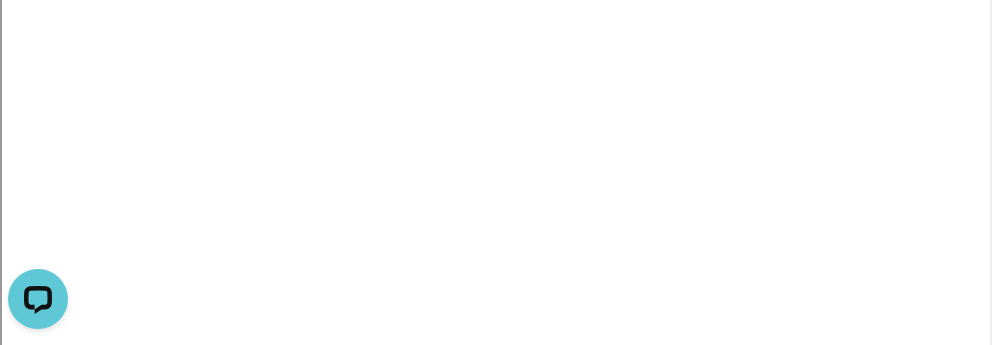 select 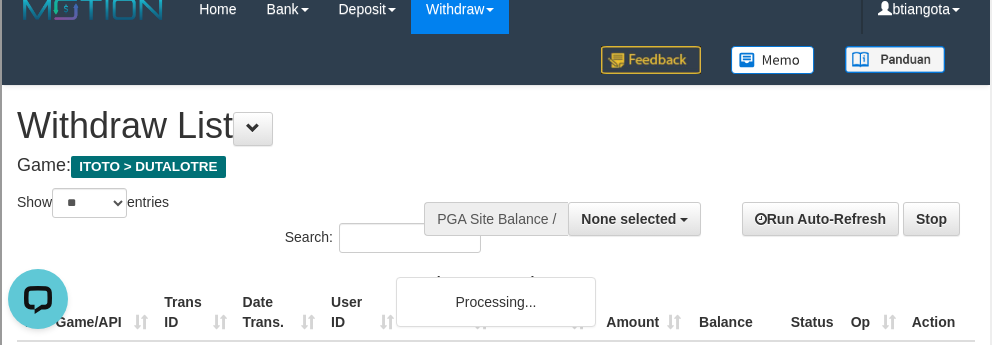 scroll, scrollTop: 0, scrollLeft: 0, axis: both 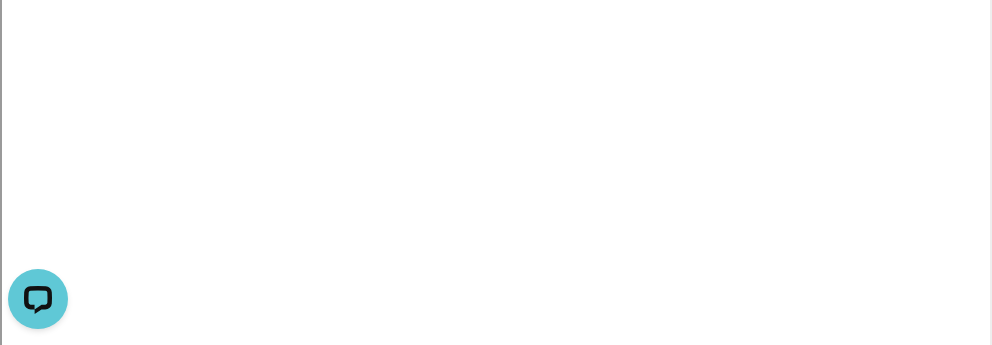 select 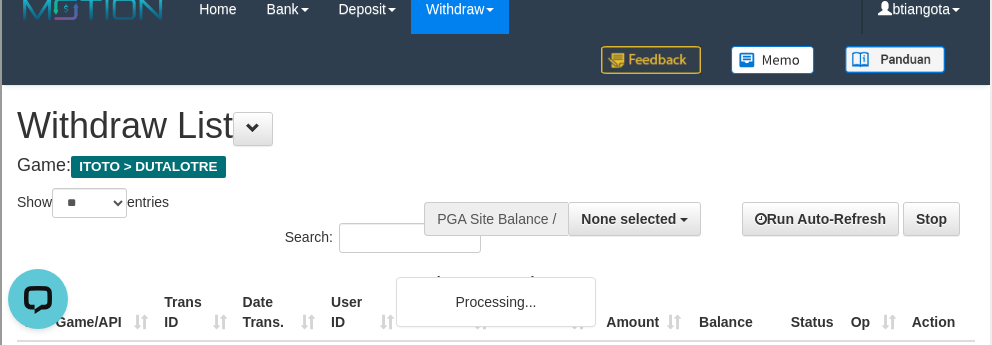 scroll, scrollTop: 0, scrollLeft: 0, axis: both 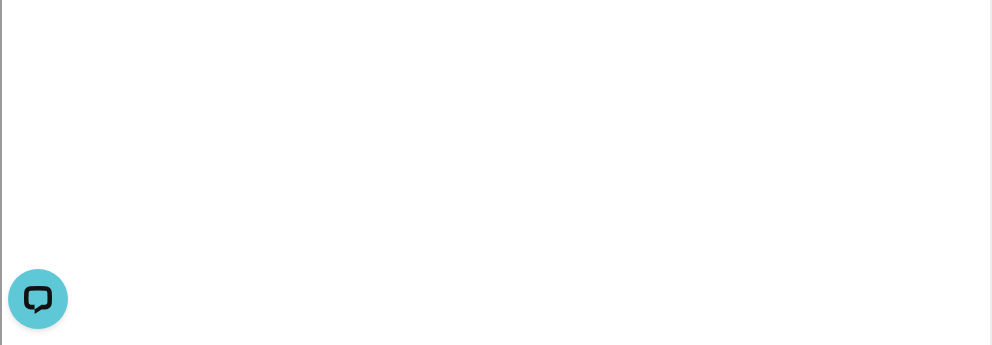 select 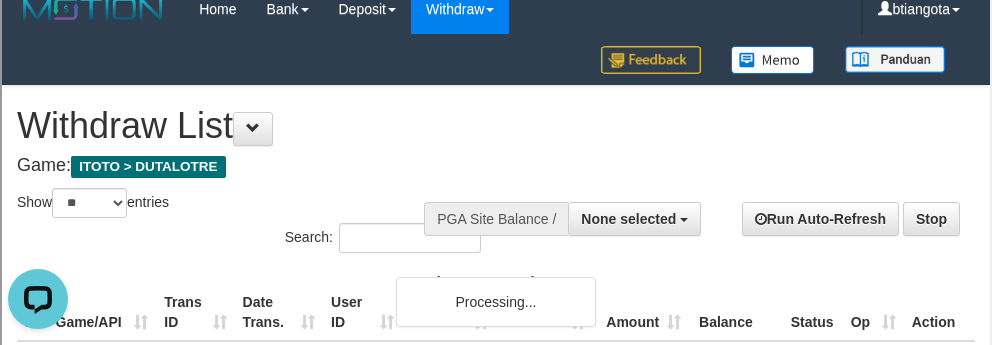 scroll, scrollTop: 0, scrollLeft: 0, axis: both 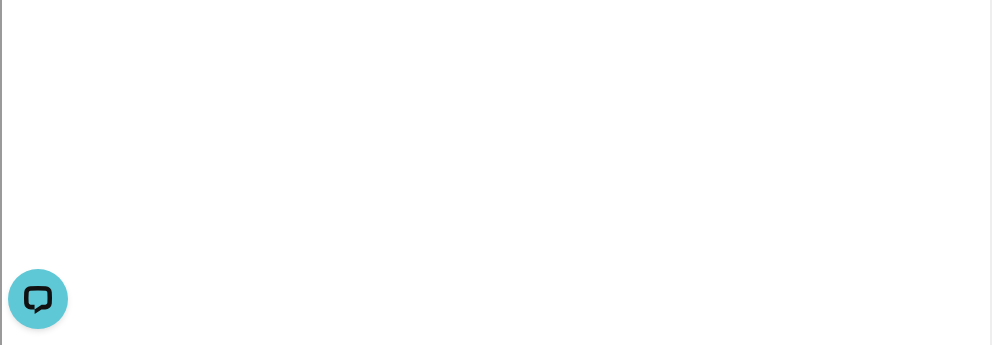select 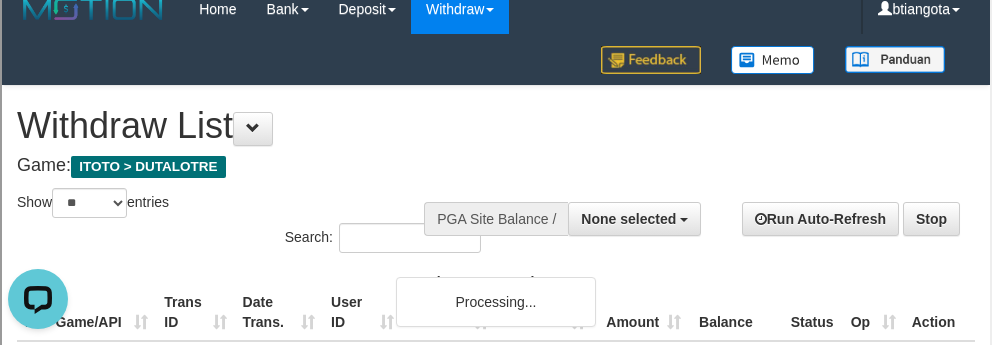 scroll, scrollTop: 0, scrollLeft: 0, axis: both 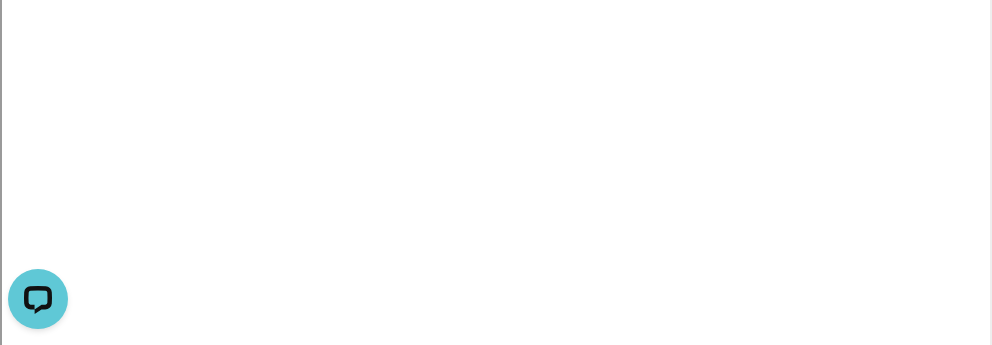 select 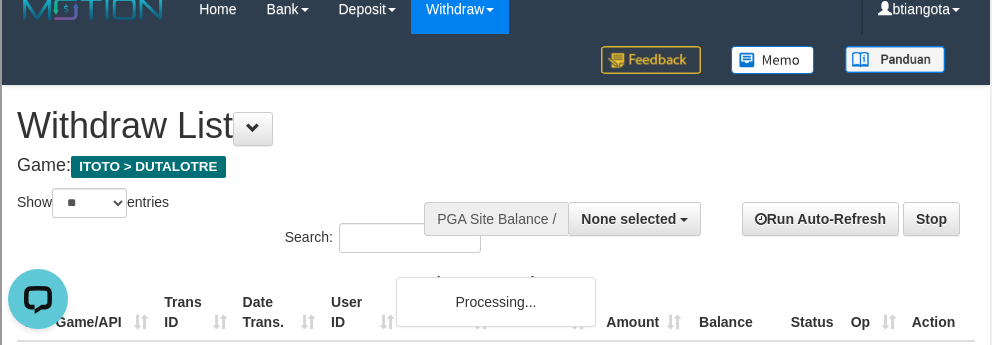 scroll, scrollTop: 0, scrollLeft: 0, axis: both 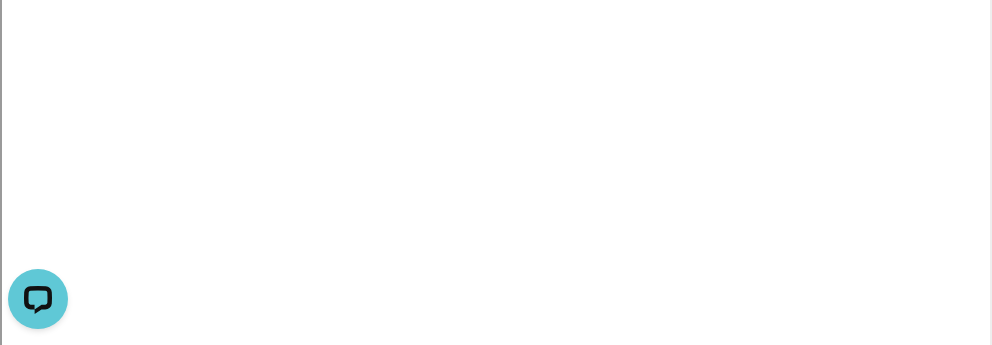 select 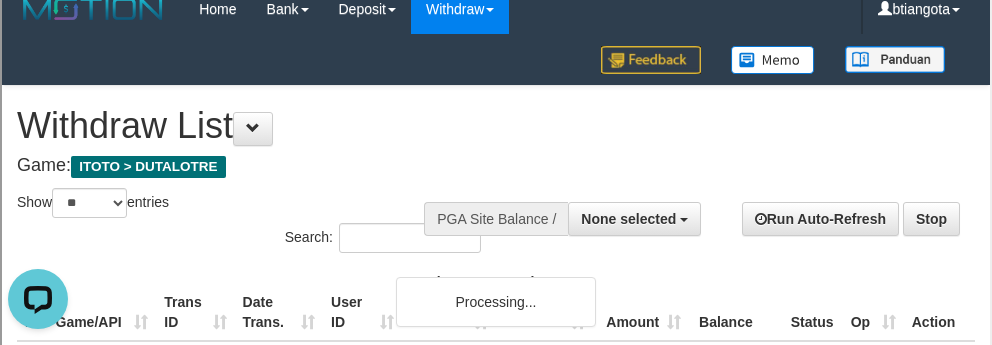 scroll, scrollTop: 0, scrollLeft: 0, axis: both 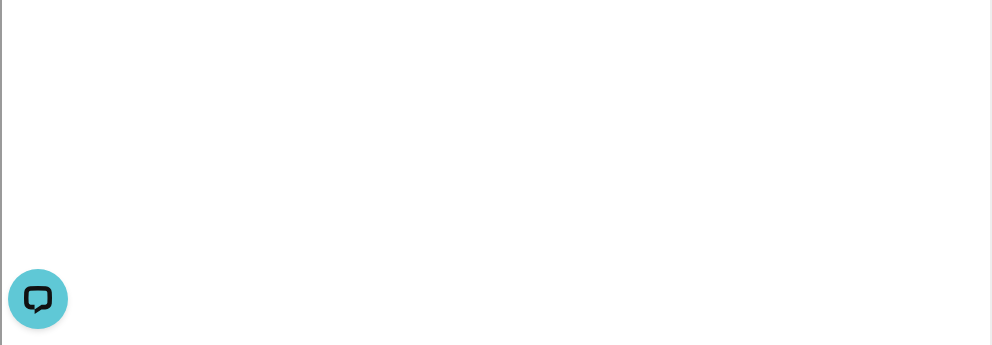 select 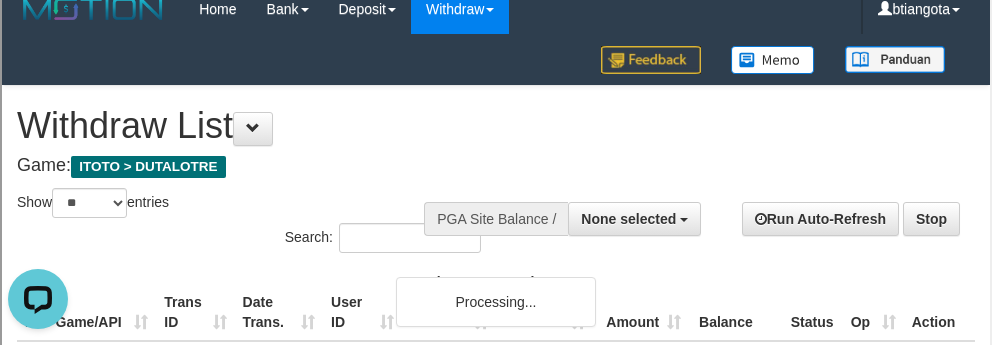 scroll, scrollTop: 0, scrollLeft: 0, axis: both 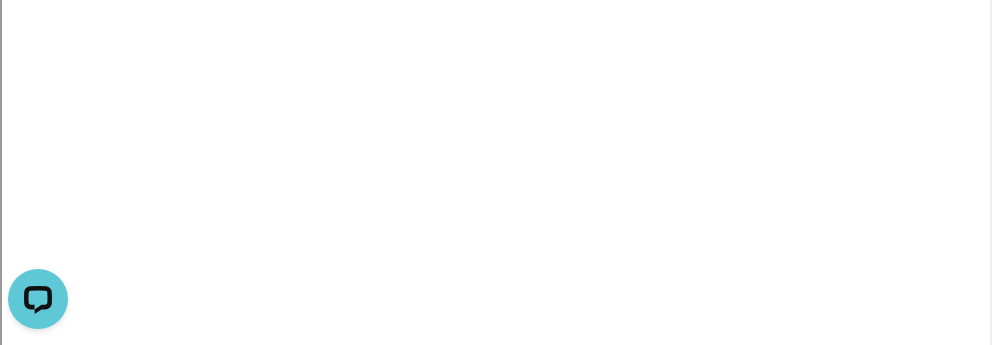 select 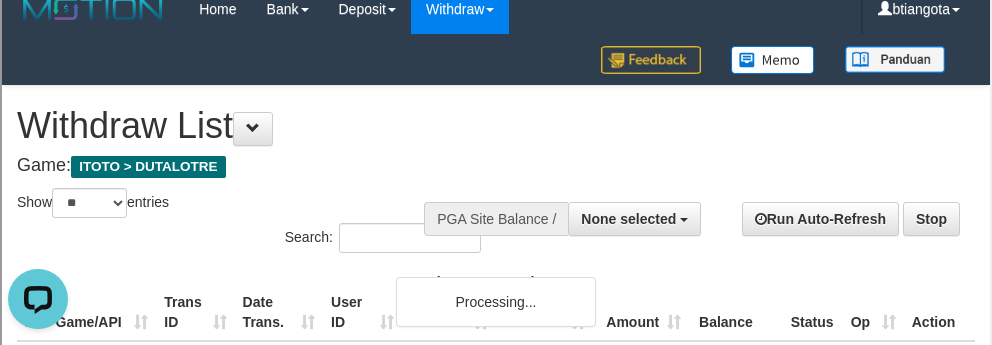 scroll, scrollTop: 0, scrollLeft: 0, axis: both 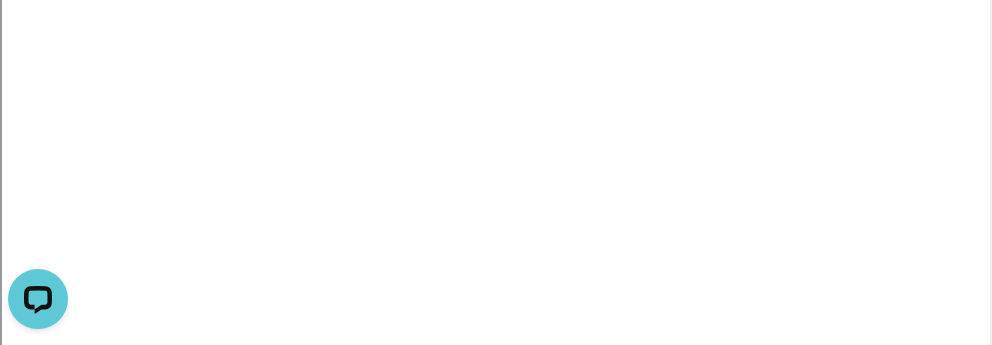 select 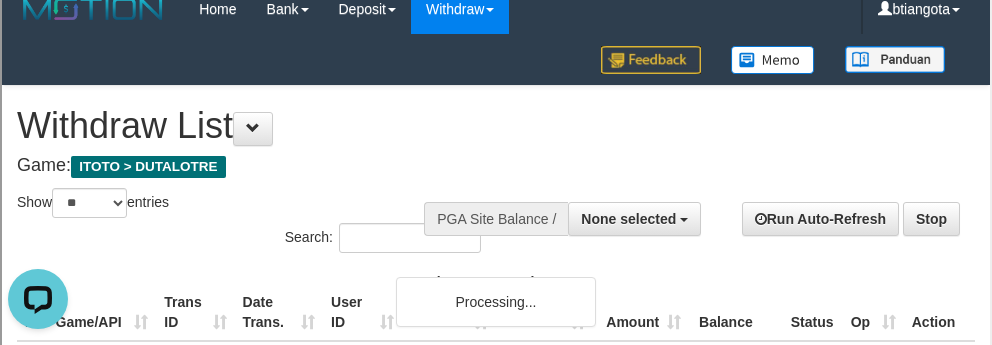 scroll, scrollTop: 0, scrollLeft: 0, axis: both 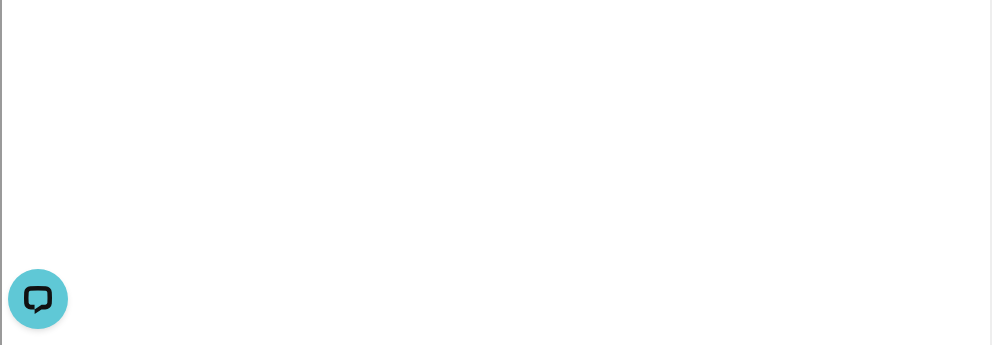 select 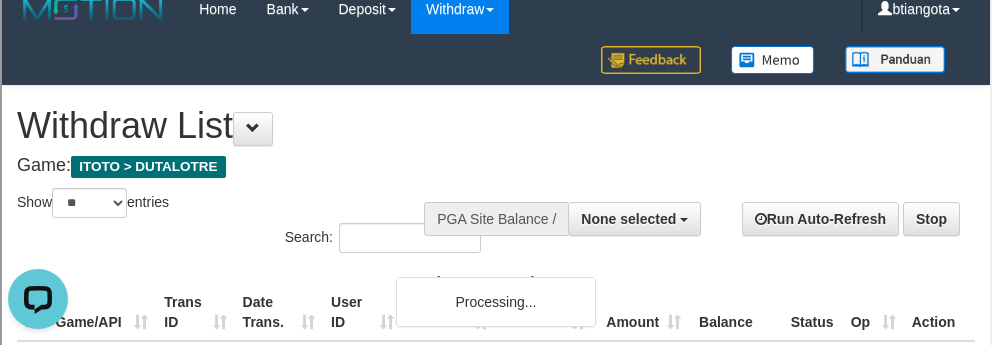 scroll, scrollTop: 0, scrollLeft: 0, axis: both 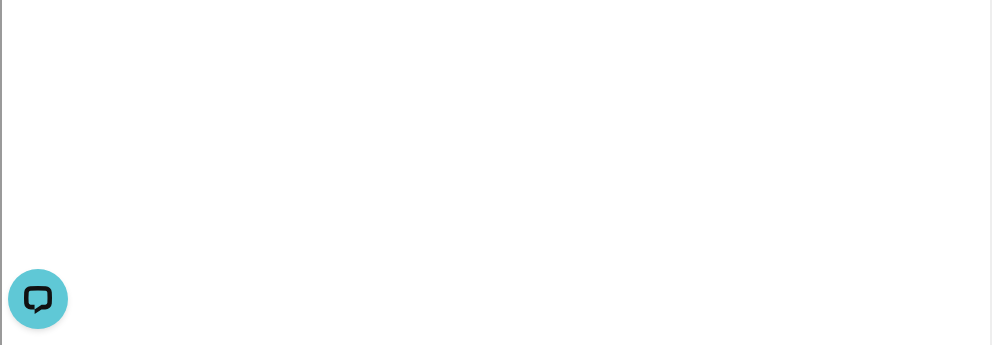 select 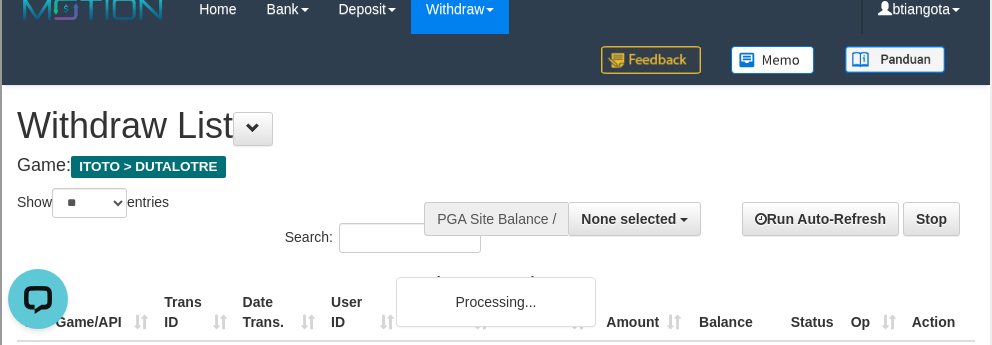 scroll, scrollTop: 0, scrollLeft: 0, axis: both 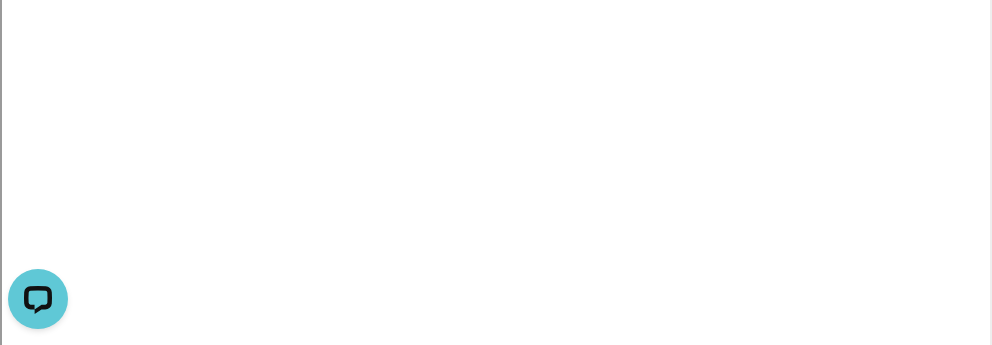 select 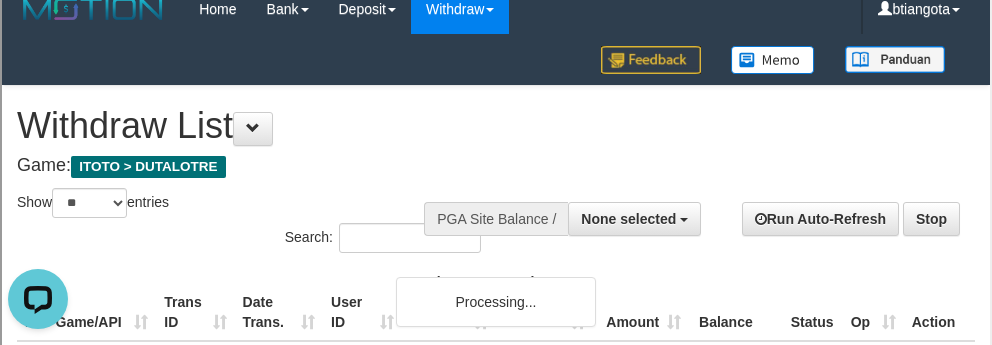 scroll, scrollTop: 0, scrollLeft: 0, axis: both 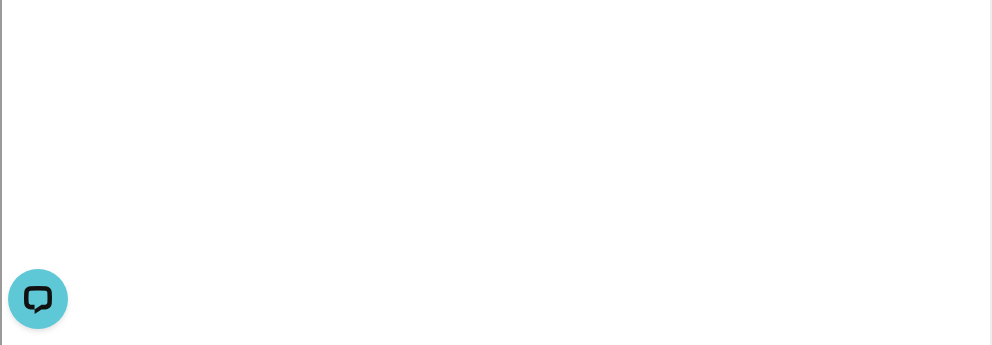 select 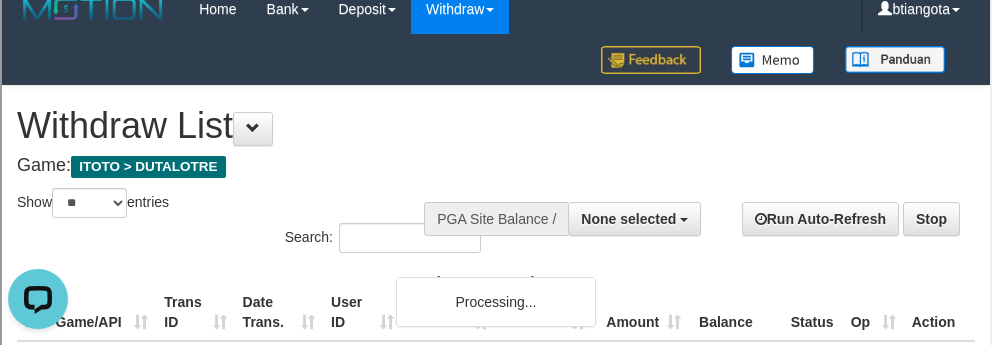 scroll, scrollTop: 0, scrollLeft: 0, axis: both 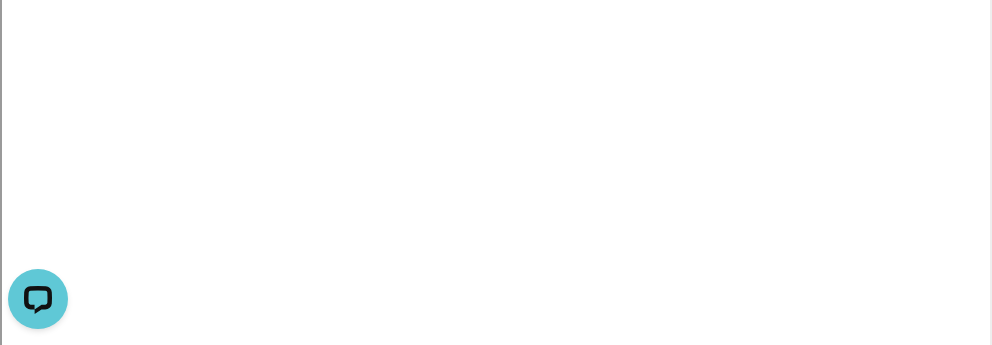 select 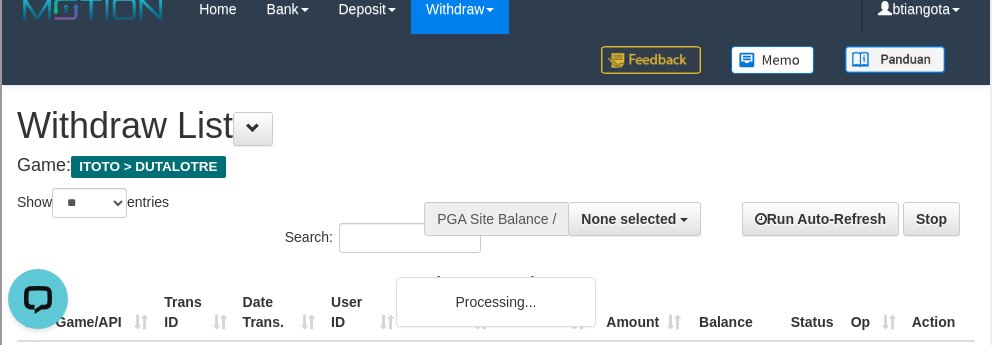 scroll, scrollTop: 0, scrollLeft: 0, axis: both 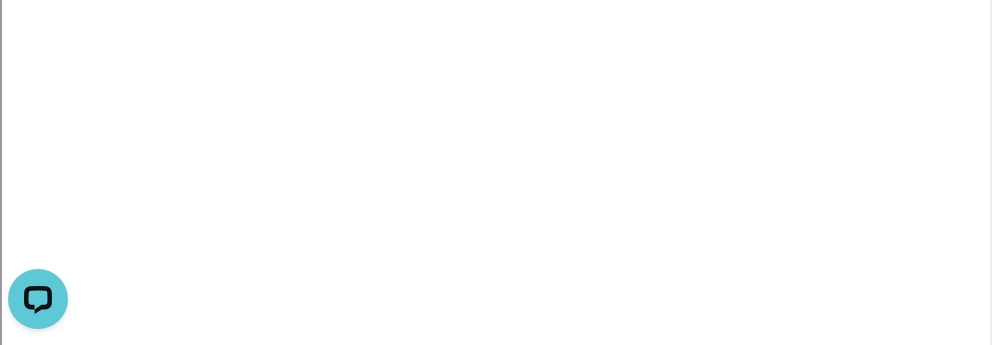 select 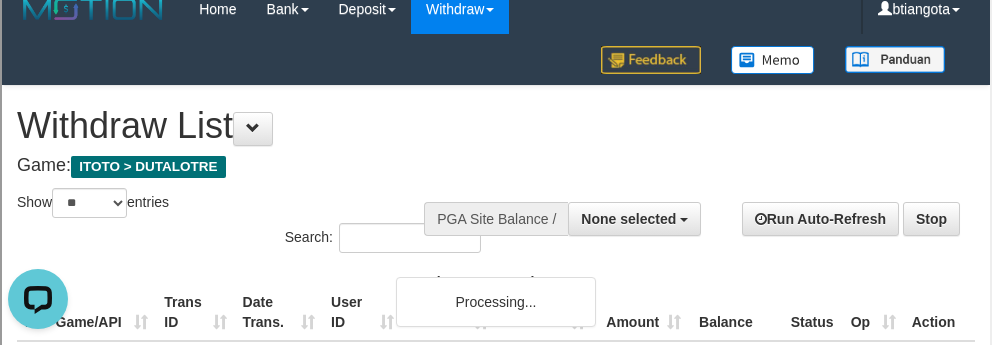 scroll, scrollTop: 0, scrollLeft: 0, axis: both 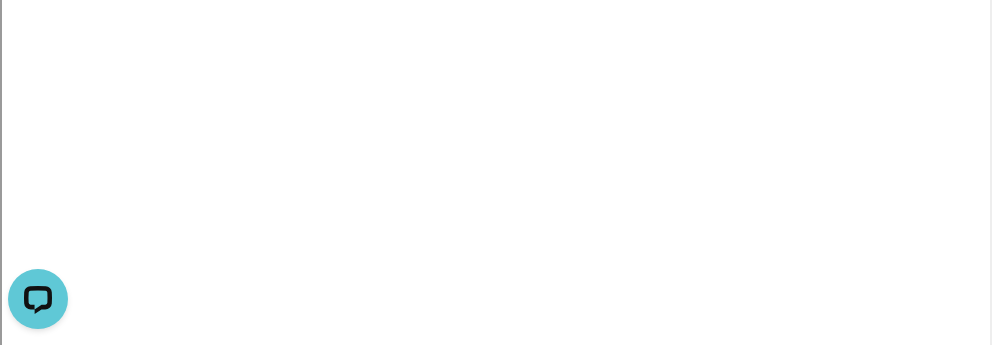 select 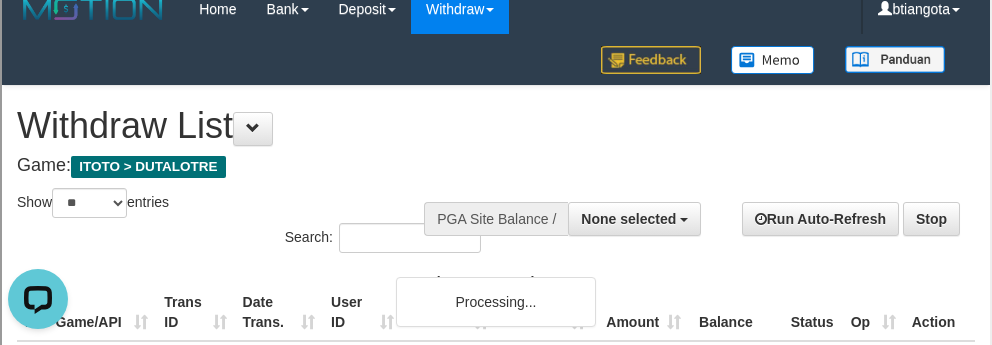 scroll, scrollTop: 0, scrollLeft: 0, axis: both 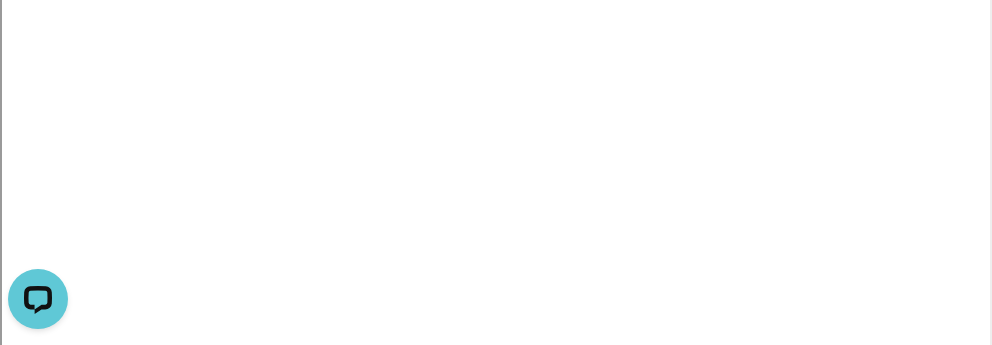 select 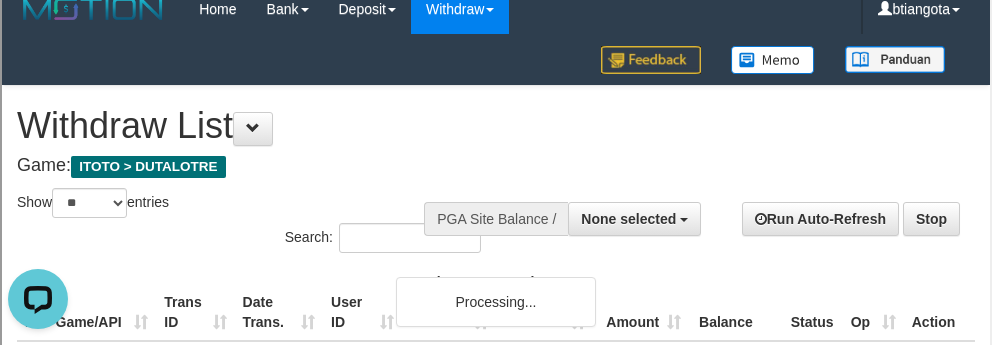 scroll, scrollTop: 0, scrollLeft: 0, axis: both 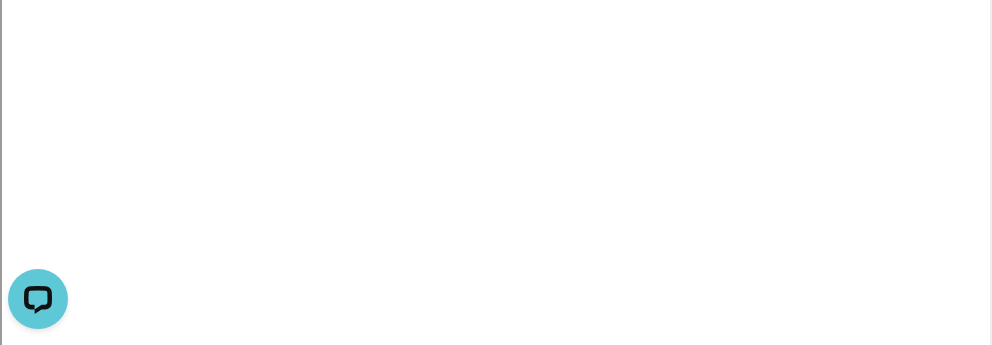 select 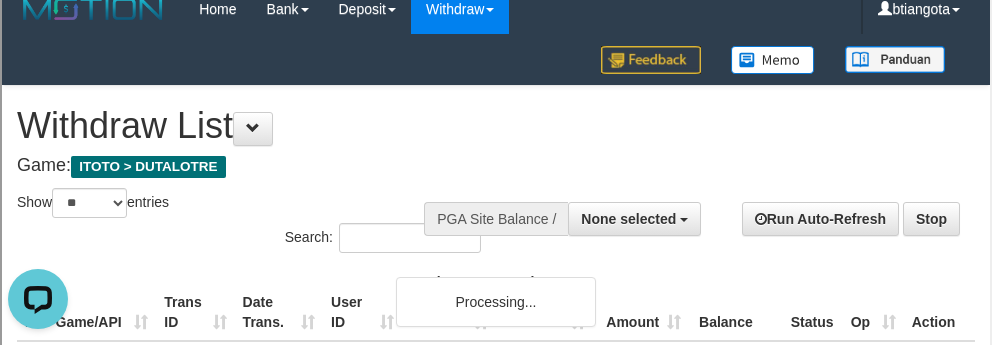 scroll, scrollTop: 0, scrollLeft: 0, axis: both 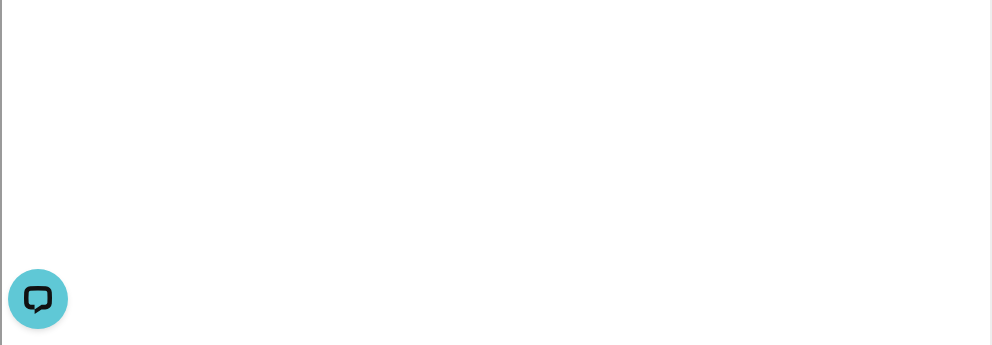 select 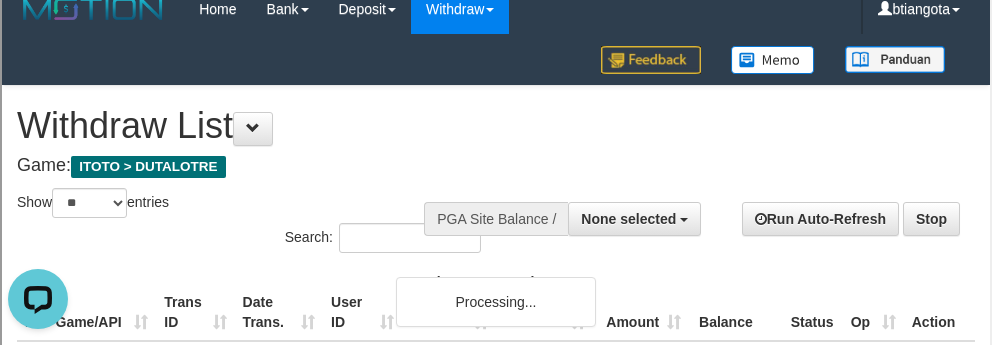 scroll, scrollTop: 0, scrollLeft: 0, axis: both 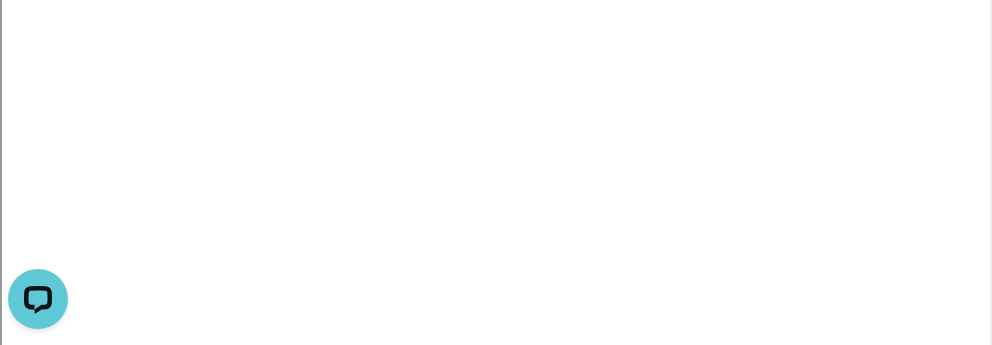 select 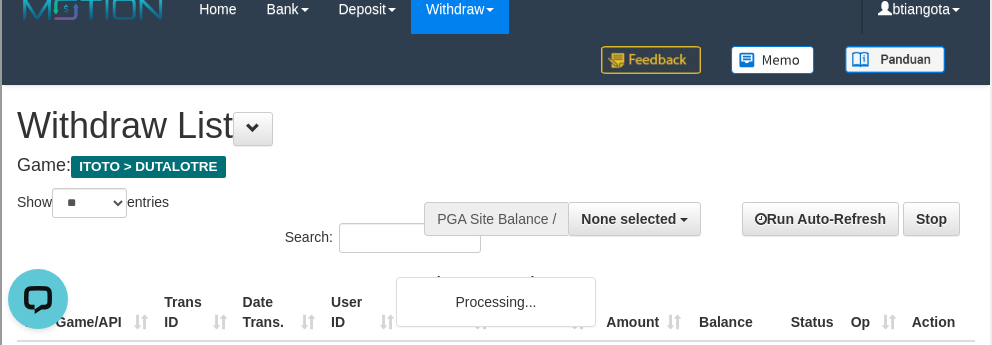 scroll, scrollTop: 0, scrollLeft: 0, axis: both 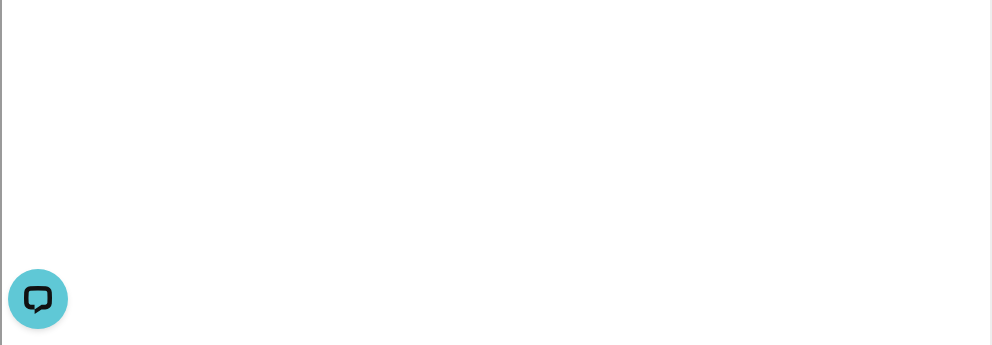 select 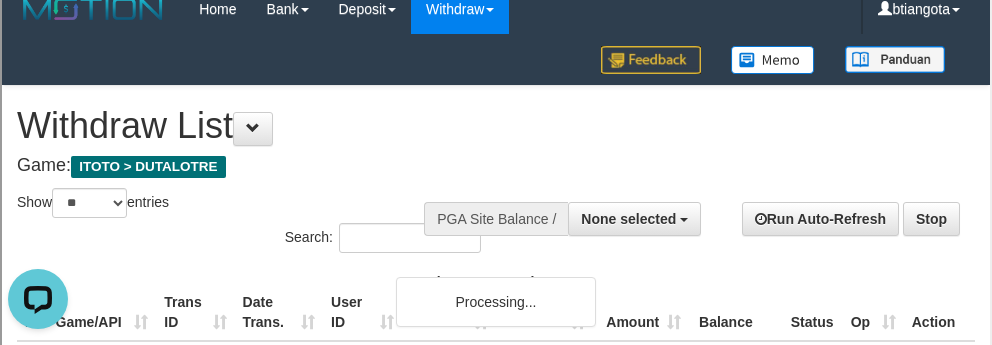 scroll, scrollTop: 0, scrollLeft: 0, axis: both 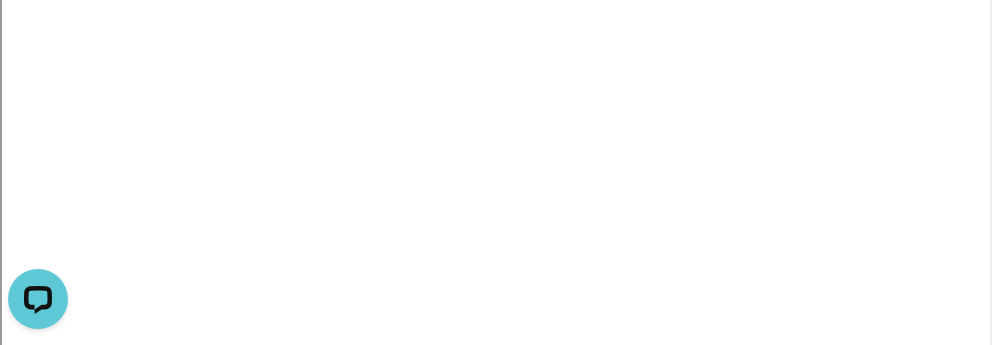 select 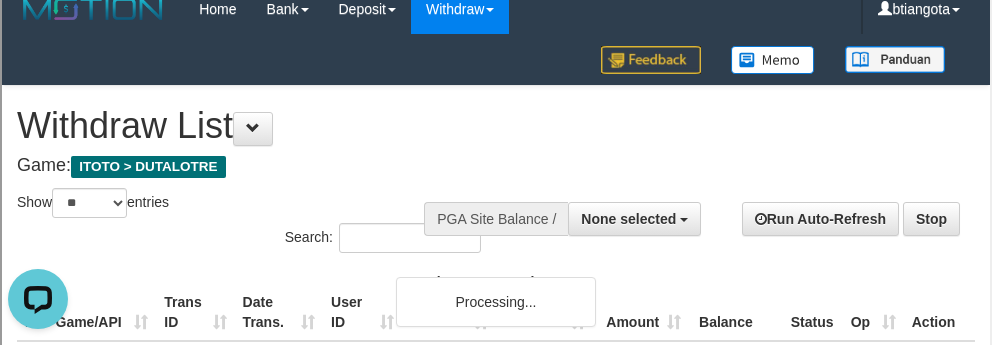 scroll, scrollTop: 0, scrollLeft: 0, axis: both 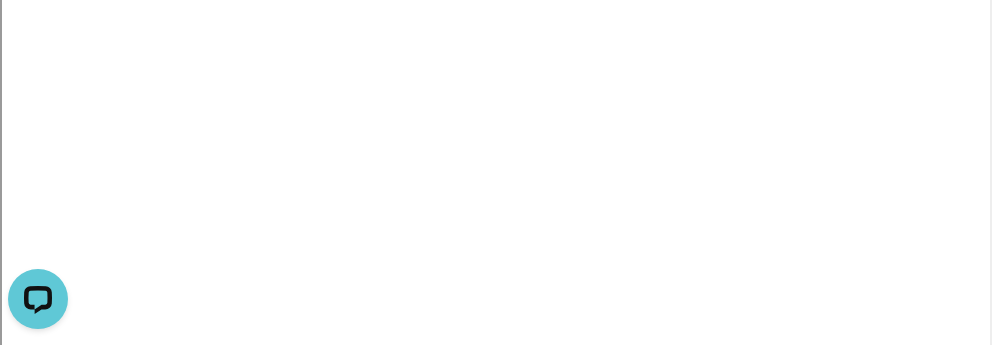 select 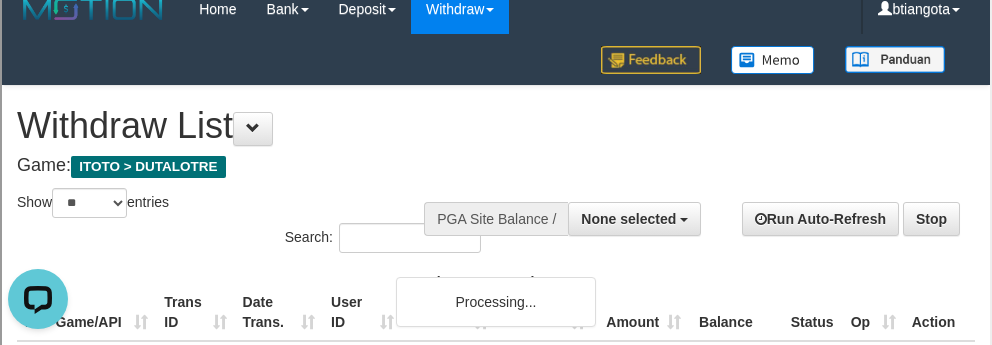 scroll, scrollTop: 0, scrollLeft: 0, axis: both 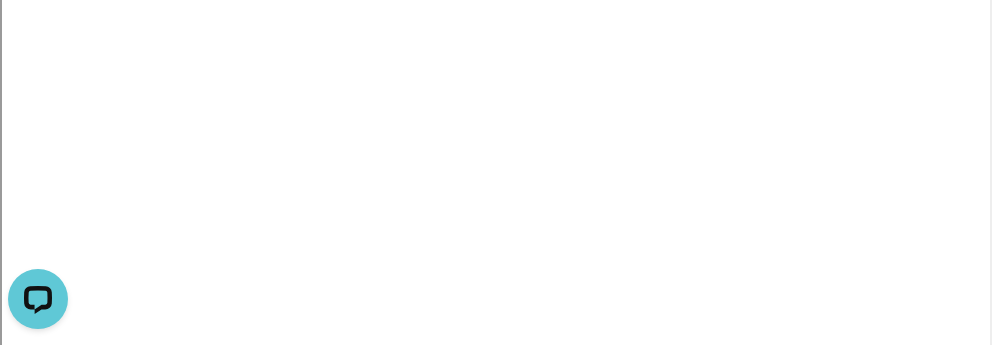 select 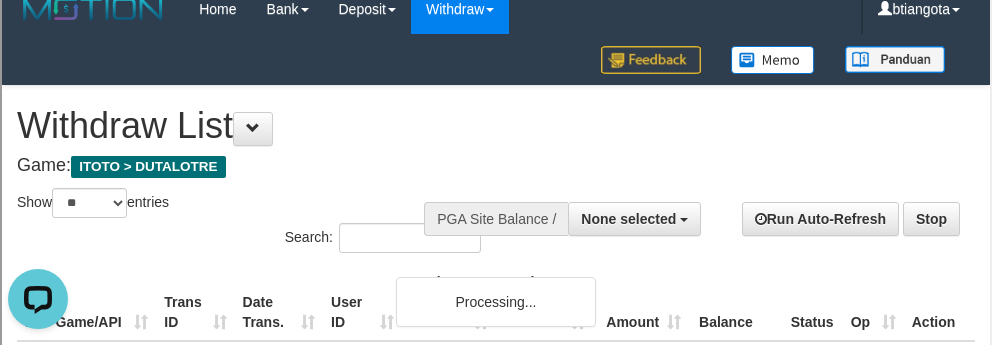 scroll, scrollTop: 0, scrollLeft: 0, axis: both 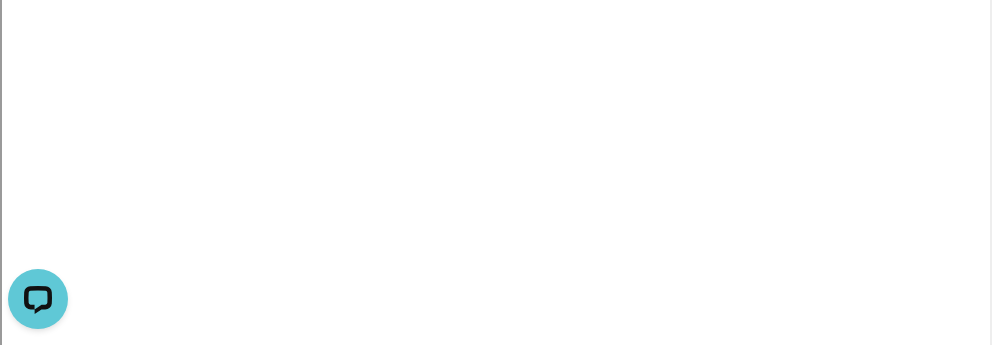 select 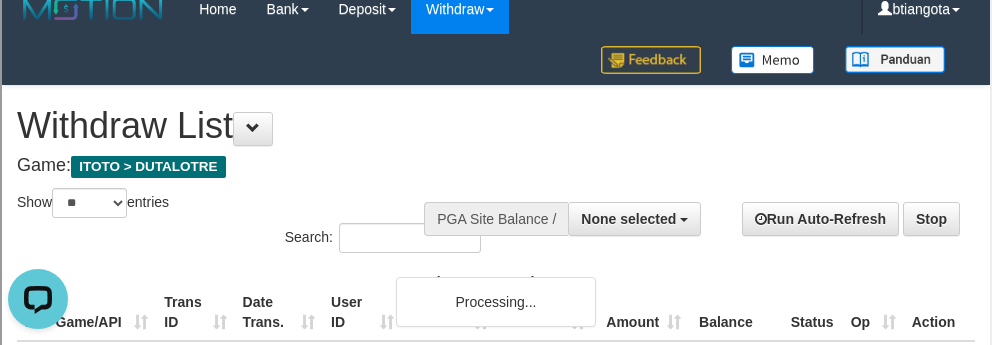 scroll, scrollTop: 0, scrollLeft: 0, axis: both 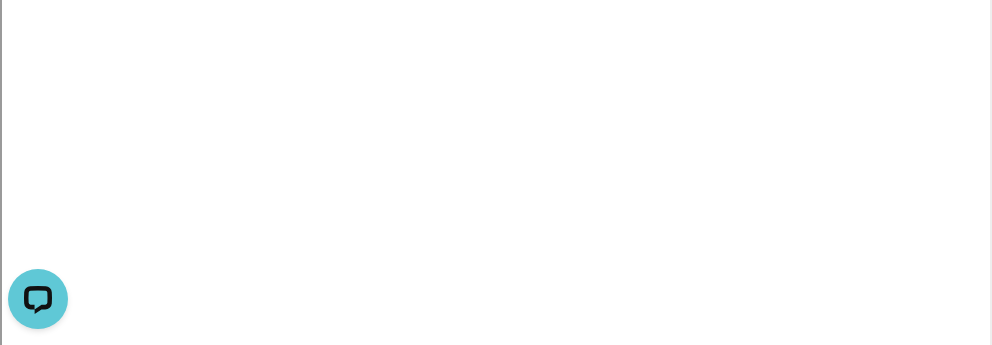 select 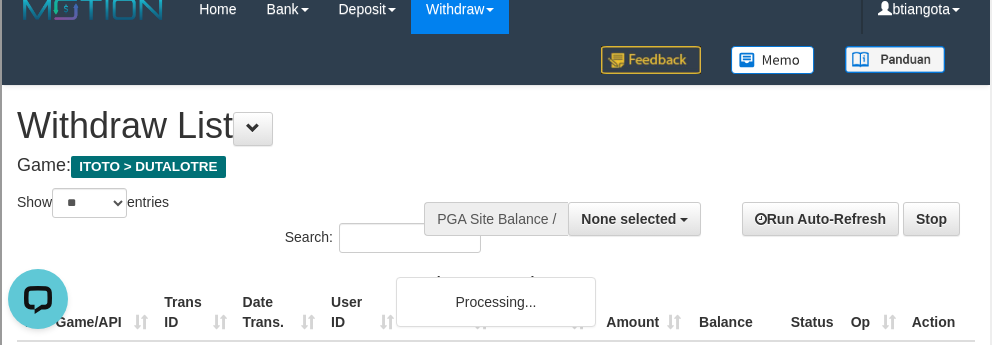 scroll, scrollTop: 0, scrollLeft: 0, axis: both 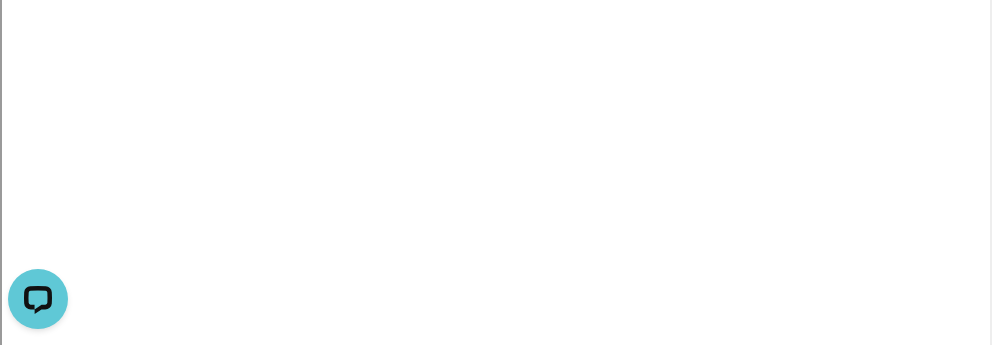 select 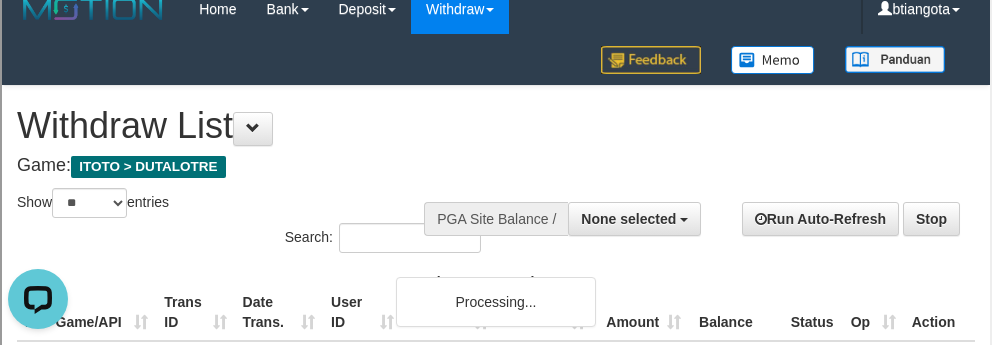 scroll, scrollTop: 0, scrollLeft: 0, axis: both 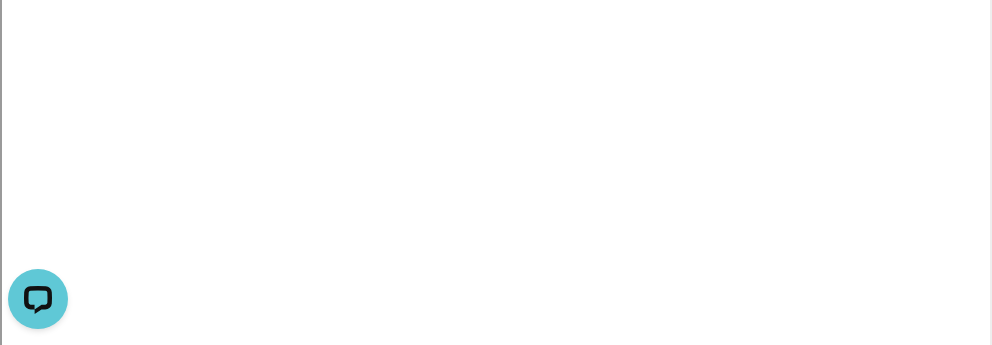 select 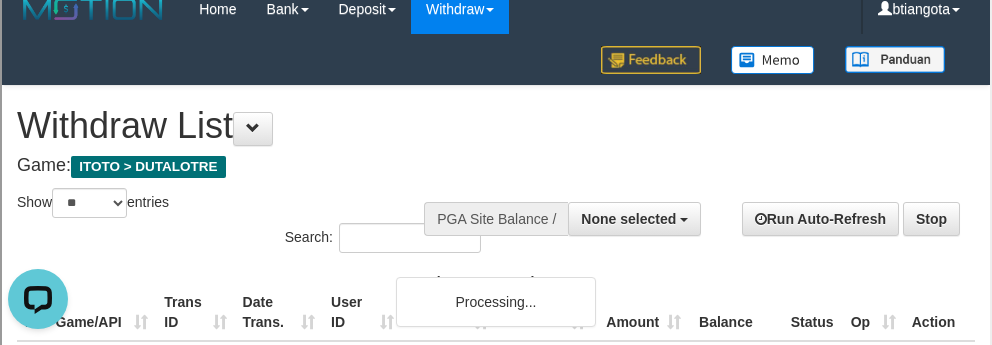 scroll, scrollTop: 0, scrollLeft: 0, axis: both 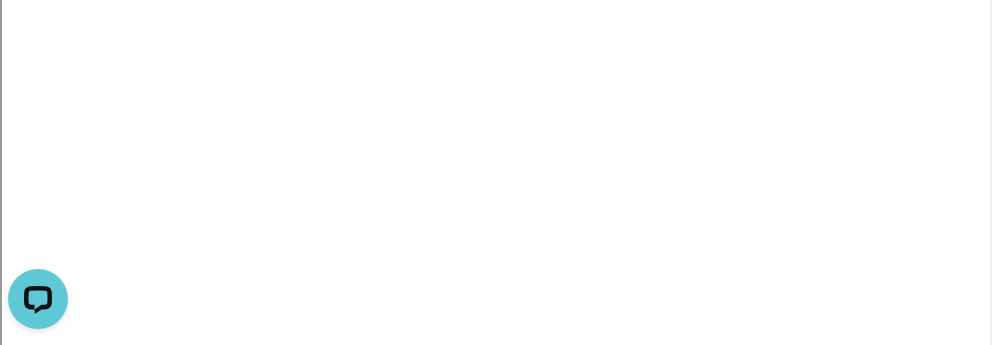 select 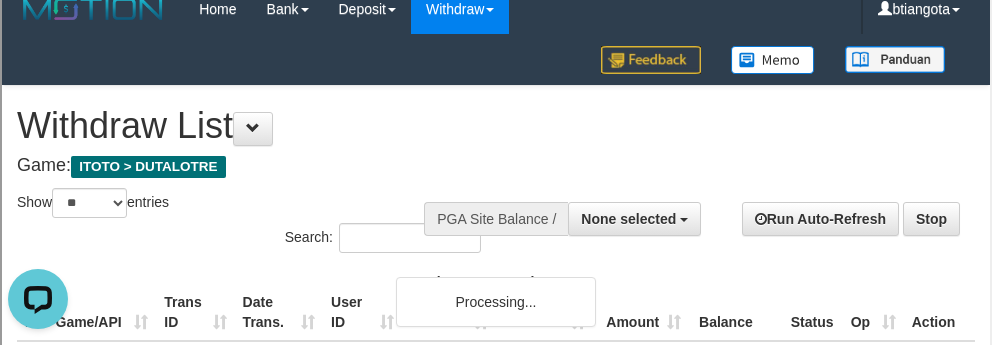 scroll, scrollTop: 0, scrollLeft: 0, axis: both 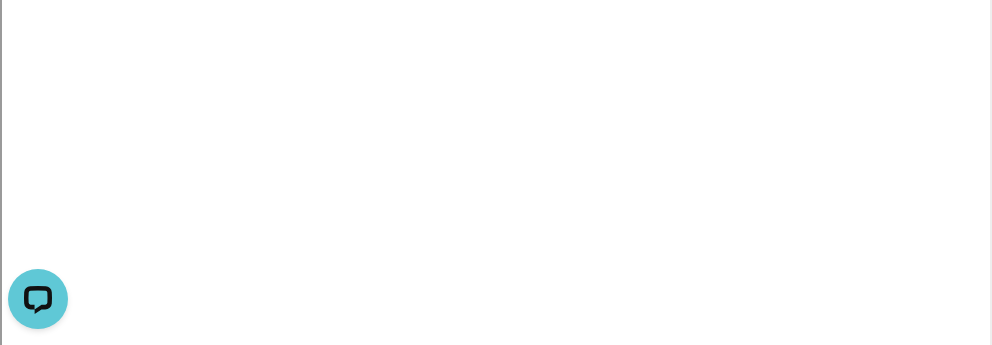 select 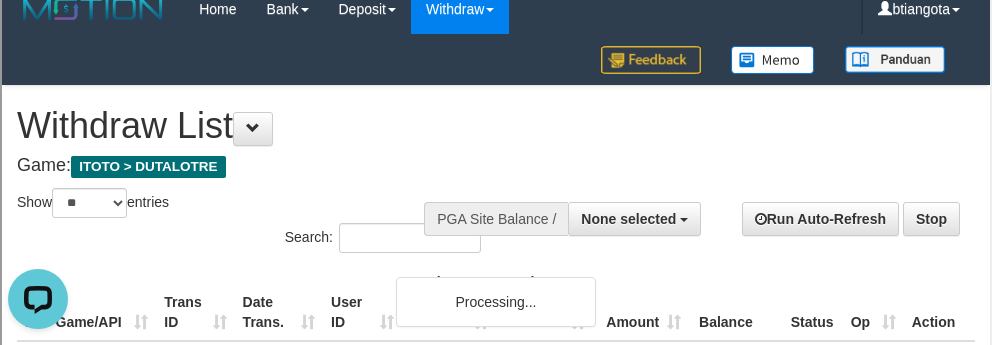 scroll, scrollTop: 0, scrollLeft: 0, axis: both 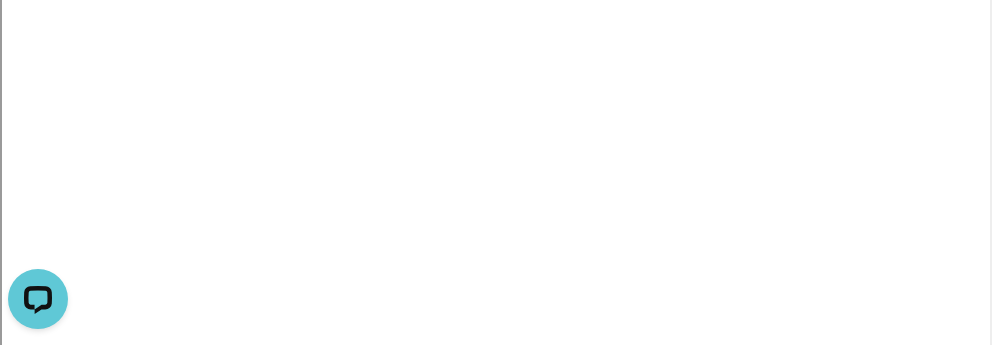select 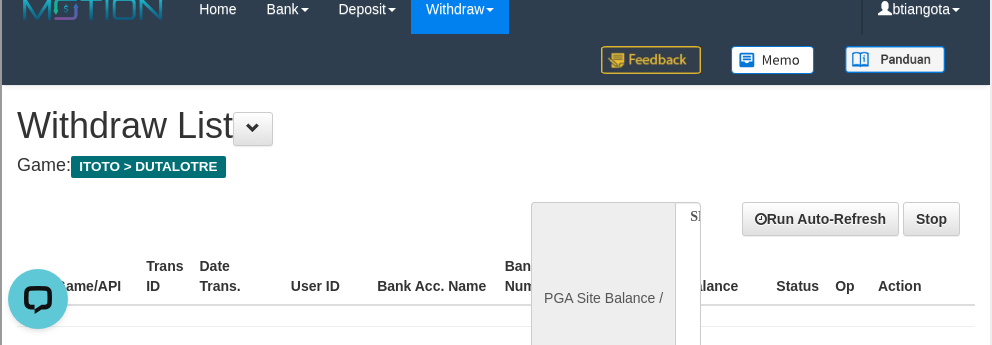 scroll, scrollTop: 0, scrollLeft: 0, axis: both 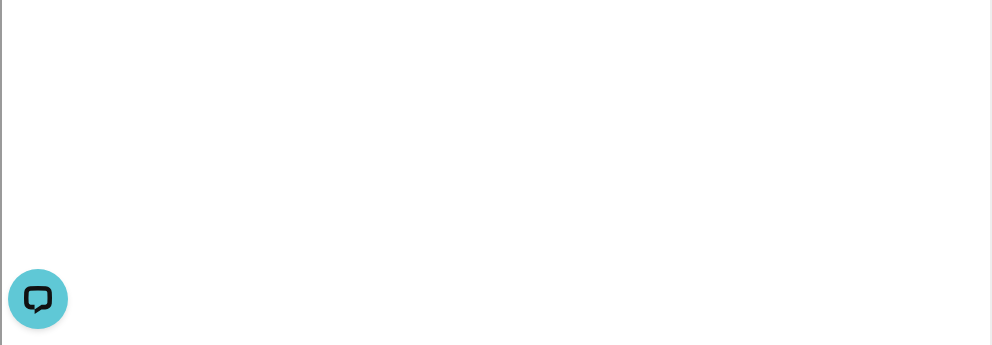 select 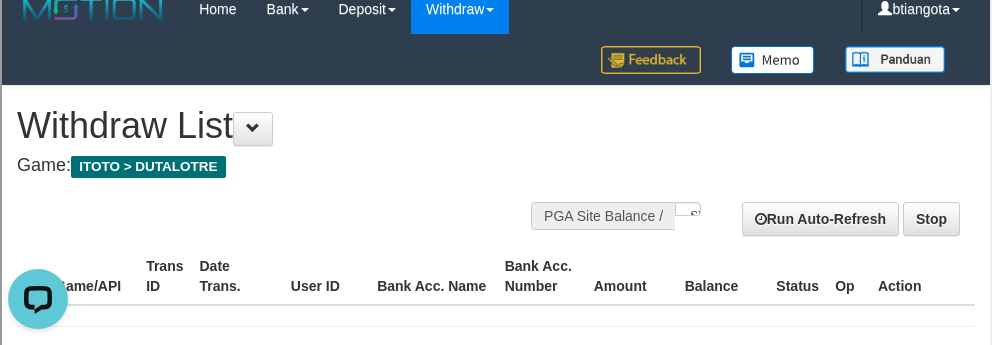scroll, scrollTop: 0, scrollLeft: 0, axis: both 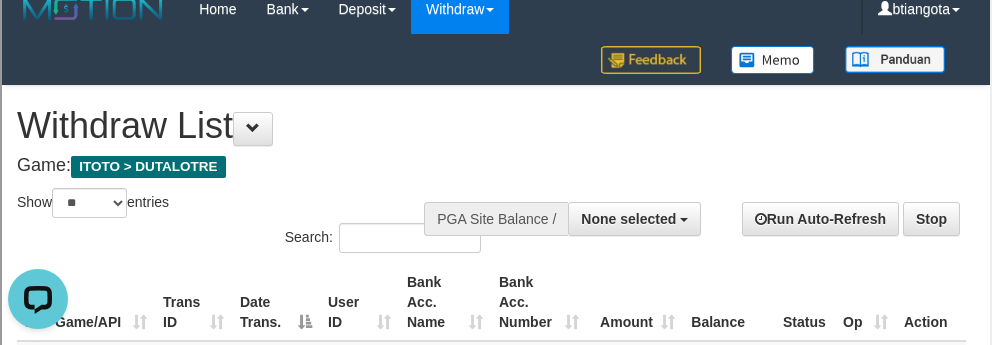 click on "**********" at bounding box center [494, 558] 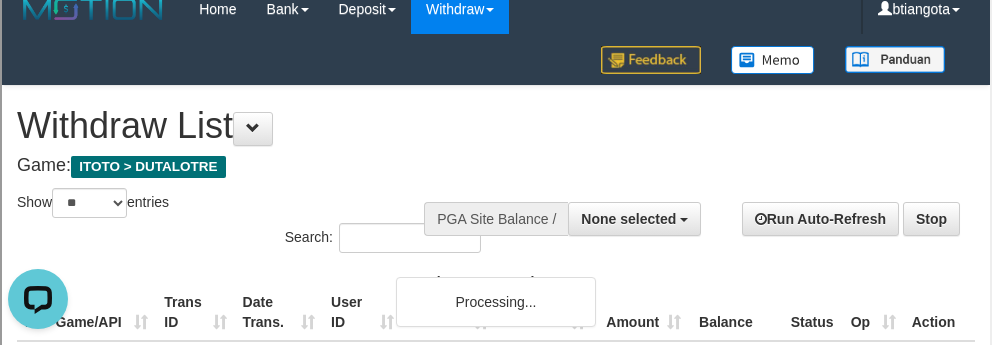 scroll, scrollTop: 0, scrollLeft: 0, axis: both 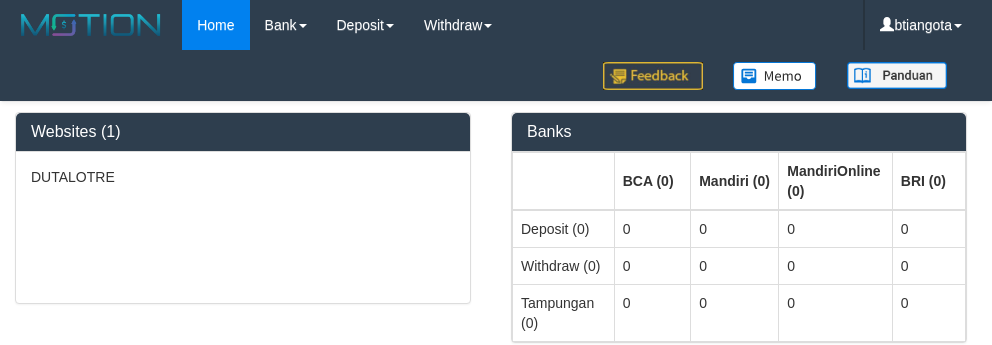 select on "**" 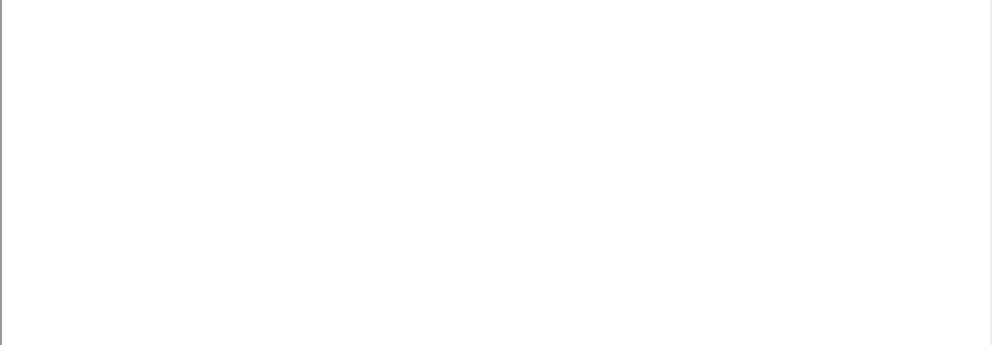 select 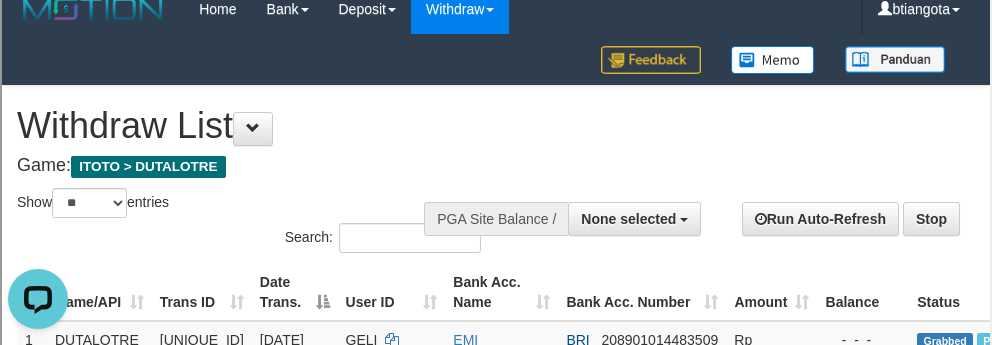 scroll, scrollTop: 0, scrollLeft: 0, axis: both 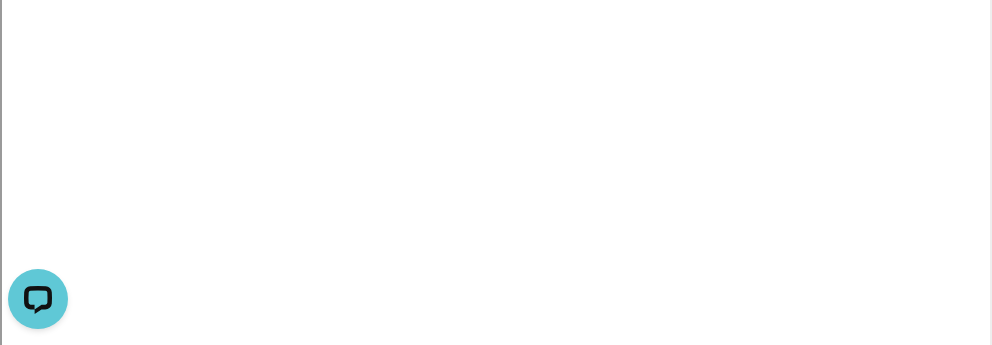 select 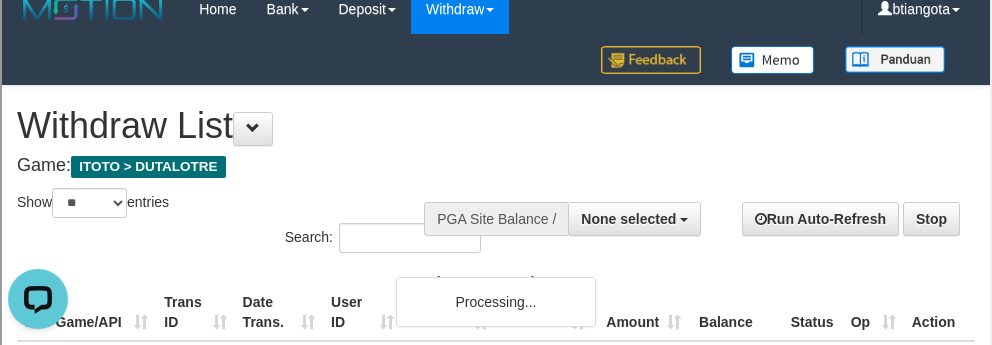 scroll, scrollTop: 0, scrollLeft: 0, axis: both 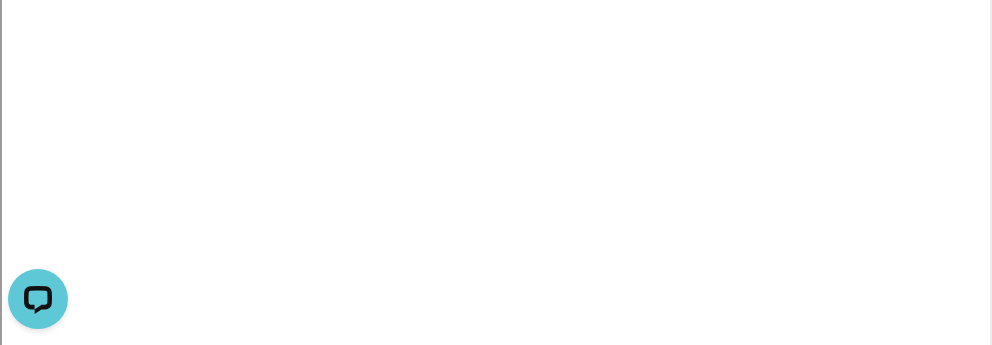 select 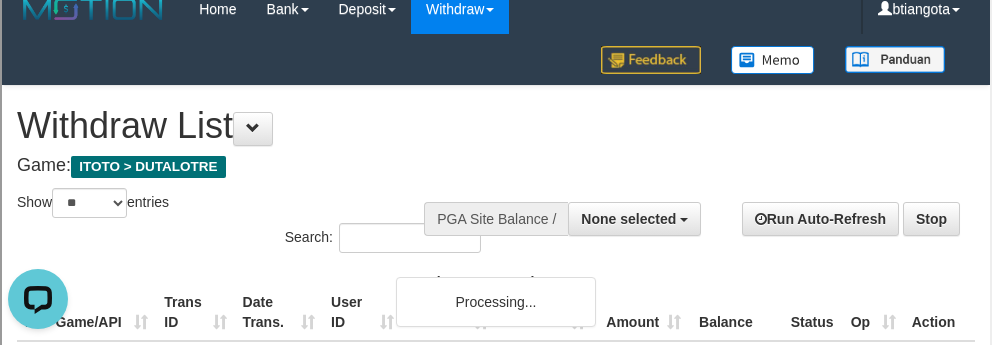 scroll, scrollTop: 0, scrollLeft: 0, axis: both 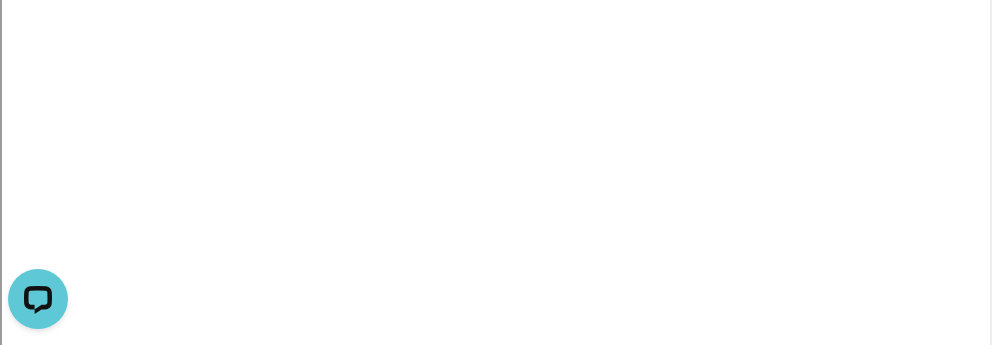select 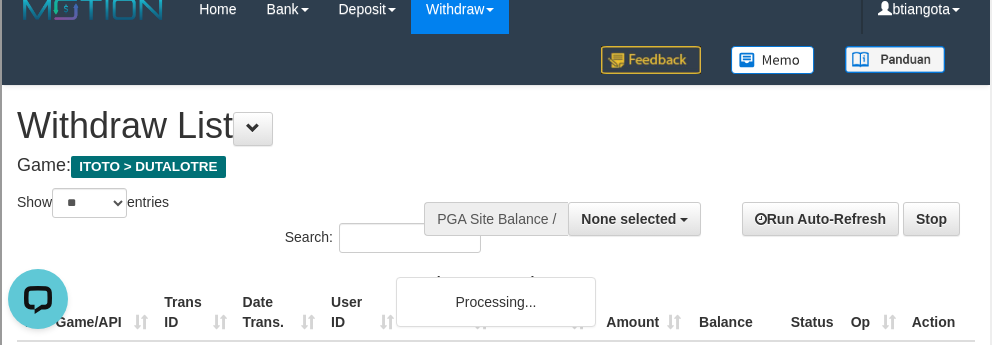 scroll, scrollTop: 0, scrollLeft: 0, axis: both 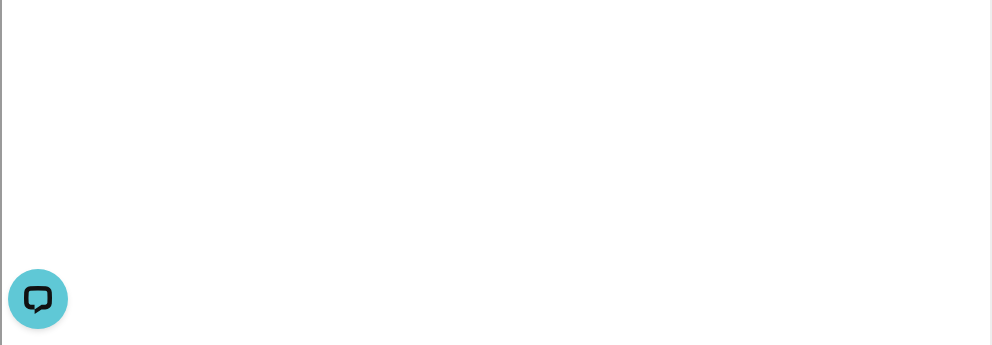 select 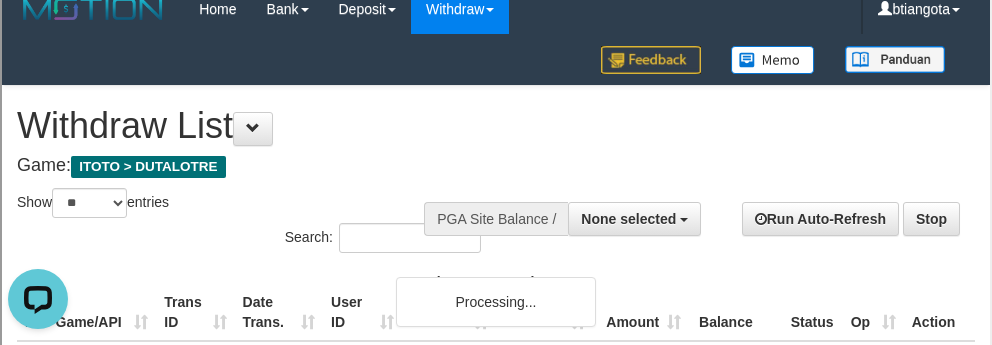 scroll, scrollTop: 0, scrollLeft: 0, axis: both 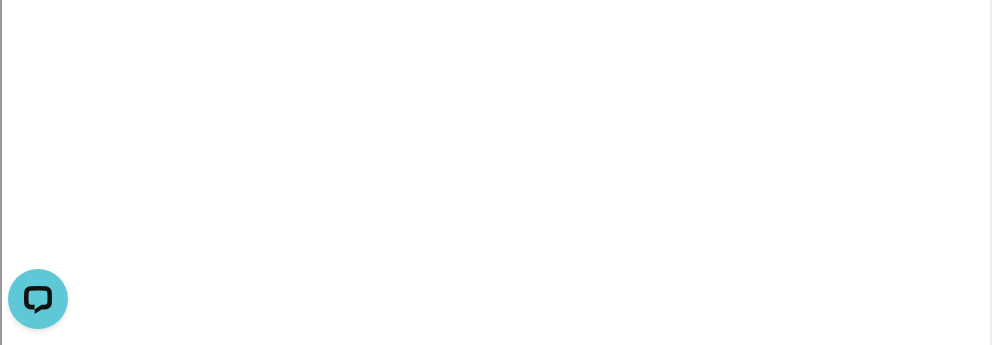 select 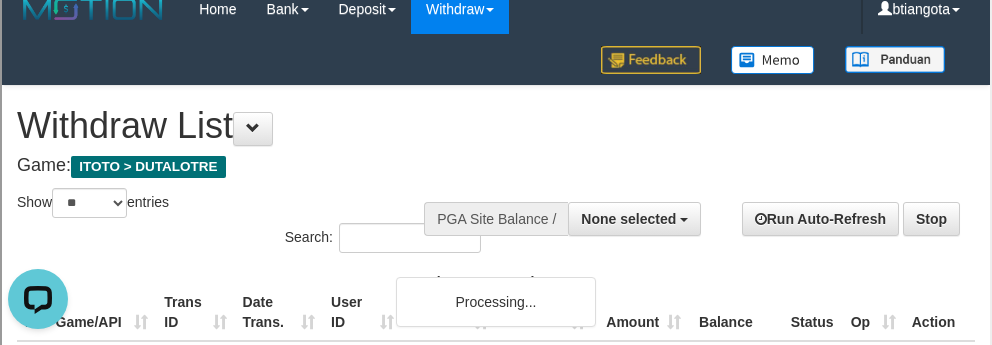 scroll, scrollTop: 0, scrollLeft: 0, axis: both 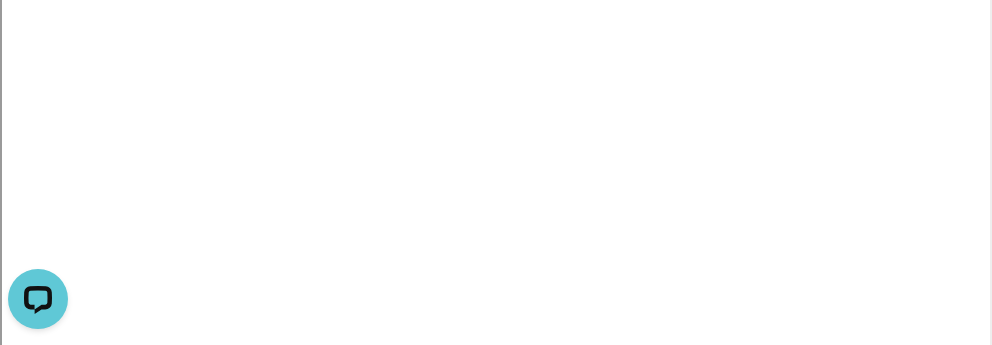 select 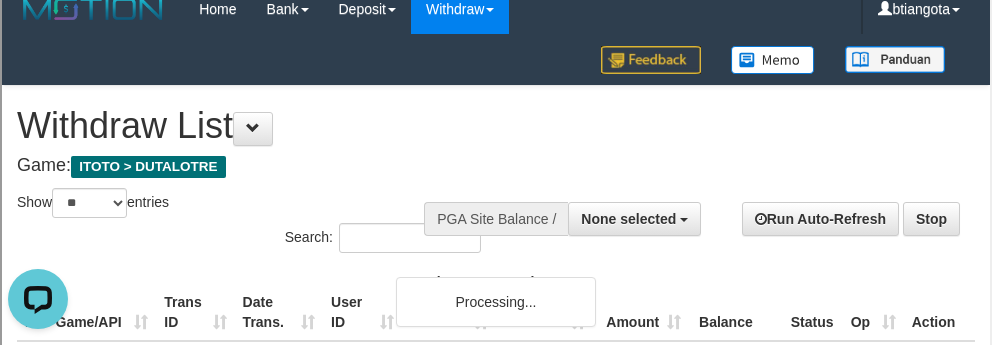 scroll, scrollTop: 0, scrollLeft: 0, axis: both 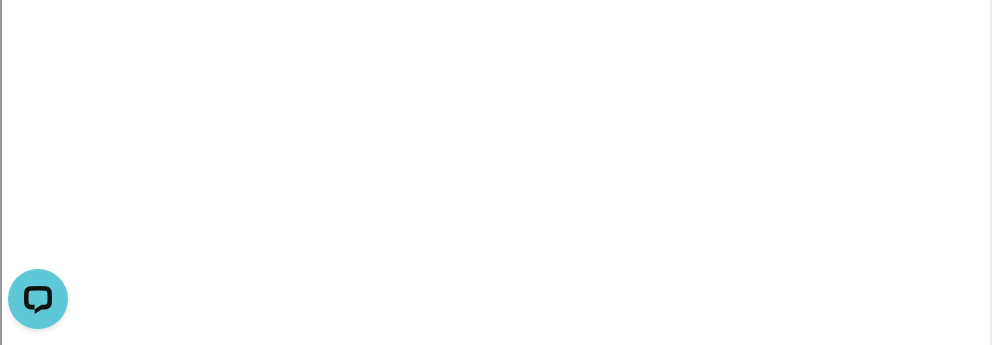 select 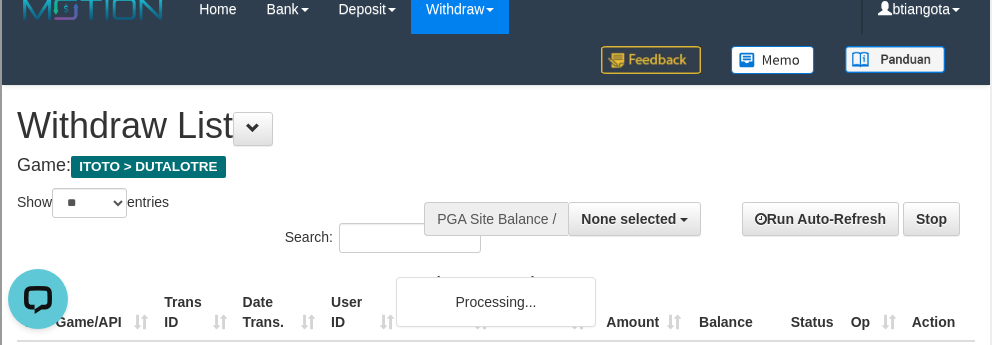 scroll, scrollTop: 0, scrollLeft: 0, axis: both 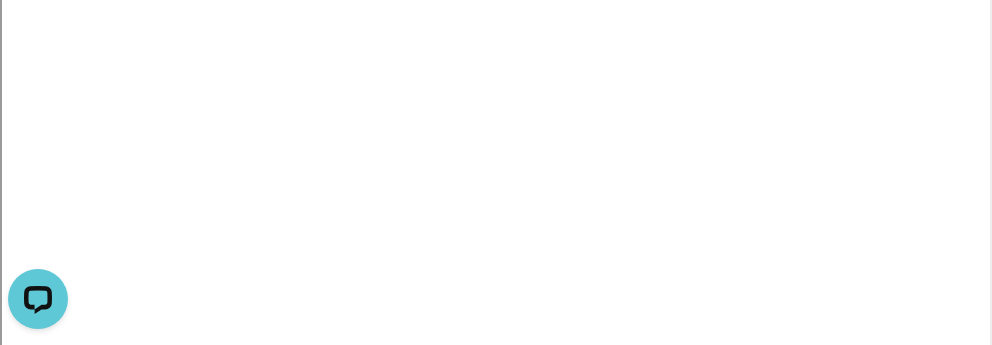 select 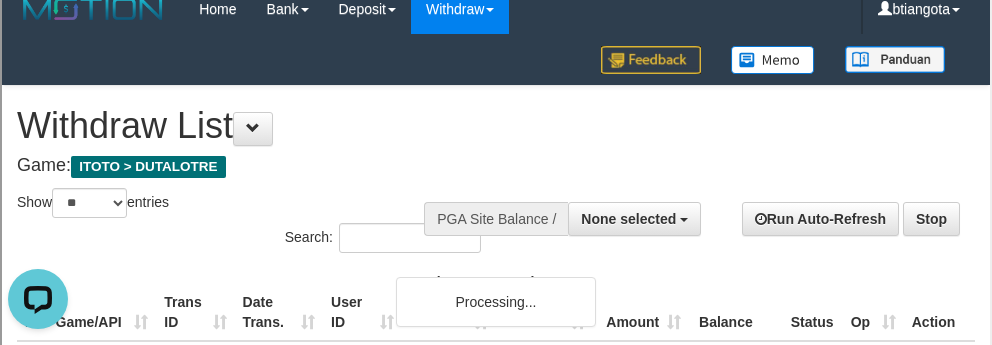 scroll, scrollTop: 0, scrollLeft: 0, axis: both 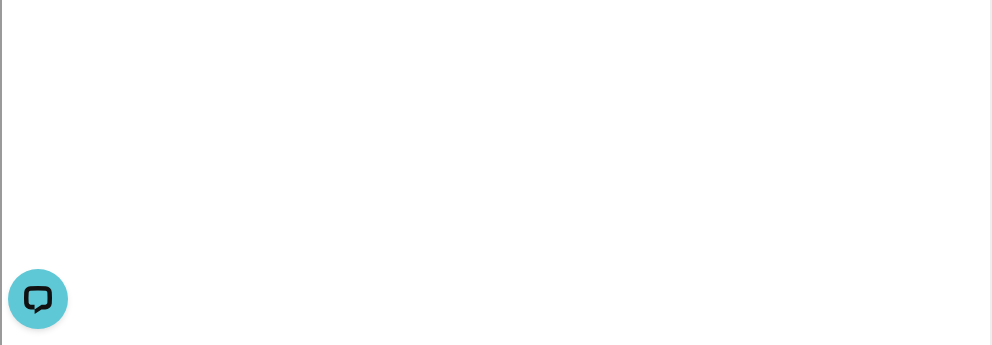 select 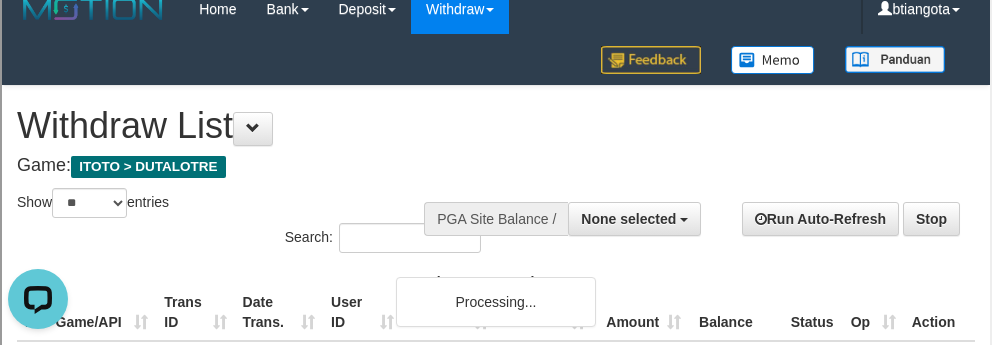 scroll, scrollTop: 0, scrollLeft: 0, axis: both 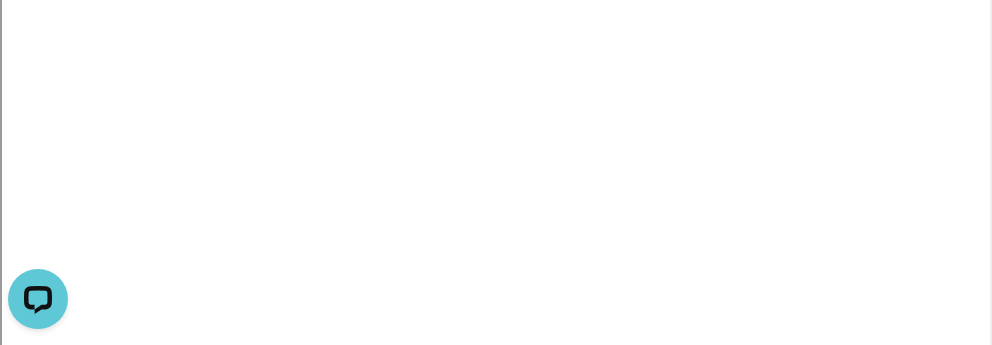 select 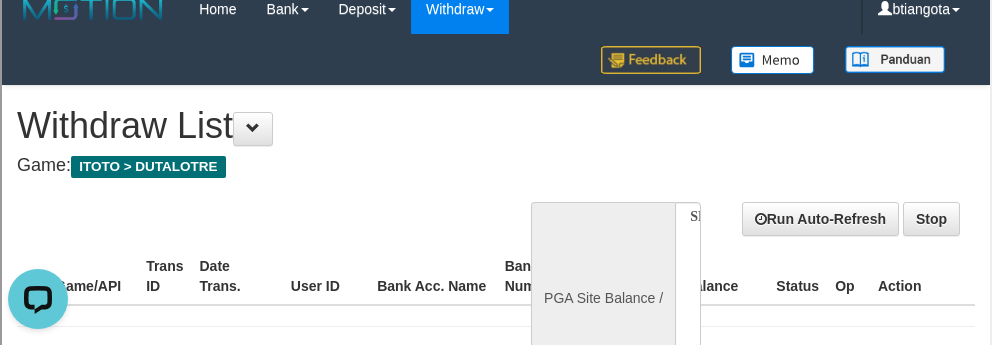 scroll, scrollTop: 0, scrollLeft: 0, axis: both 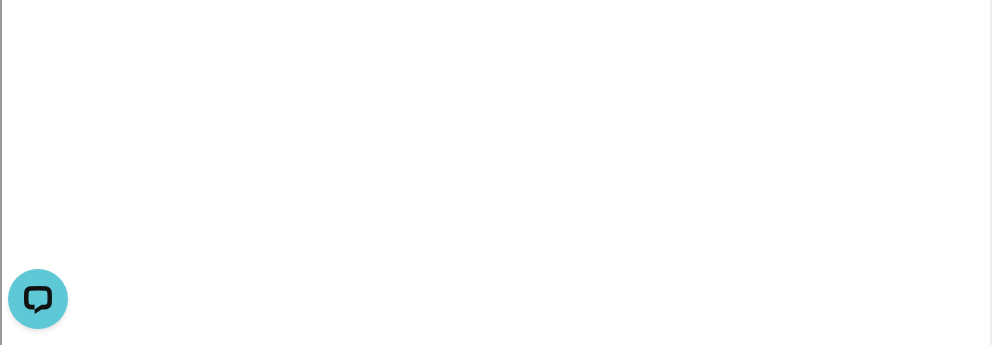 select 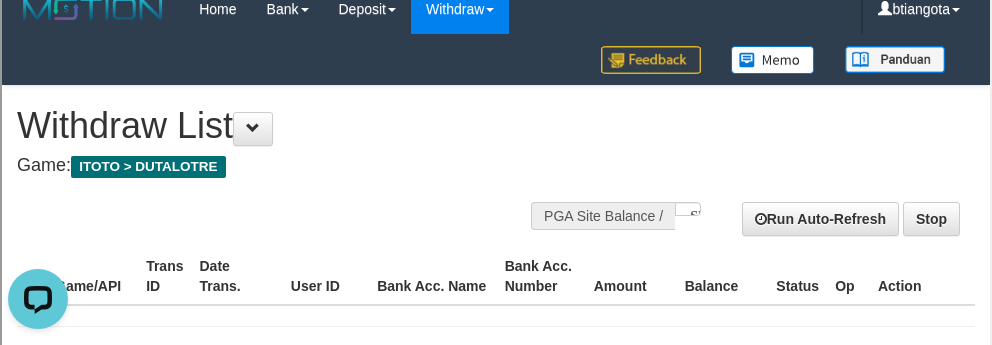 scroll, scrollTop: 0, scrollLeft: 0, axis: both 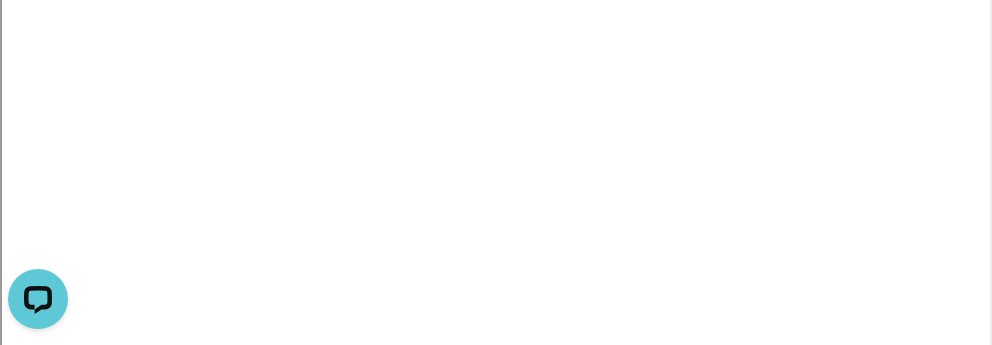 select 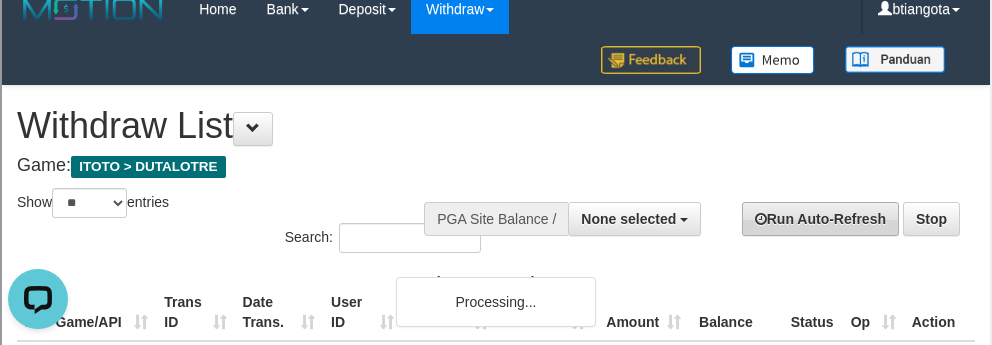 scroll, scrollTop: 0, scrollLeft: 0, axis: both 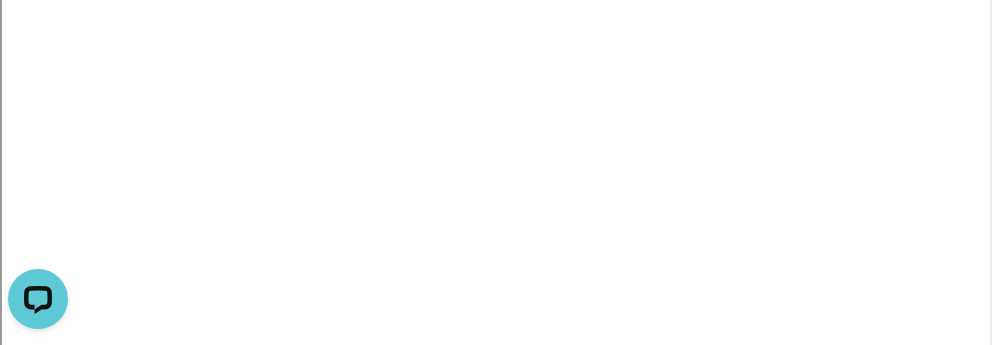 select 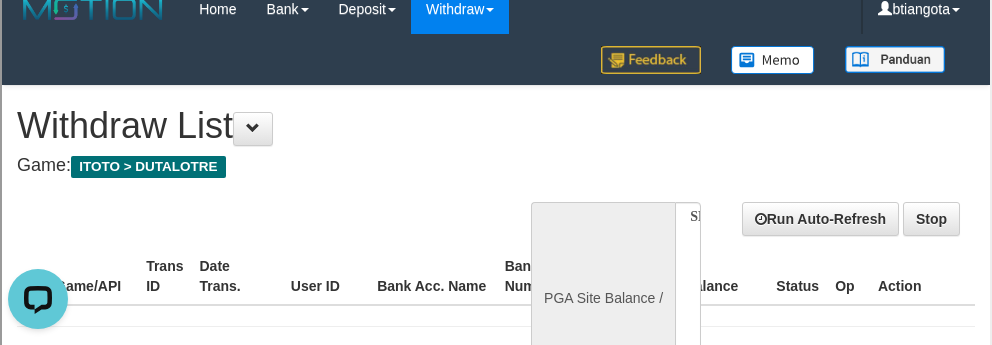 scroll, scrollTop: 0, scrollLeft: 0, axis: both 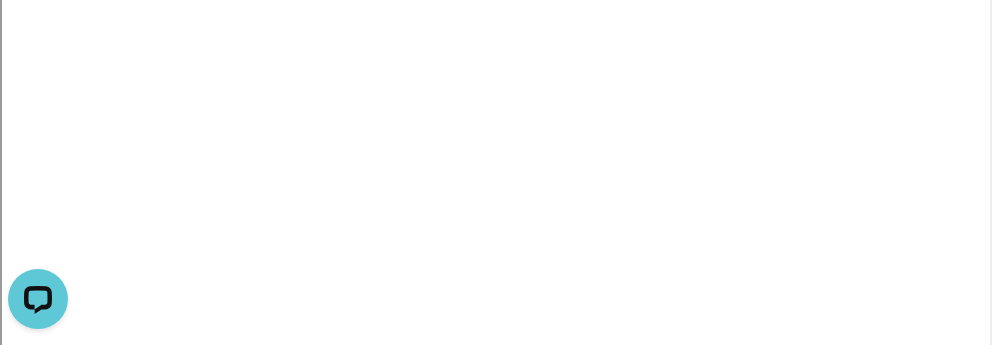 select 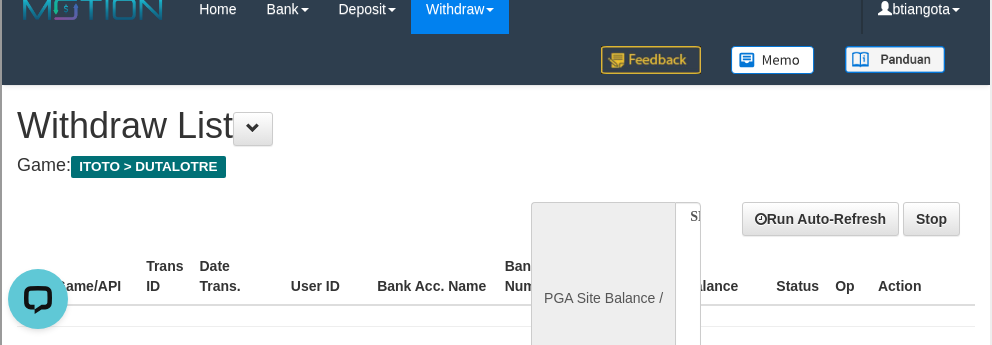 scroll, scrollTop: 0, scrollLeft: 0, axis: both 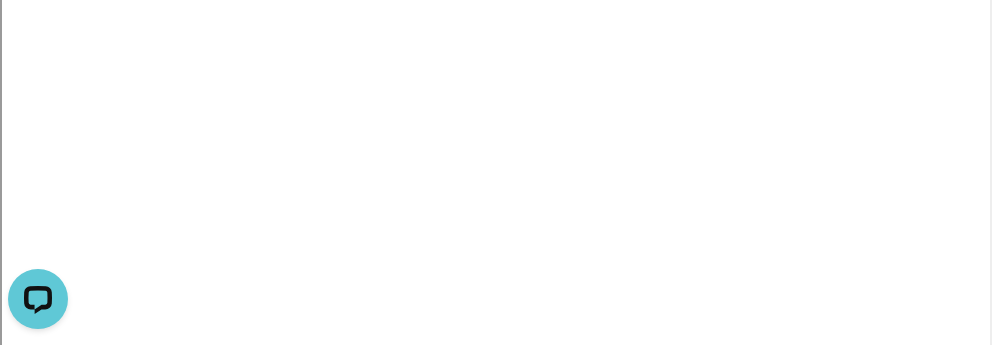 select 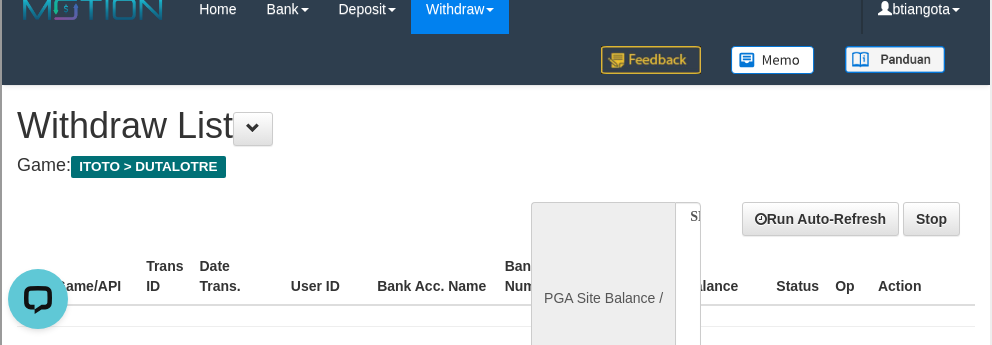 scroll, scrollTop: 0, scrollLeft: 0, axis: both 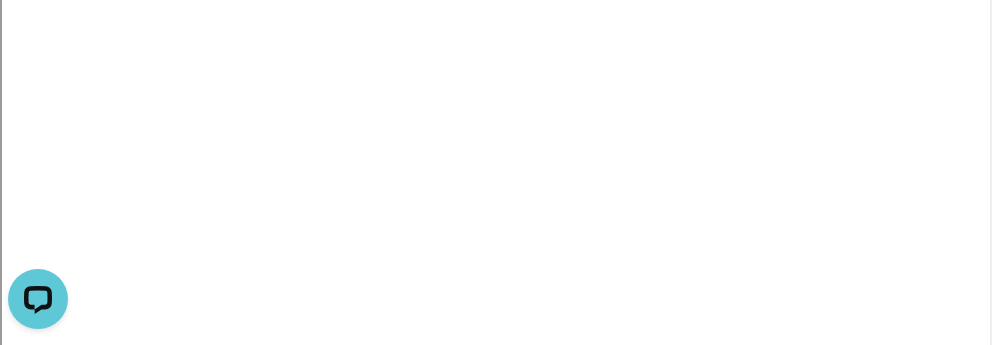 select 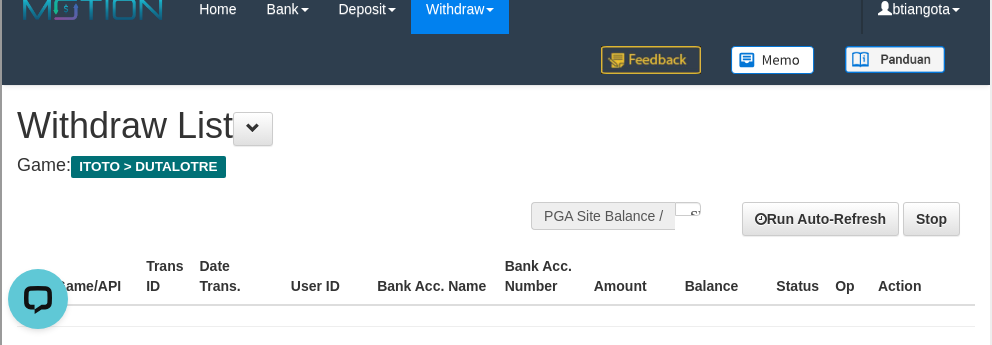 scroll, scrollTop: 0, scrollLeft: 0, axis: both 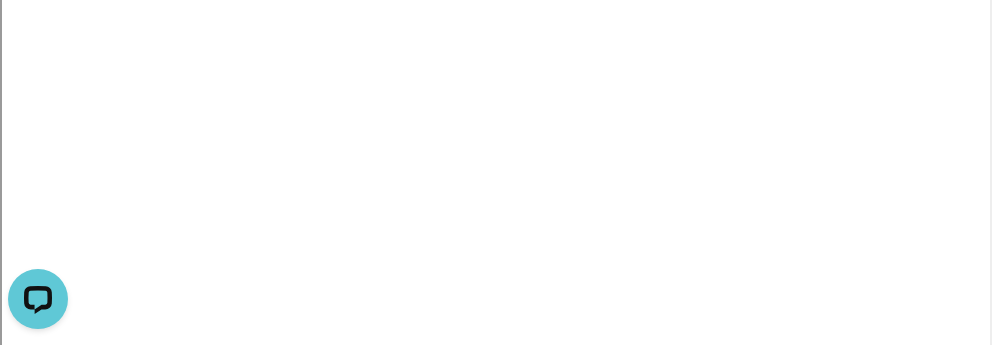 select 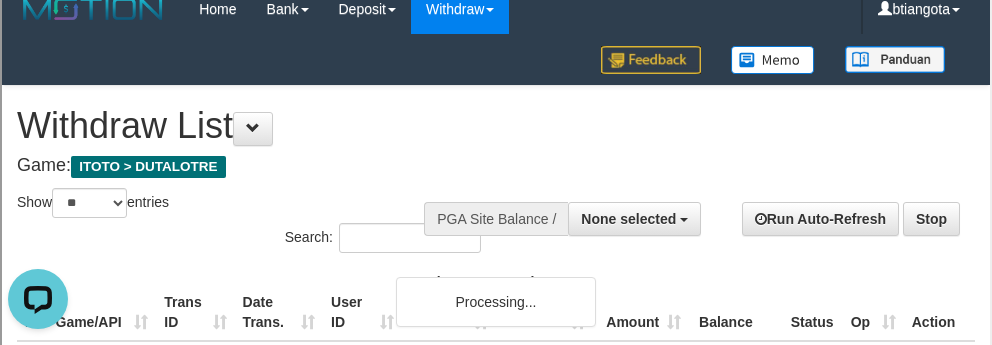 scroll, scrollTop: 0, scrollLeft: 0, axis: both 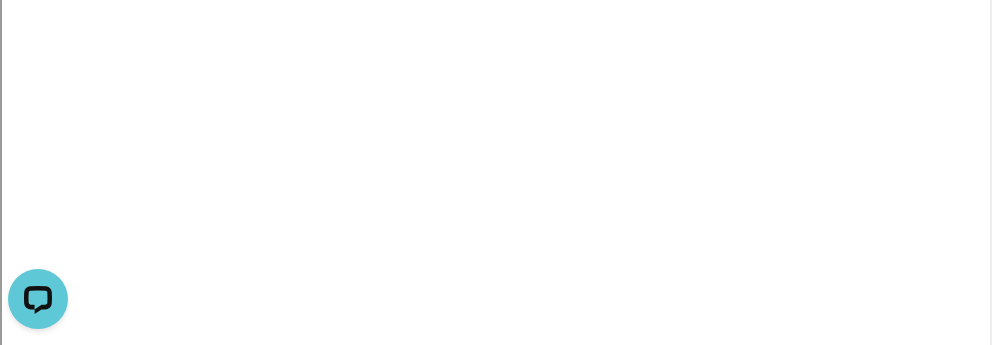 select 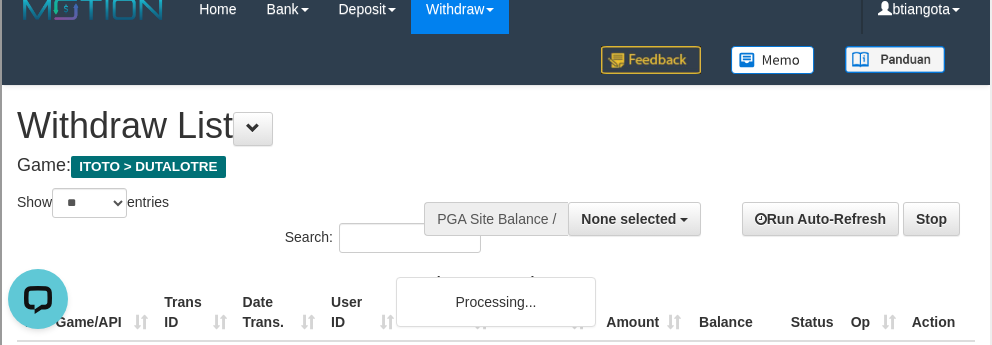 scroll, scrollTop: 0, scrollLeft: 0, axis: both 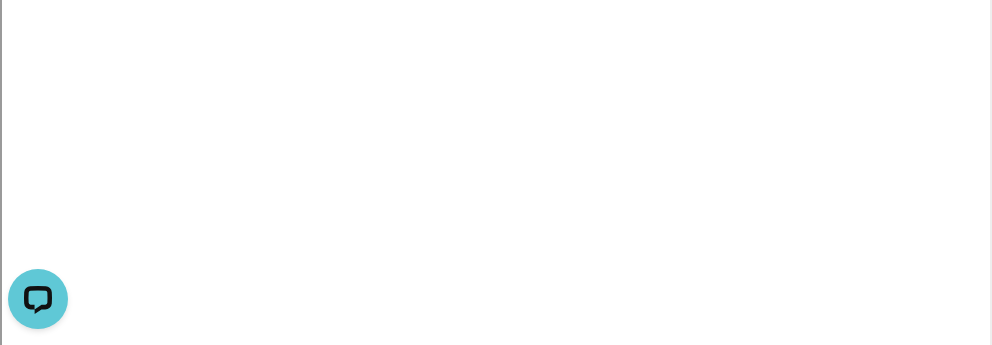 select 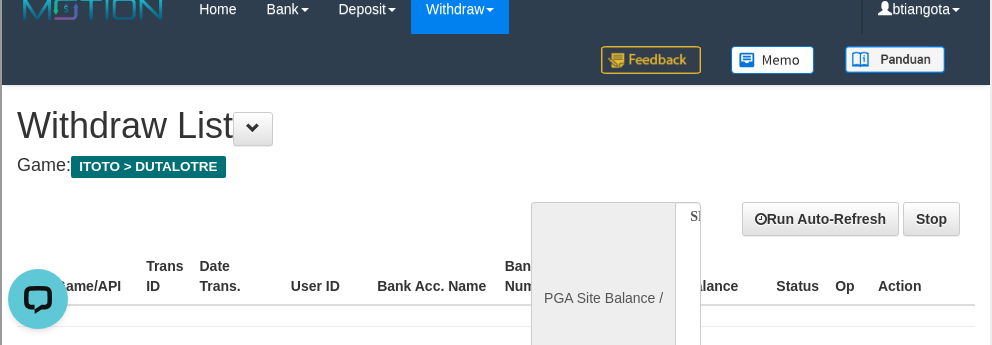 scroll, scrollTop: 0, scrollLeft: 0, axis: both 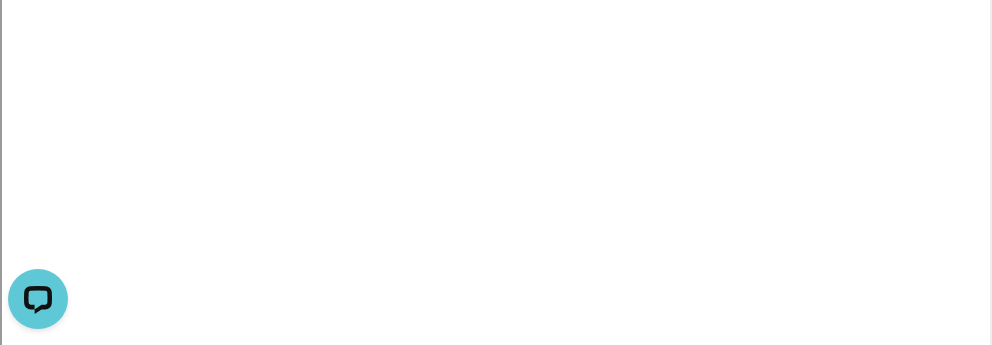select 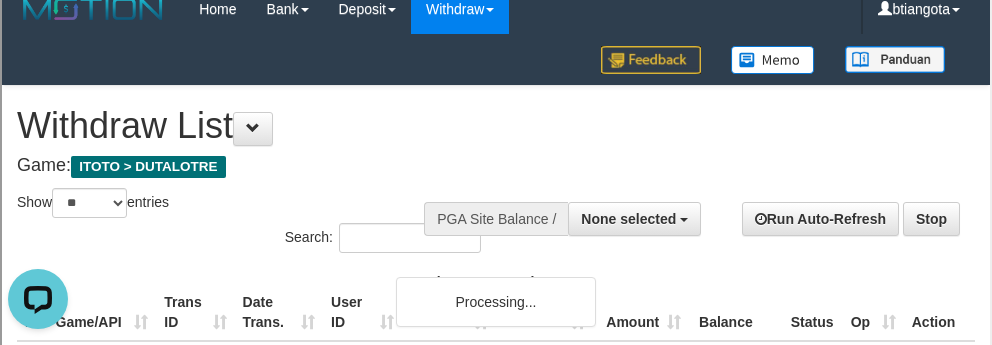 scroll, scrollTop: 0, scrollLeft: 0, axis: both 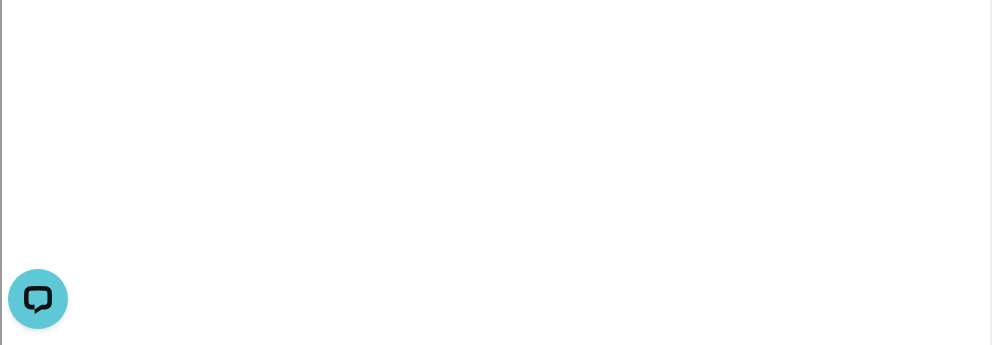 select 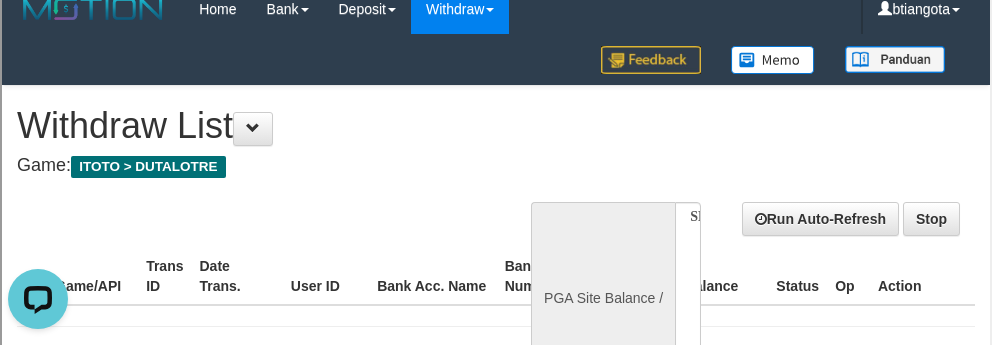 scroll, scrollTop: 0, scrollLeft: 0, axis: both 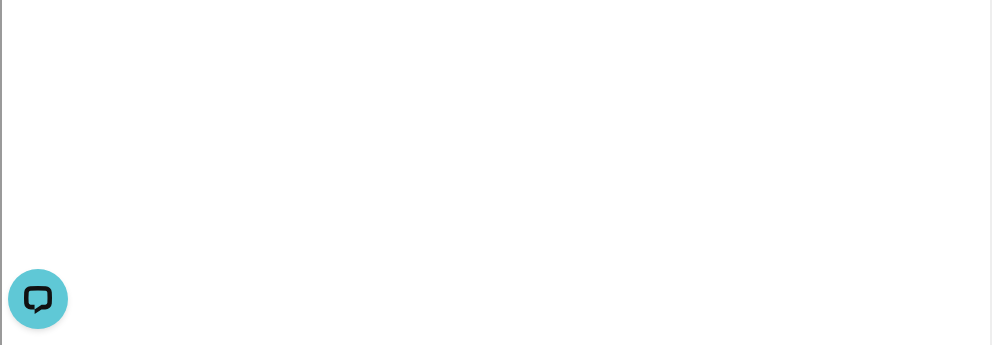 select 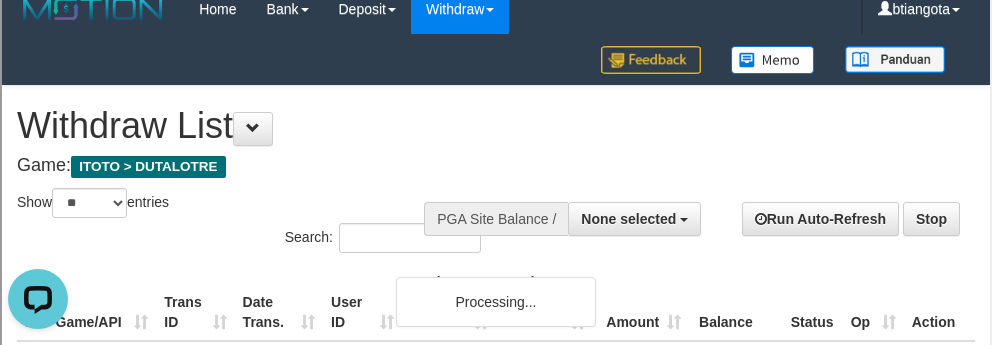 scroll, scrollTop: 0, scrollLeft: 0, axis: both 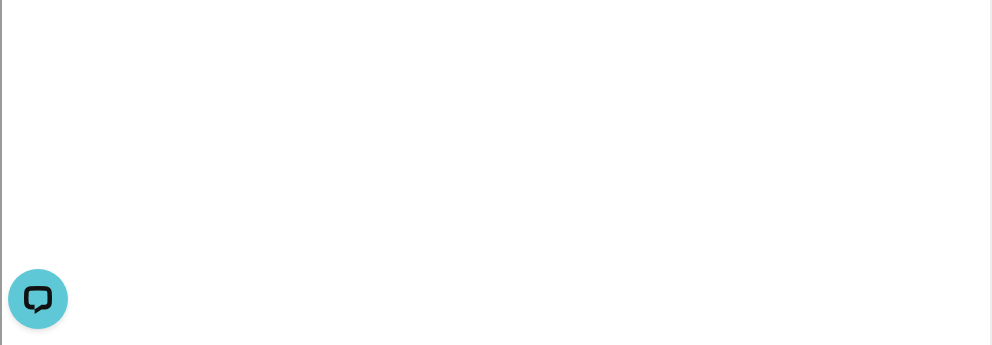 select 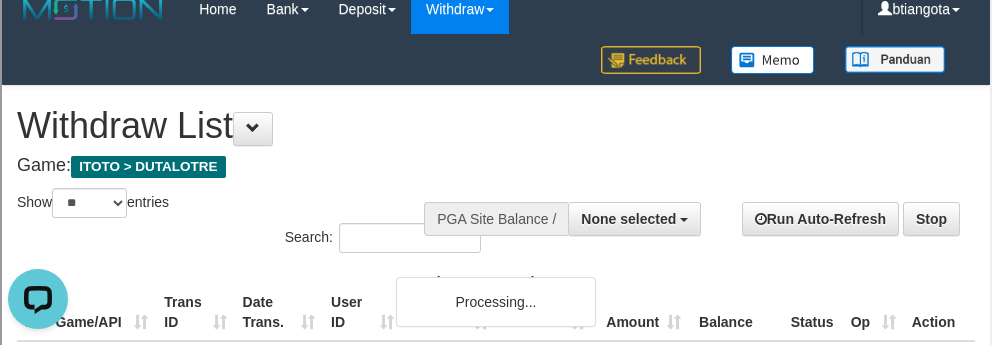 scroll, scrollTop: 0, scrollLeft: 0, axis: both 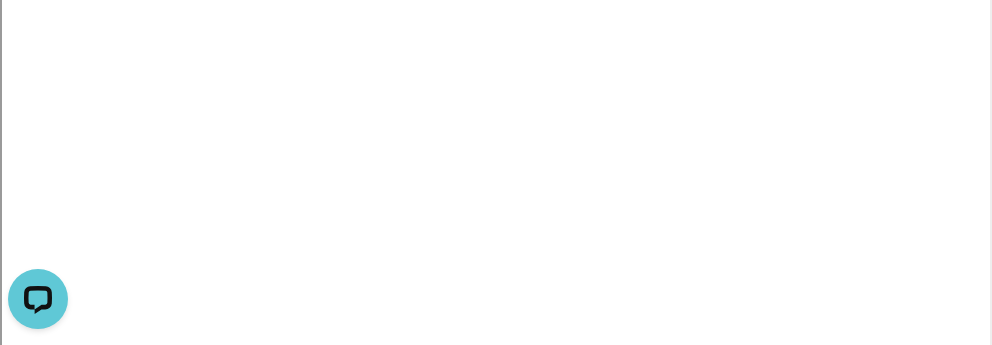 select 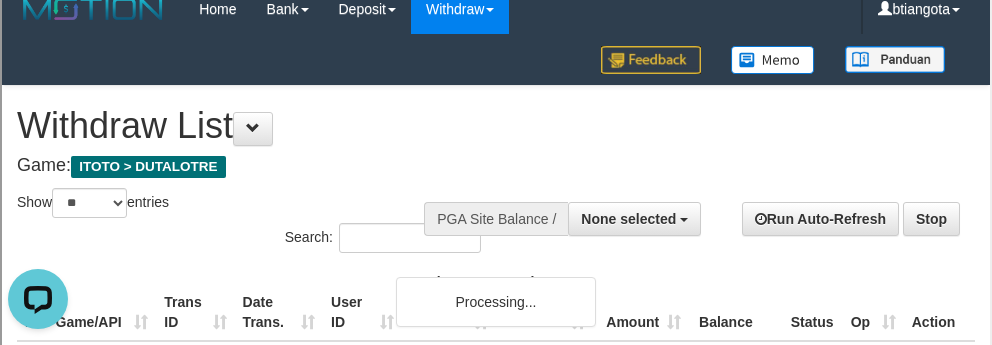 scroll, scrollTop: 0, scrollLeft: 0, axis: both 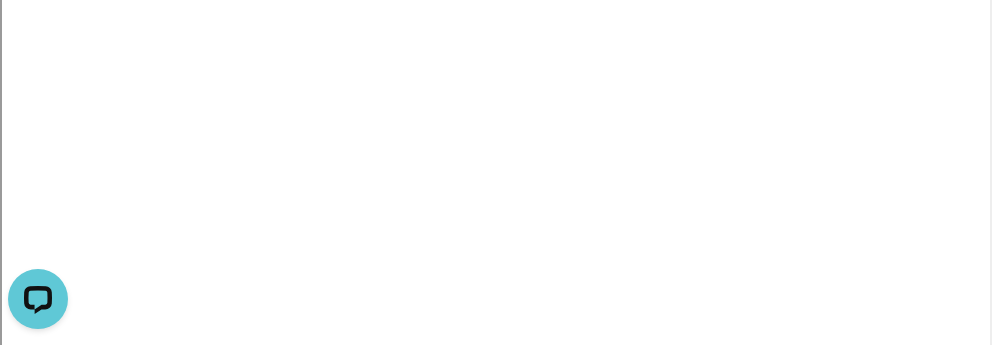 select 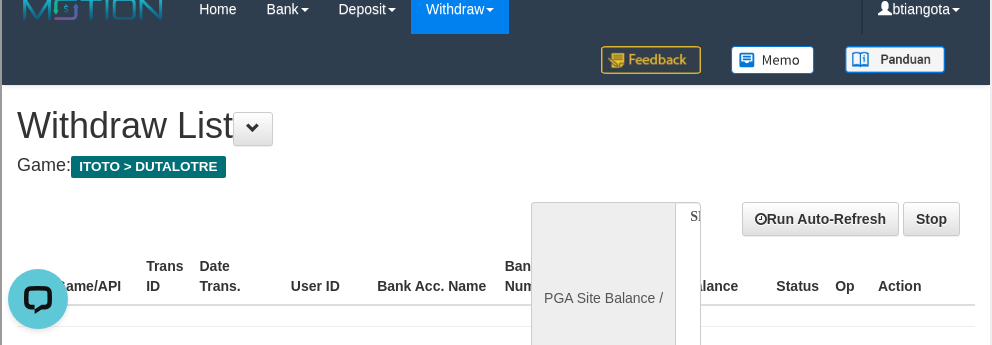 scroll, scrollTop: 0, scrollLeft: 0, axis: both 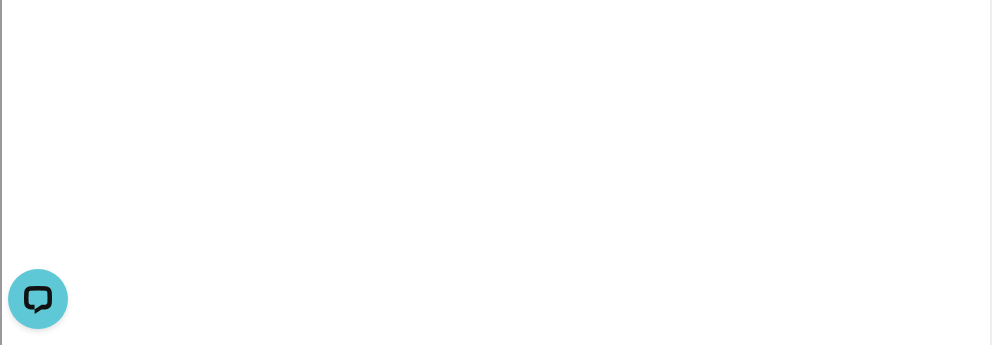 select 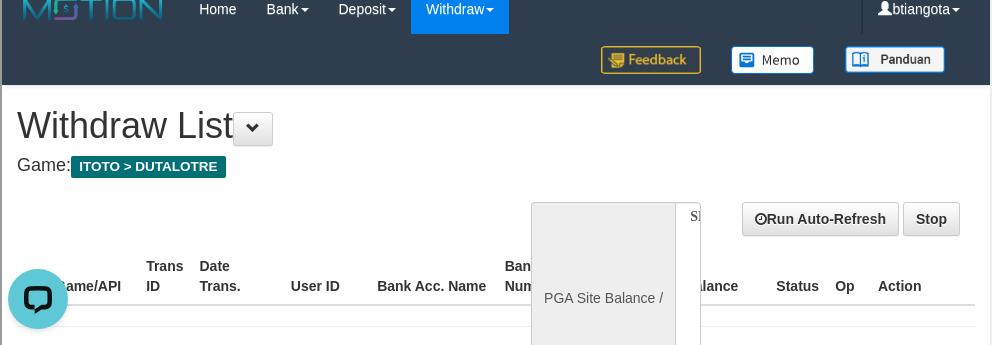 scroll, scrollTop: 0, scrollLeft: 0, axis: both 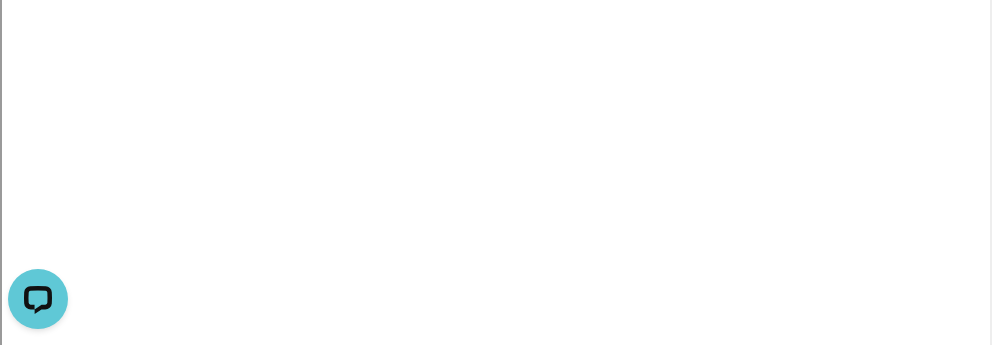select 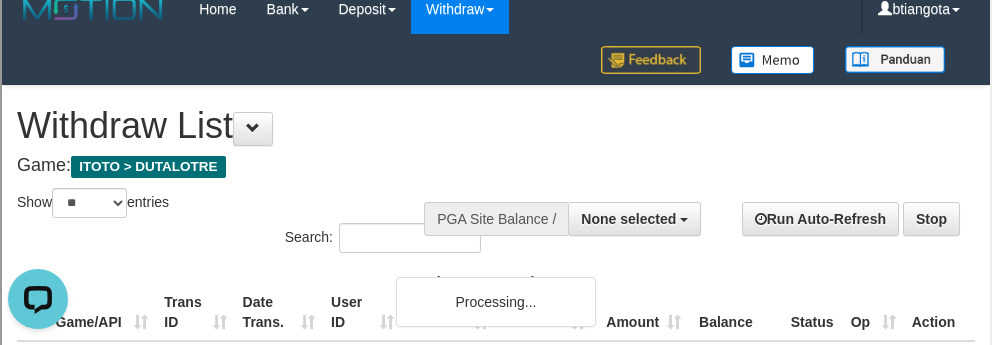scroll, scrollTop: 0, scrollLeft: 0, axis: both 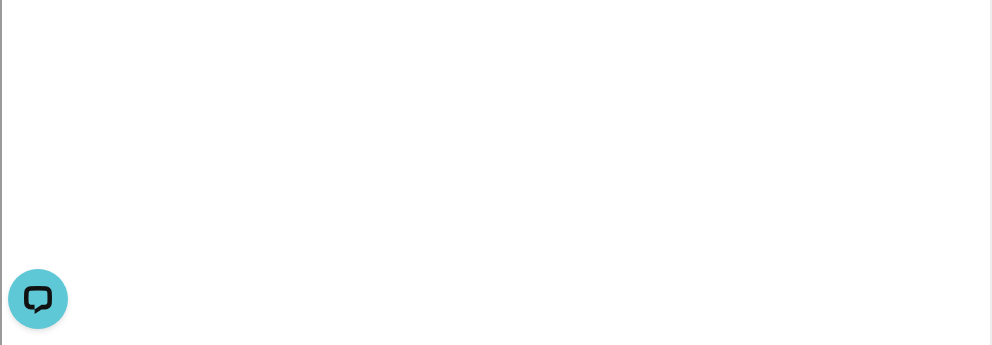 select 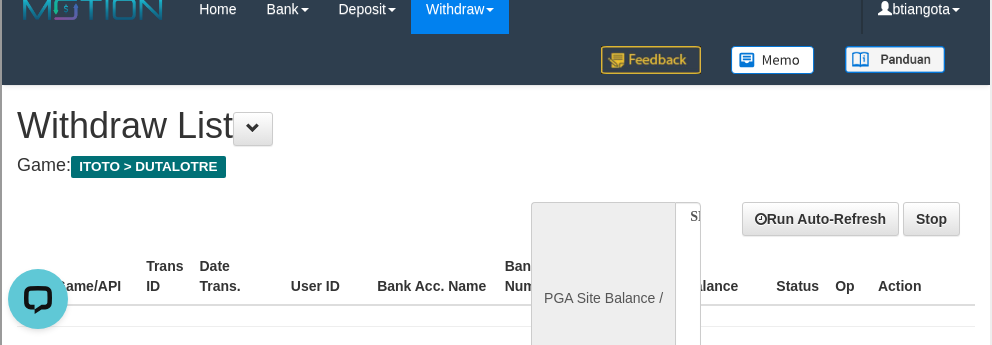 scroll, scrollTop: 0, scrollLeft: 0, axis: both 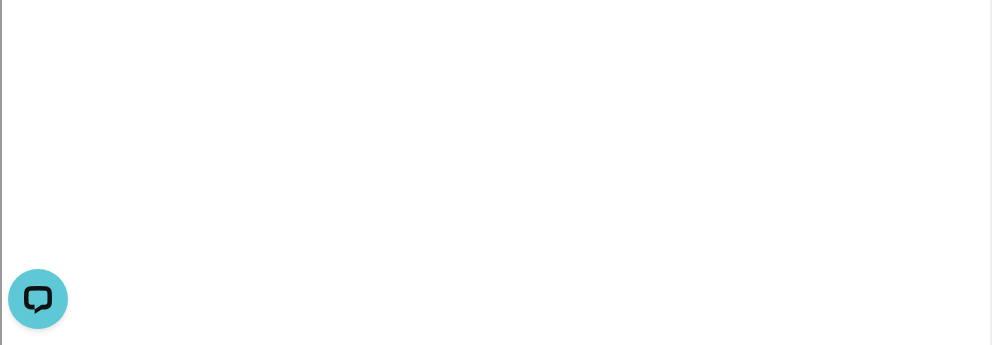 select 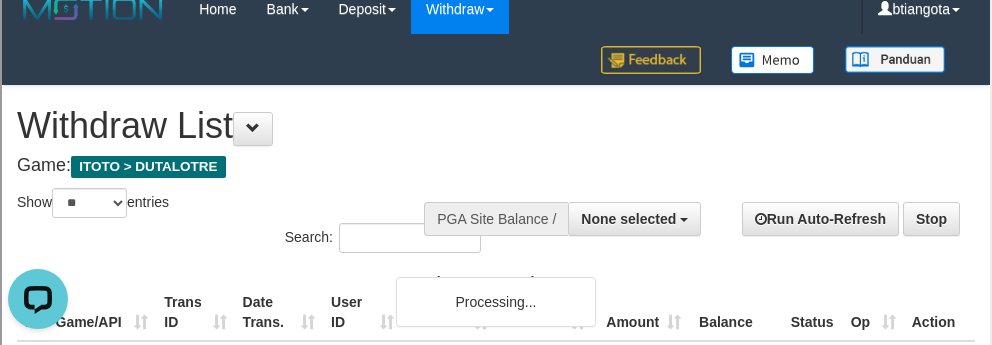 scroll, scrollTop: 0, scrollLeft: 0, axis: both 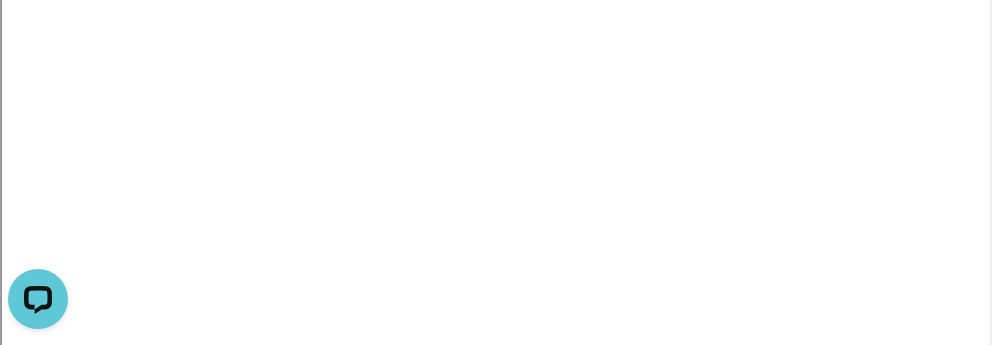 select 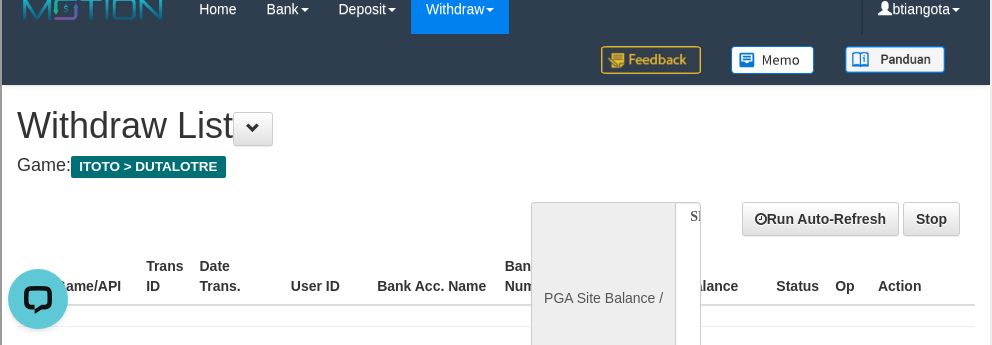 scroll, scrollTop: 0, scrollLeft: 0, axis: both 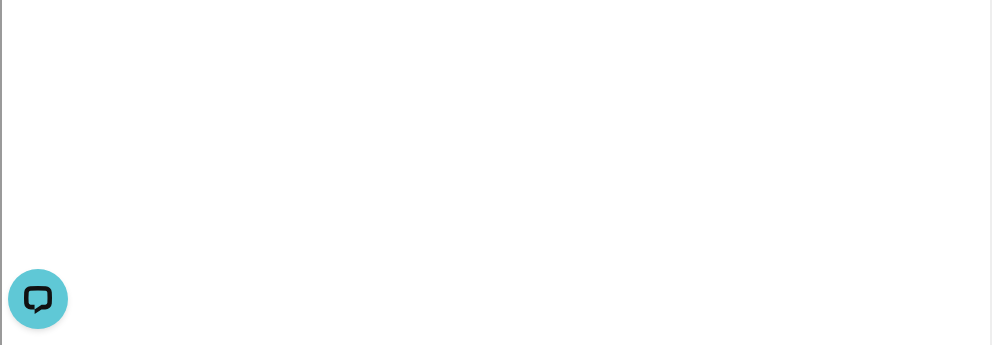 select 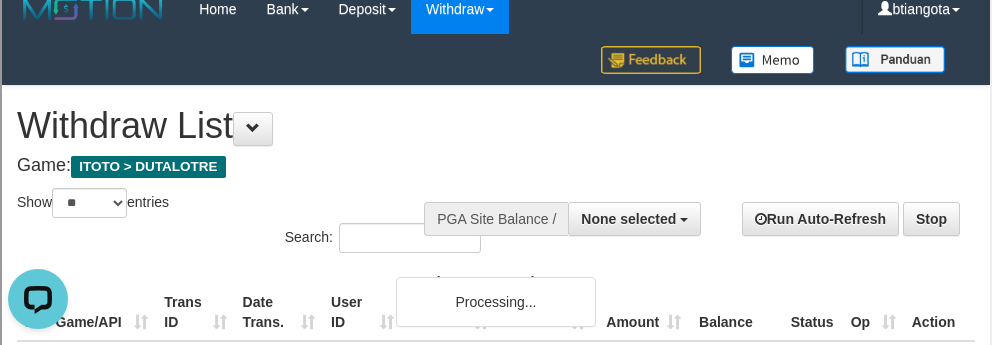 scroll, scrollTop: 0, scrollLeft: 0, axis: both 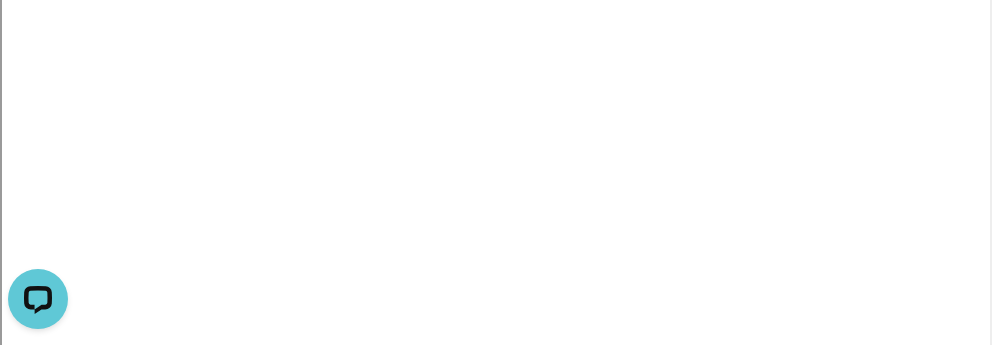 select 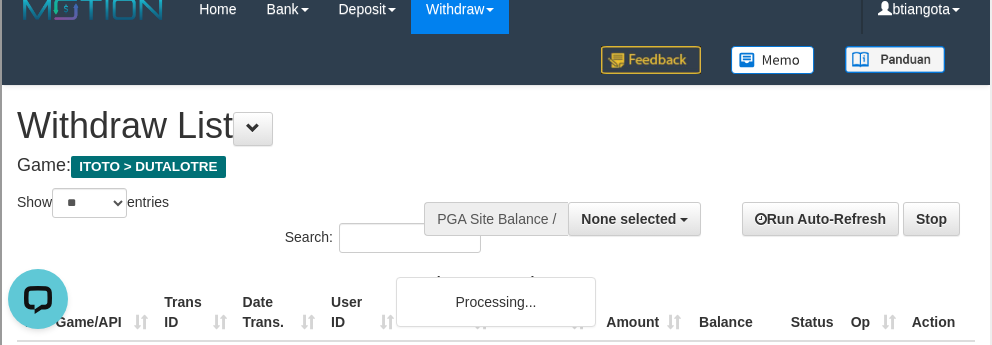 scroll, scrollTop: 0, scrollLeft: 0, axis: both 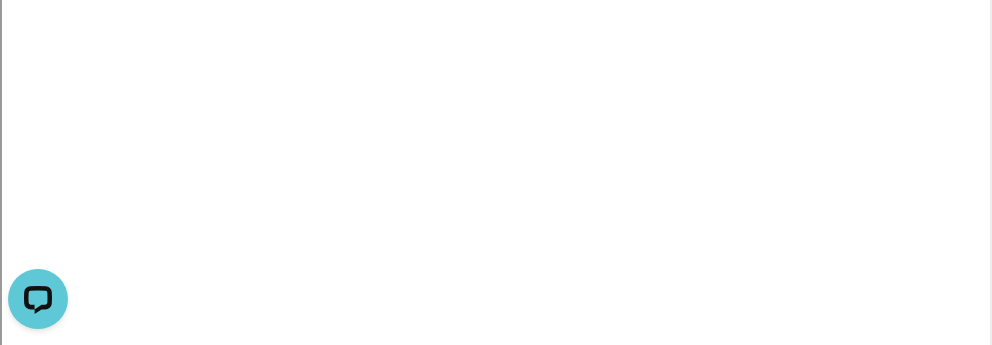 select 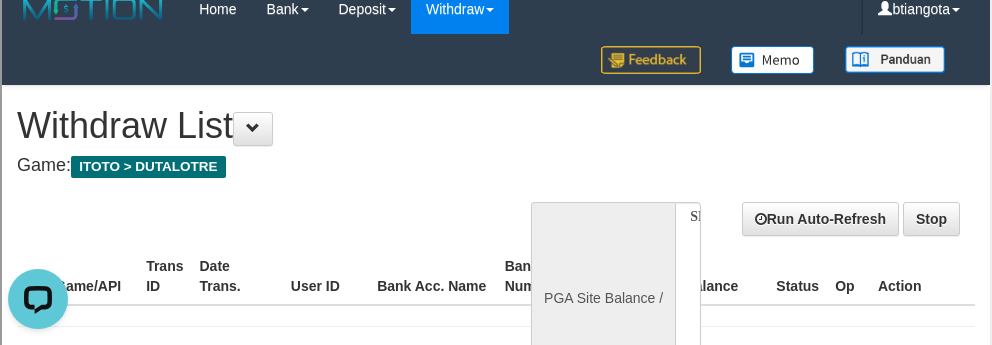 scroll, scrollTop: 0, scrollLeft: 0, axis: both 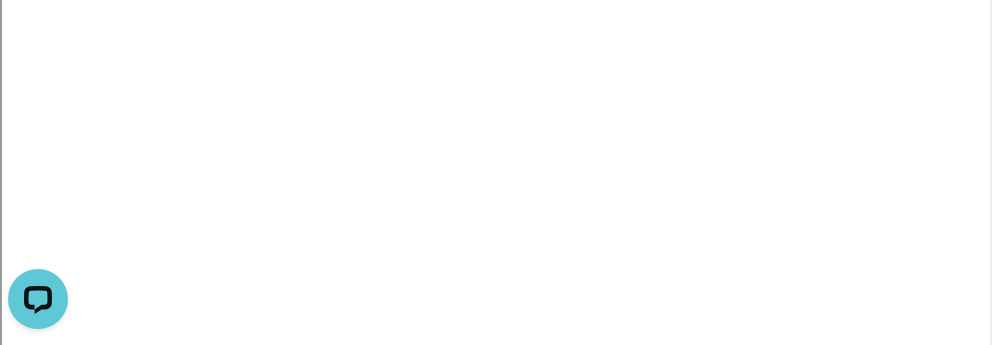 select 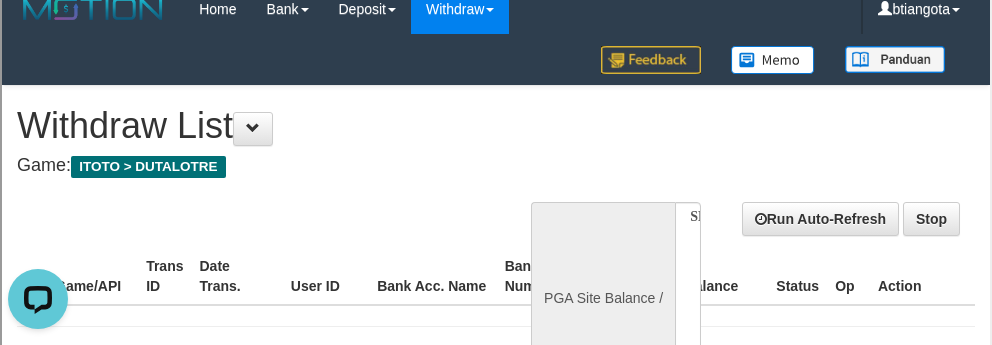 scroll, scrollTop: 0, scrollLeft: 0, axis: both 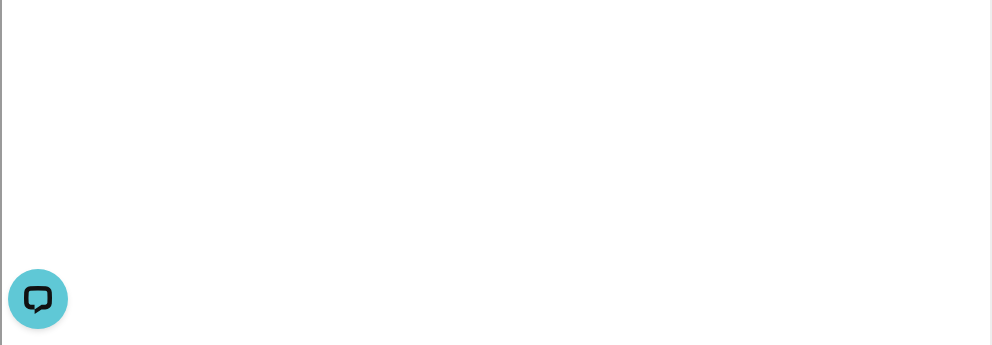 select 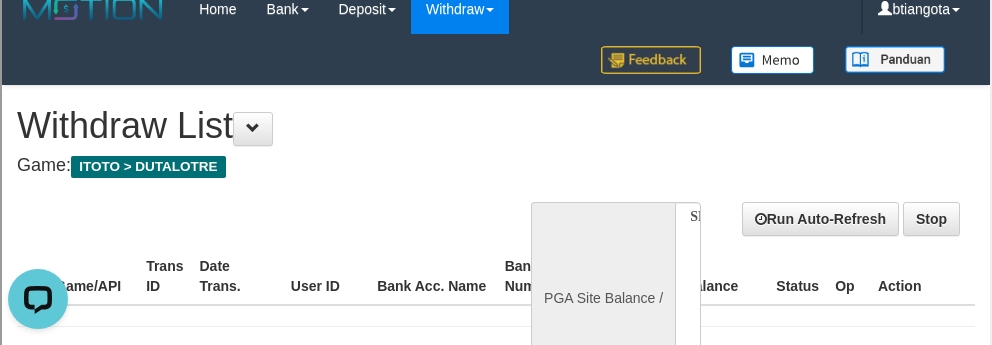 scroll, scrollTop: 0, scrollLeft: 0, axis: both 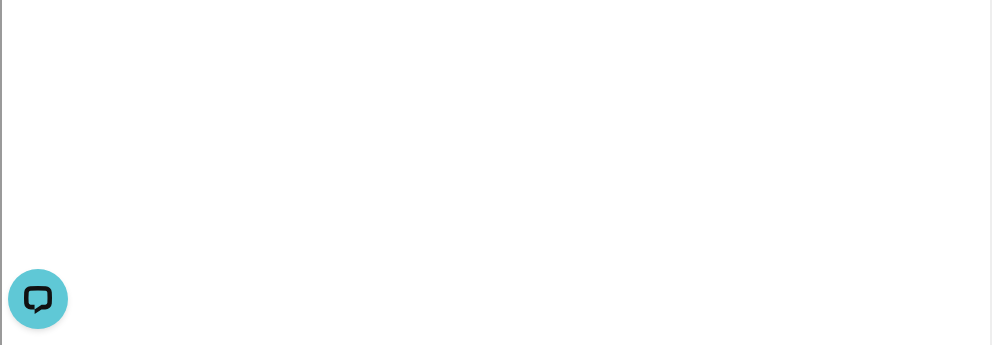 select 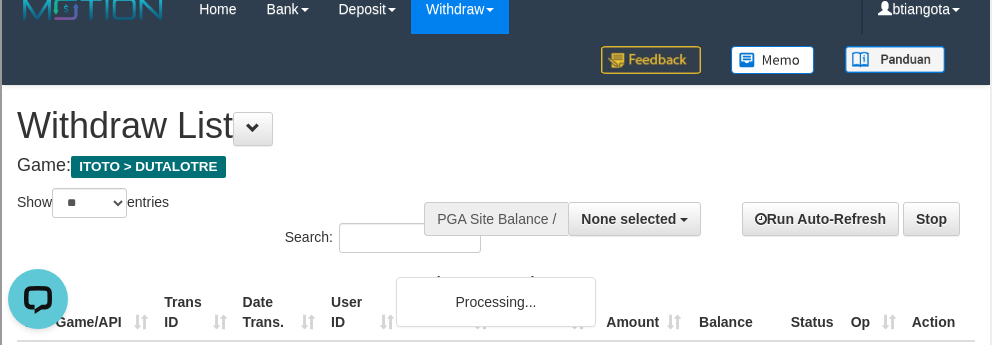 scroll, scrollTop: 0, scrollLeft: 0, axis: both 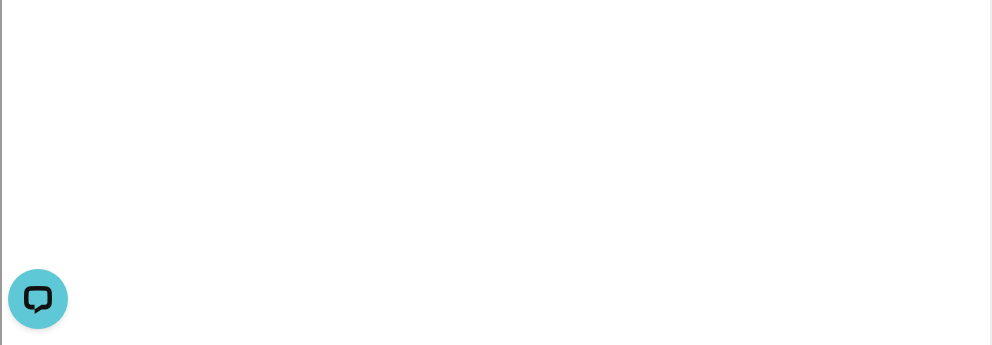 select 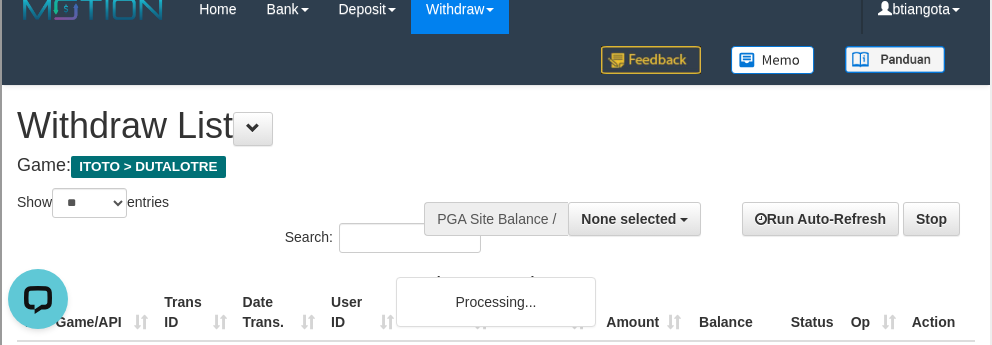 scroll, scrollTop: 0, scrollLeft: 0, axis: both 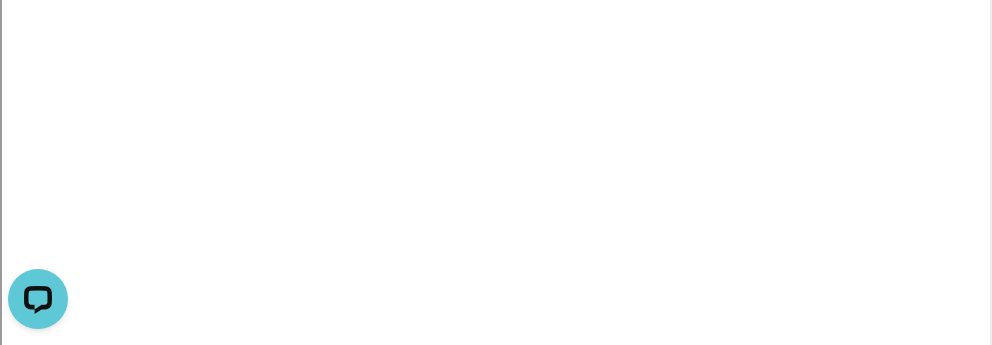 select 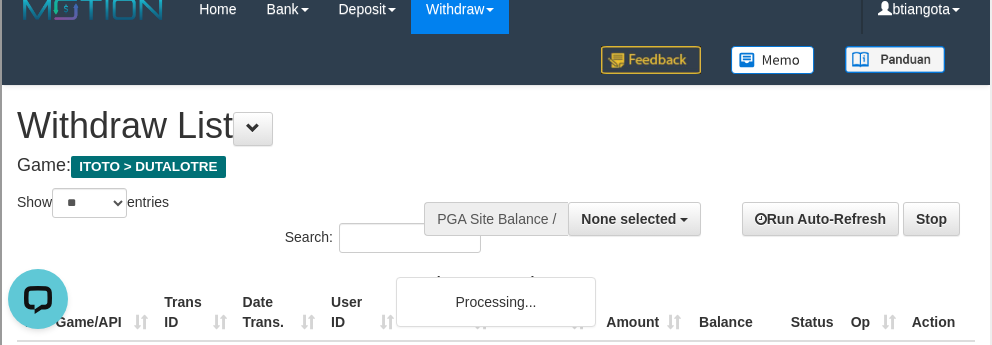 scroll, scrollTop: 0, scrollLeft: 0, axis: both 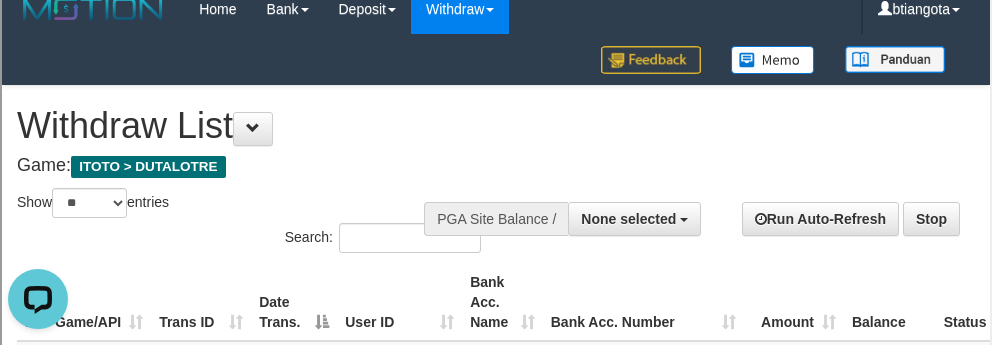 click on "Withdraw List
Game:   ITOTO > DUTALOTRE" at bounding box center (486, 138) 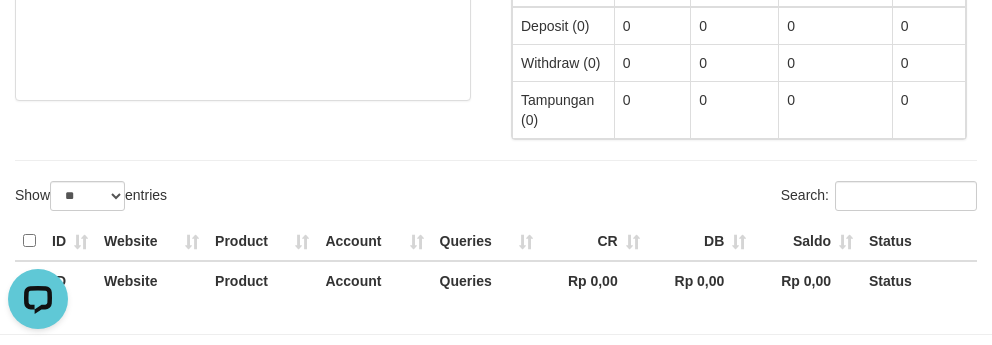 scroll, scrollTop: 0, scrollLeft: 0, axis: both 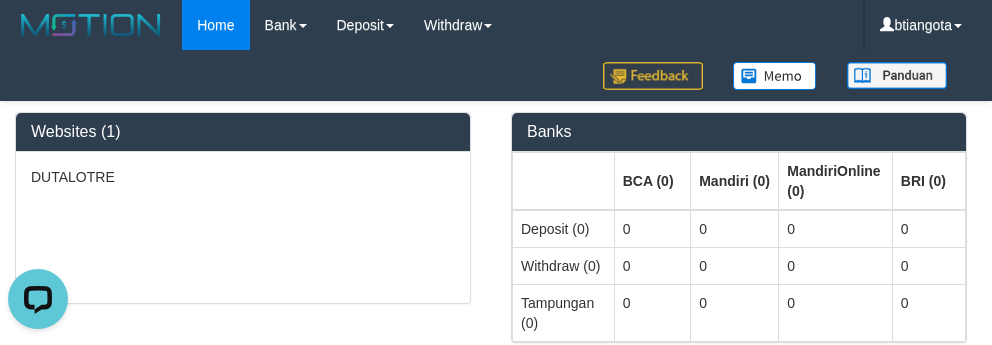 select 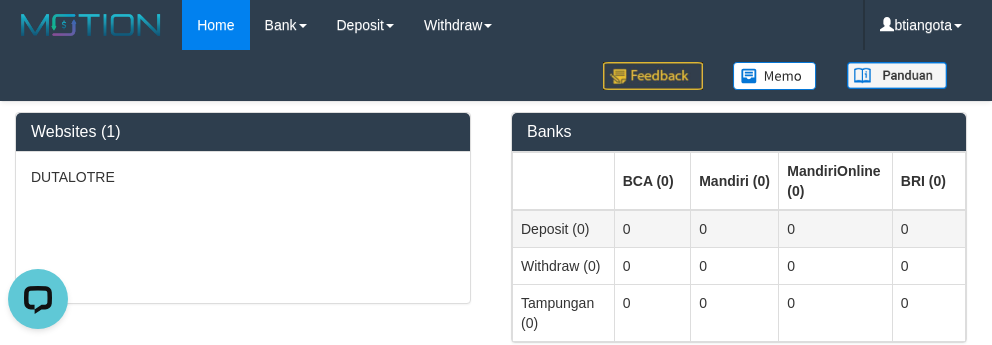 select 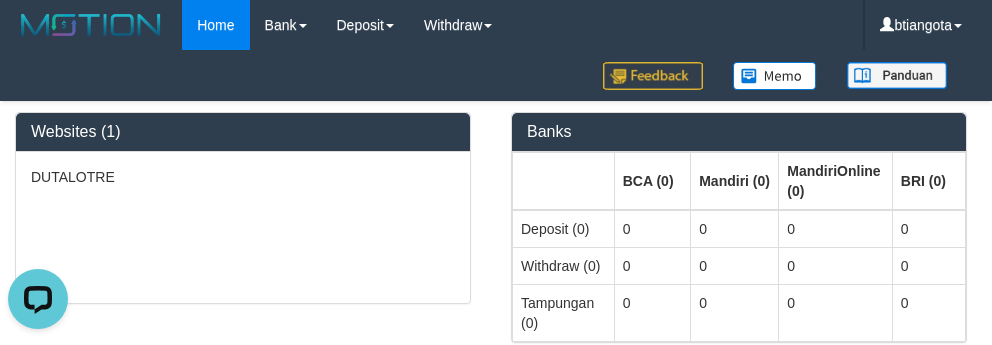 select 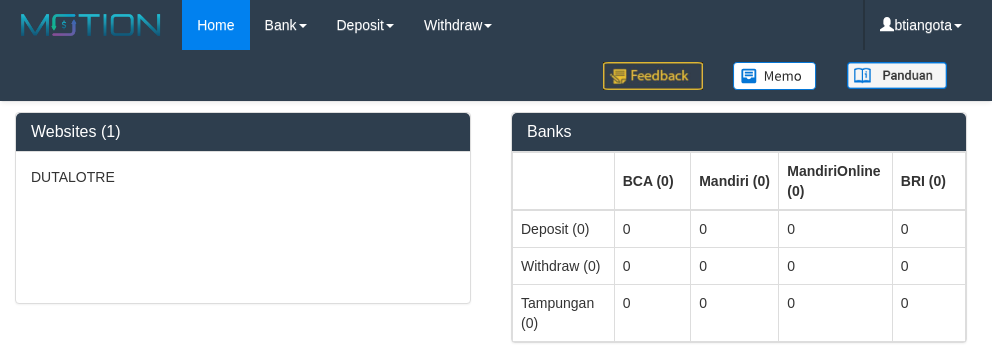 select on "**" 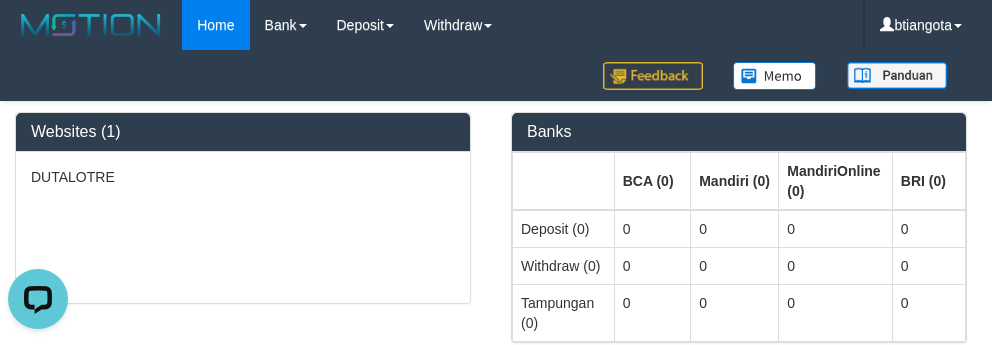 scroll, scrollTop: 0, scrollLeft: 0, axis: both 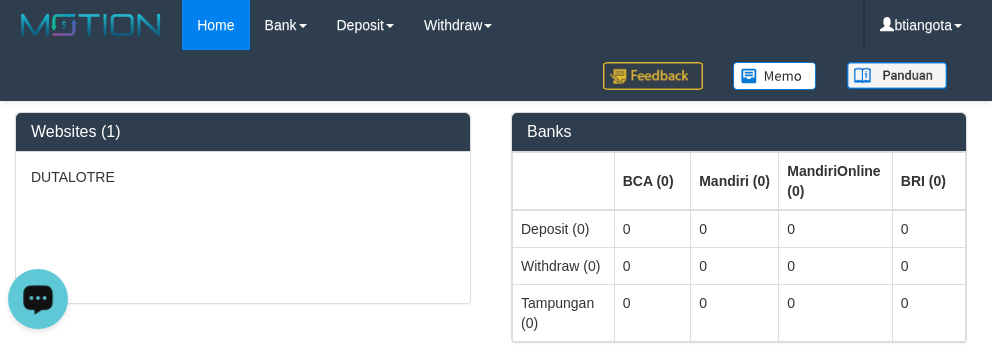 select 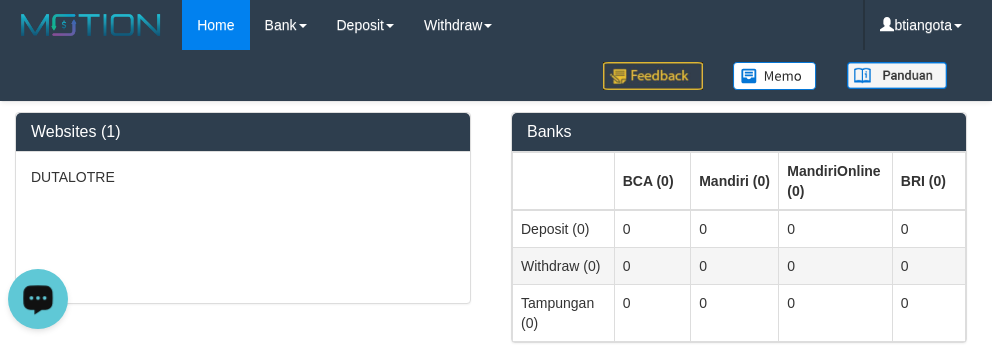 select 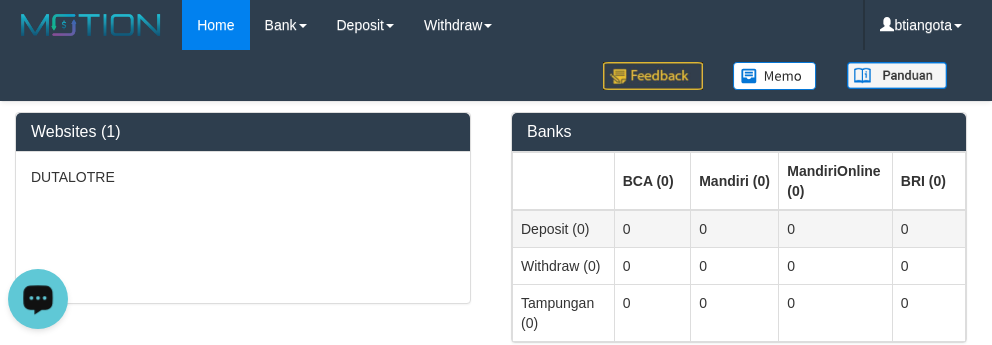 select 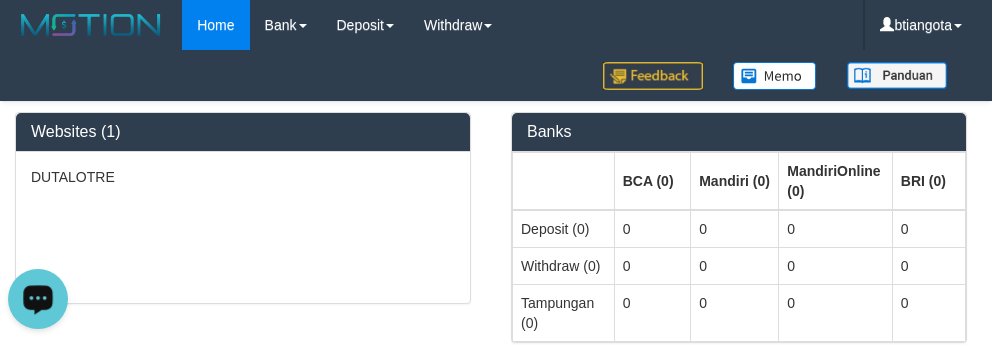 select 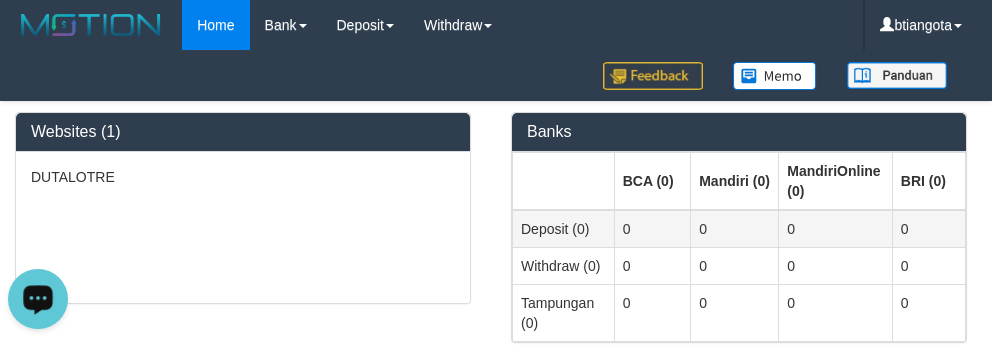 scroll, scrollTop: 0, scrollLeft: 0, axis: both 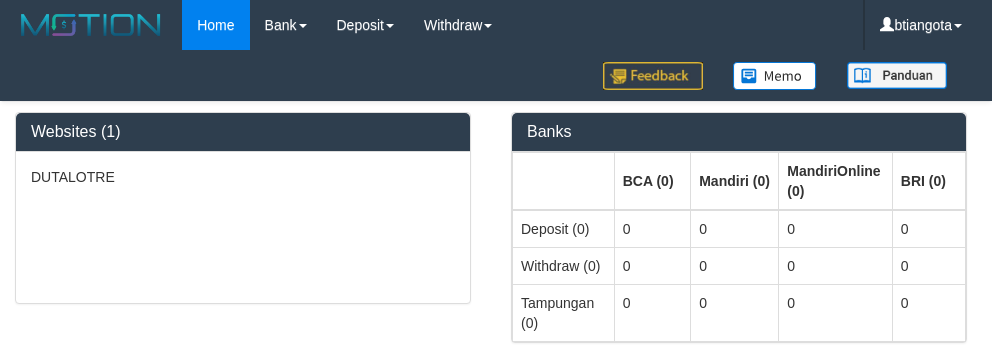 select on "**" 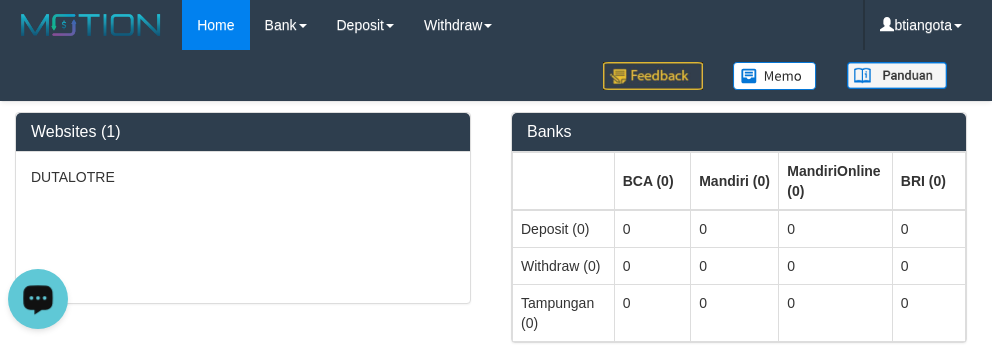 scroll, scrollTop: 0, scrollLeft: 0, axis: both 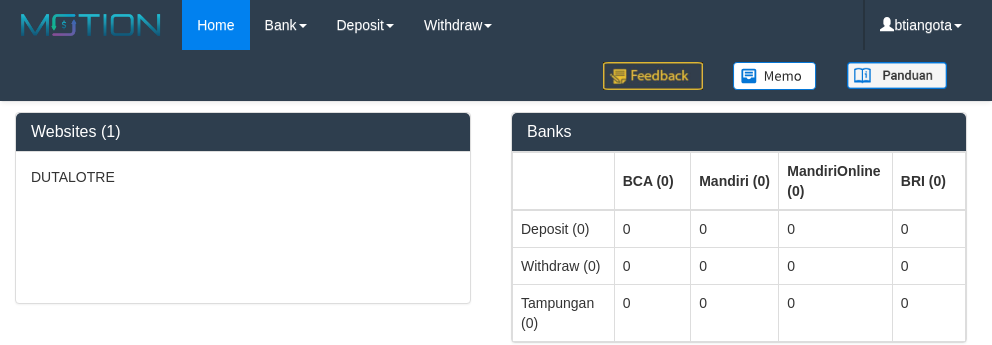 select on "**" 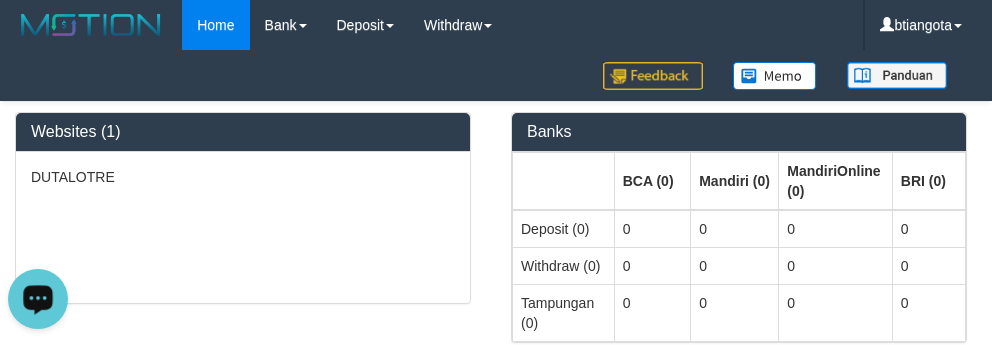 scroll, scrollTop: 0, scrollLeft: 0, axis: both 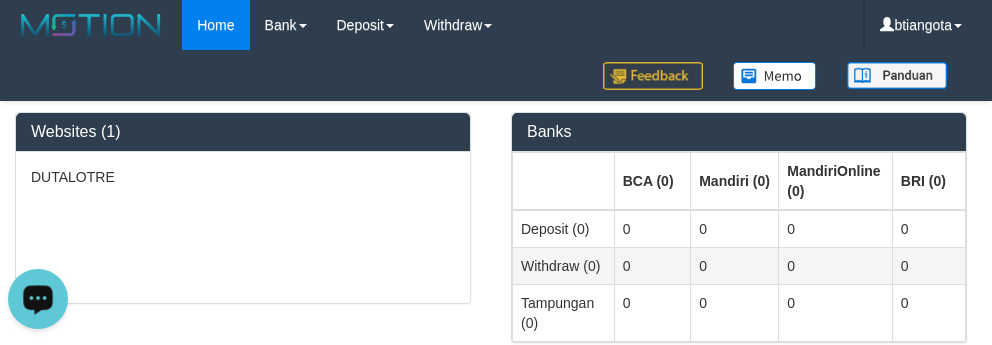select 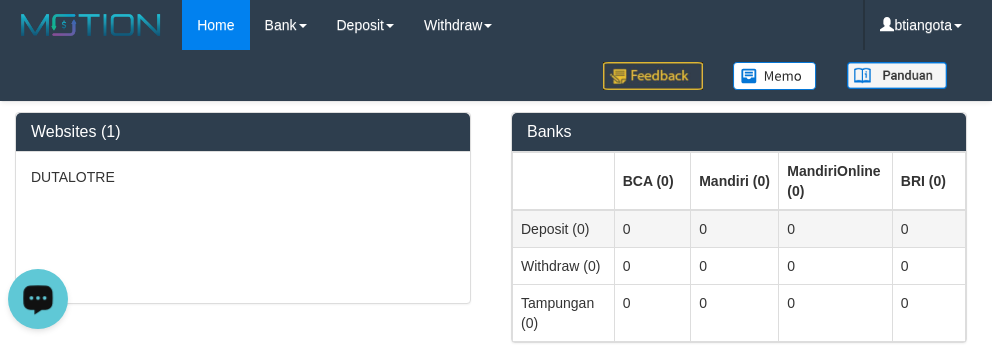 select 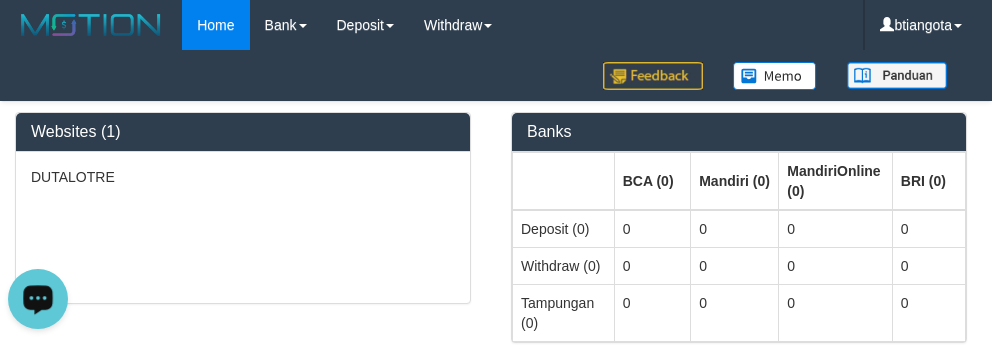 scroll, scrollTop: 0, scrollLeft: 0, axis: both 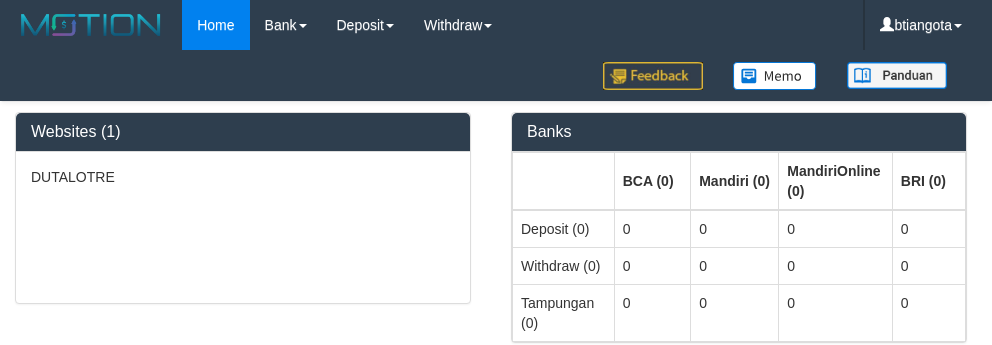 select on "**" 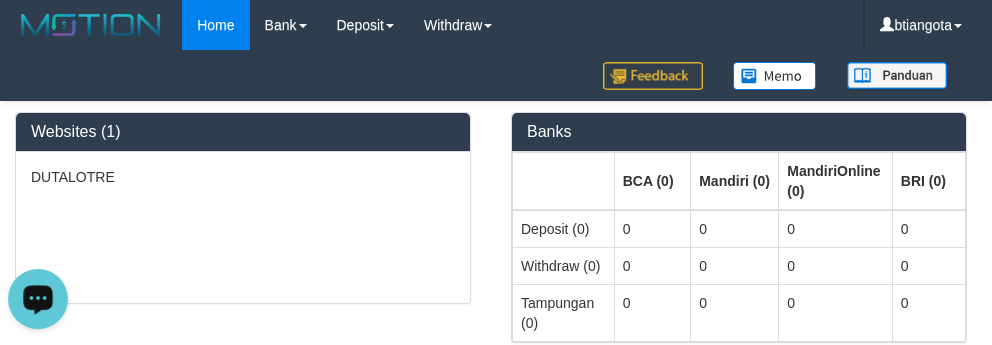 scroll, scrollTop: 0, scrollLeft: 0, axis: both 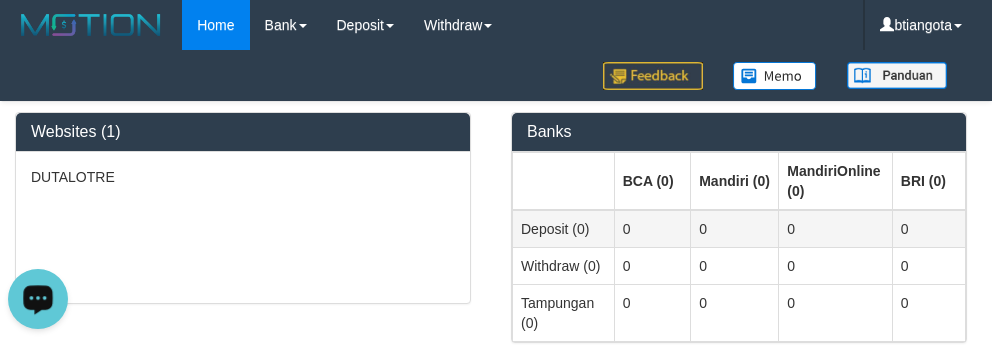 click on "0" at bounding box center [836, 229] 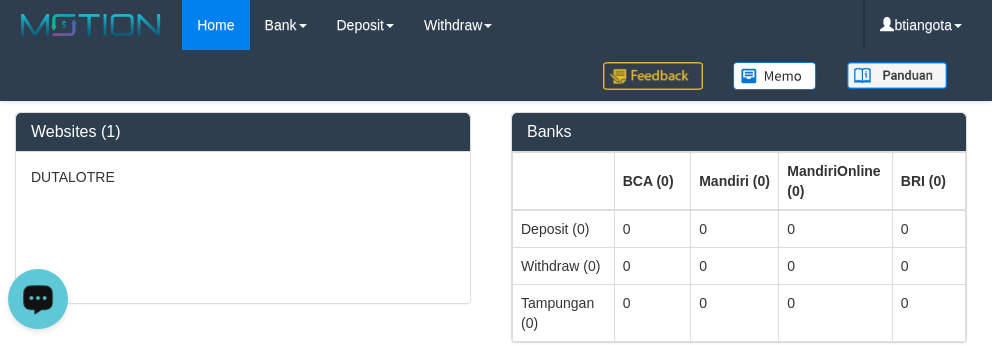 select 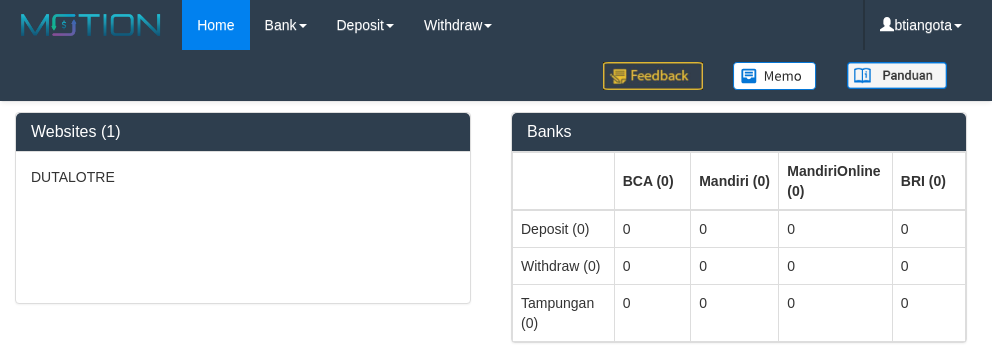 scroll, scrollTop: 0, scrollLeft: 0, axis: both 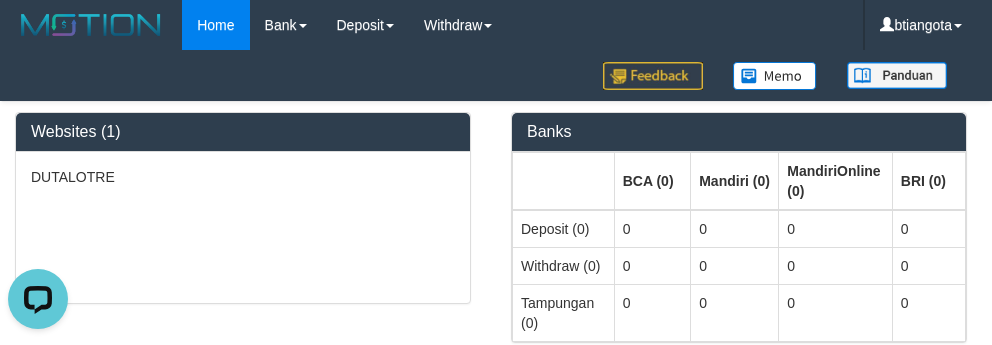select on "****" 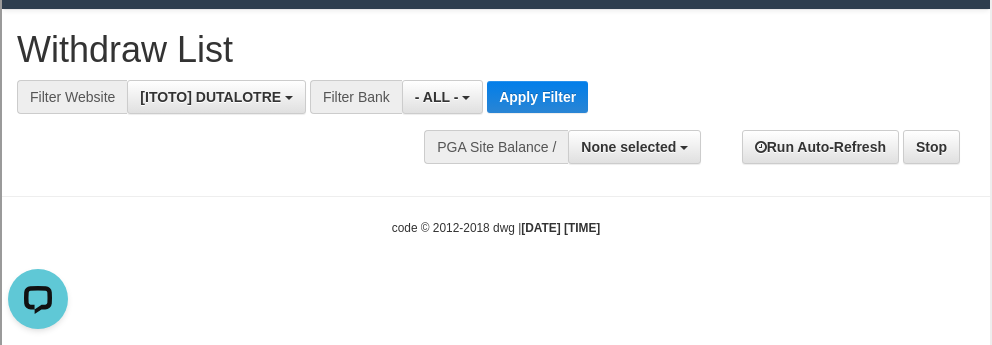 scroll, scrollTop: 18, scrollLeft: 0, axis: vertical 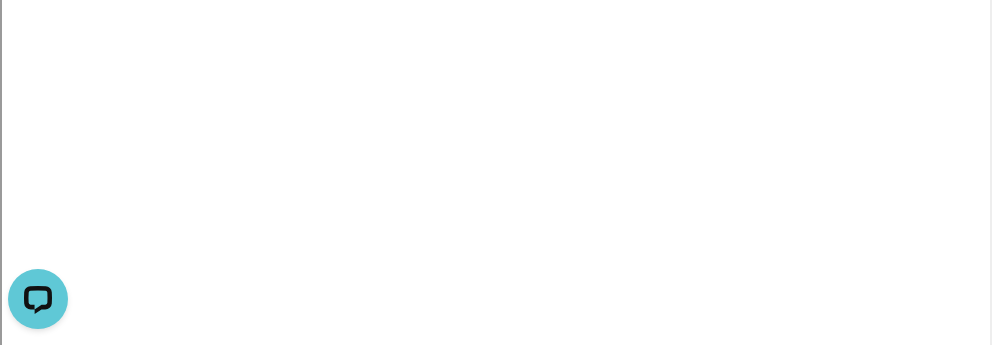 select 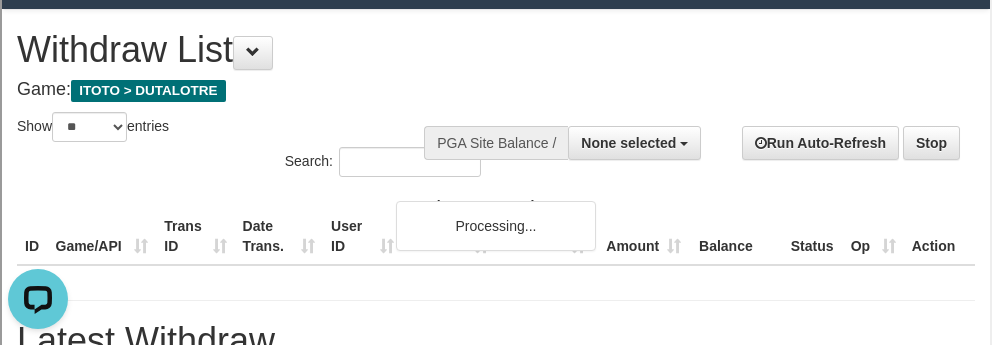 scroll, scrollTop: 0, scrollLeft: 0, axis: both 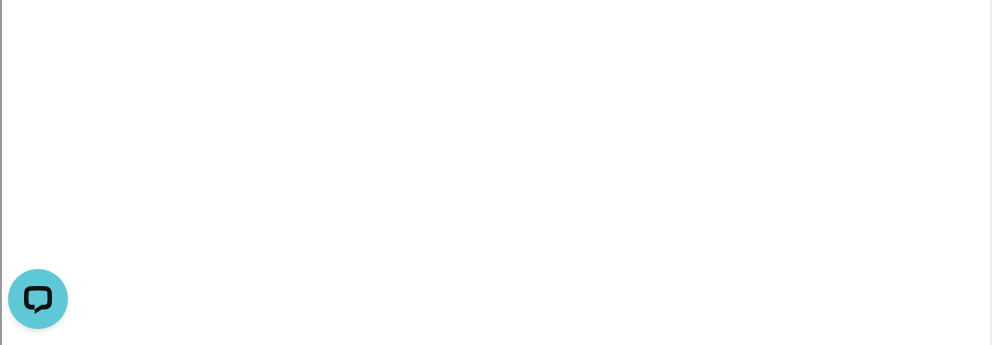 select 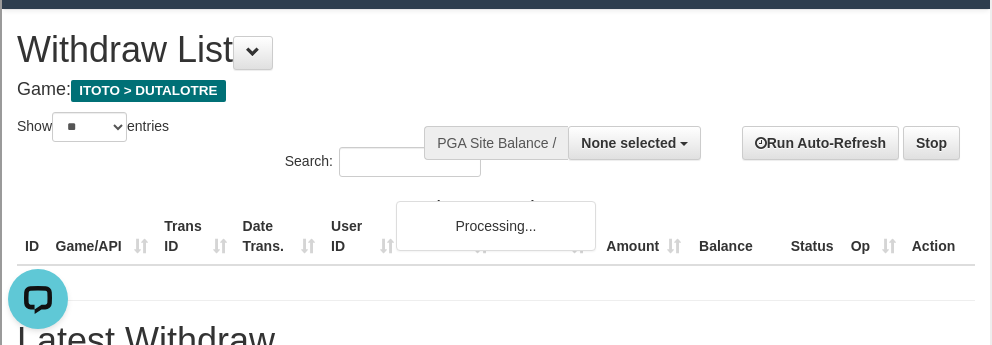 scroll, scrollTop: 0, scrollLeft: 0, axis: both 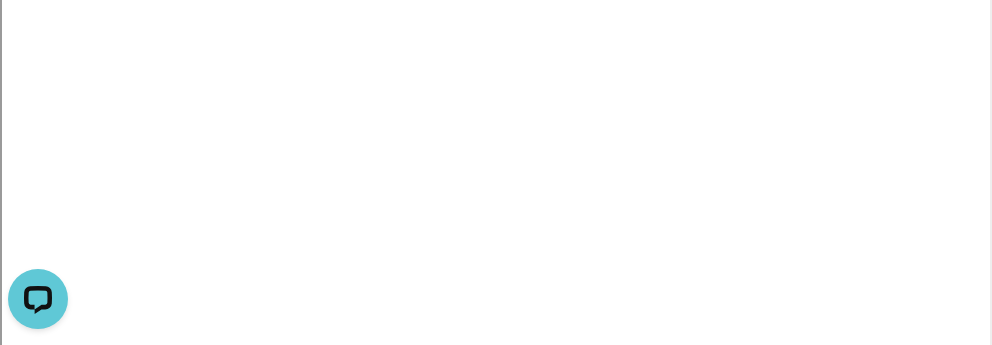 select 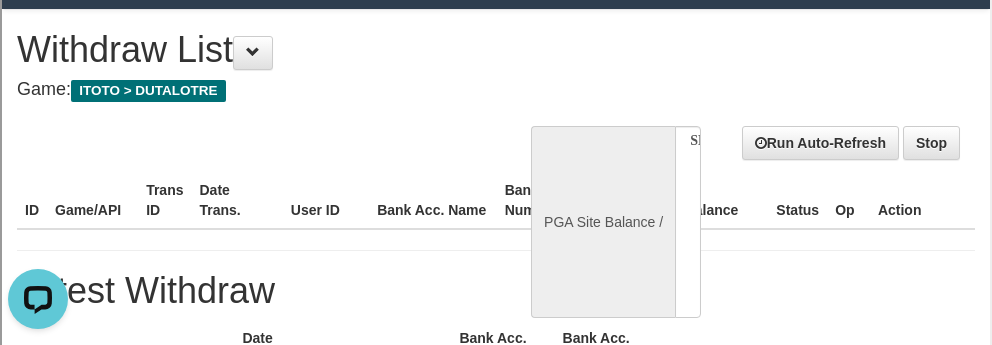 scroll, scrollTop: 0, scrollLeft: 0, axis: both 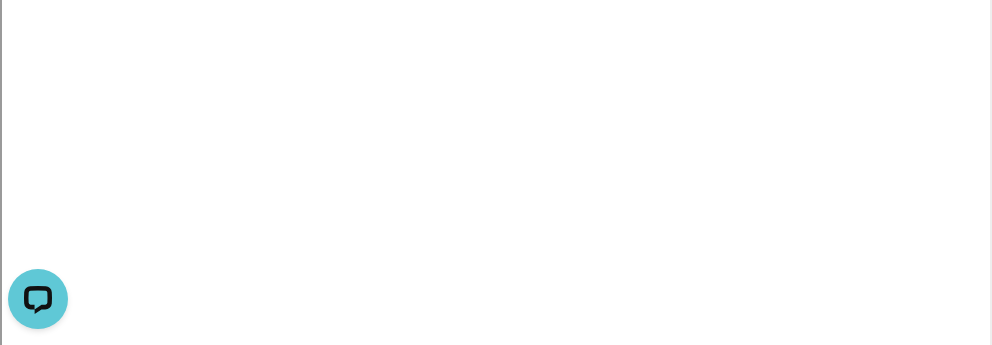 select 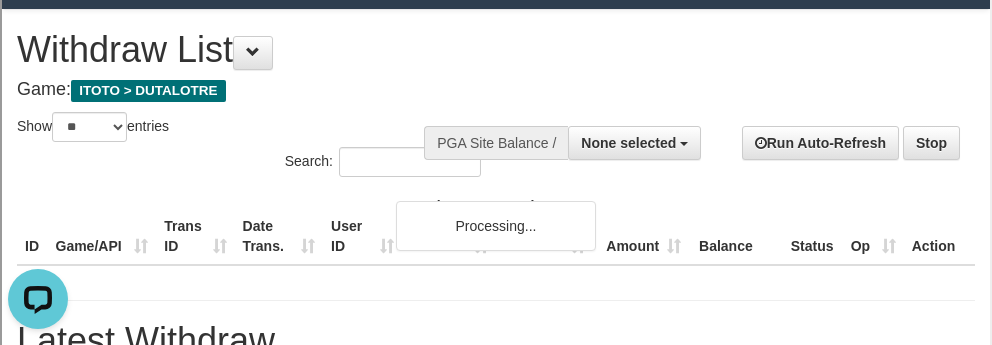 scroll, scrollTop: 0, scrollLeft: 0, axis: both 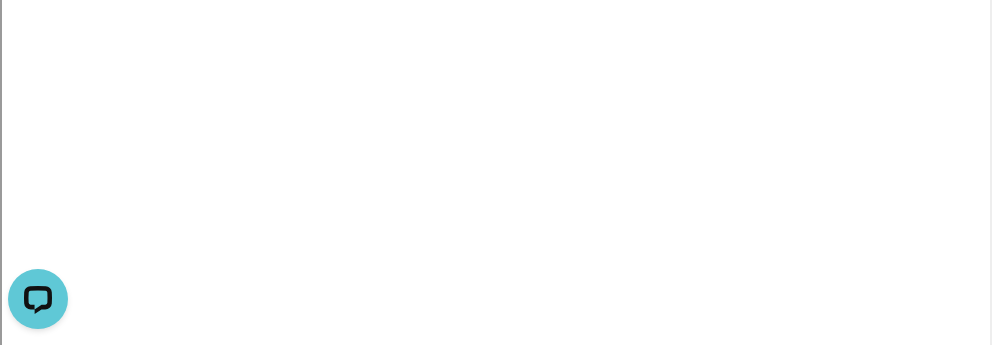 select 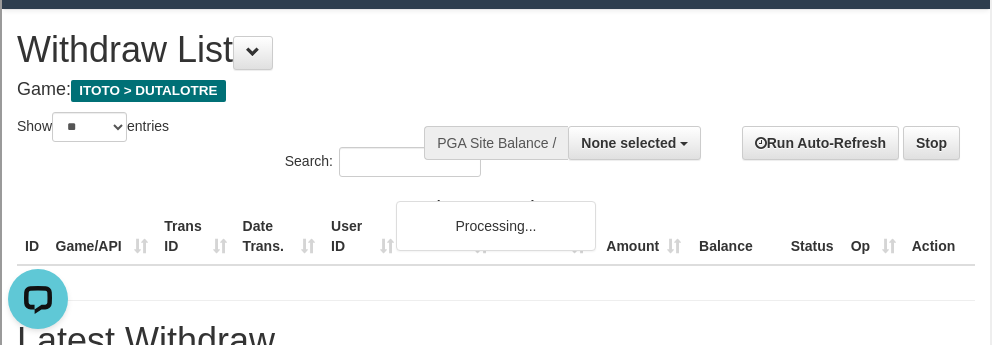 scroll, scrollTop: 0, scrollLeft: 0, axis: both 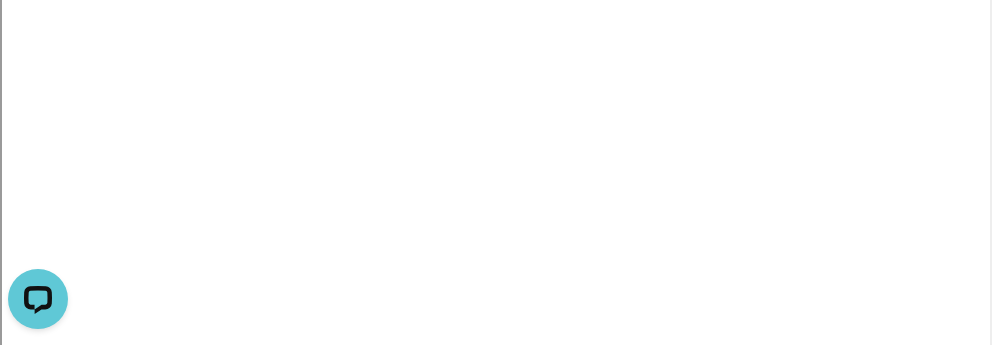 select 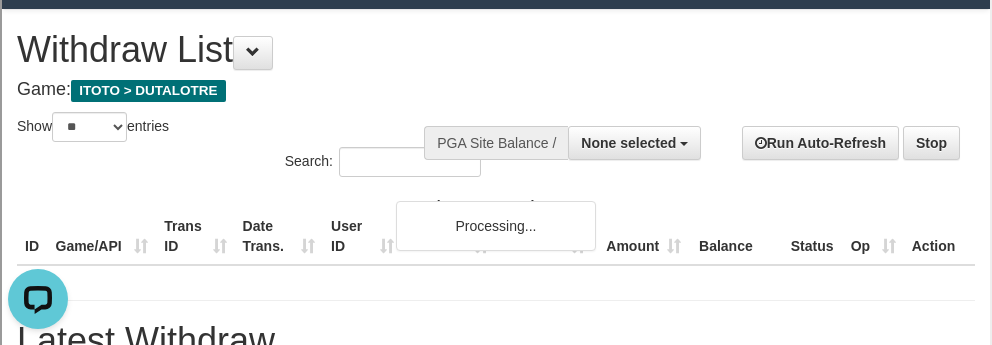 scroll, scrollTop: 0, scrollLeft: 0, axis: both 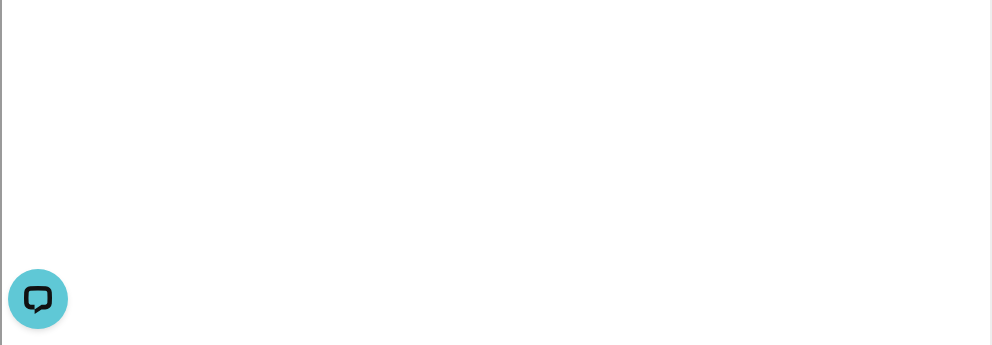 select 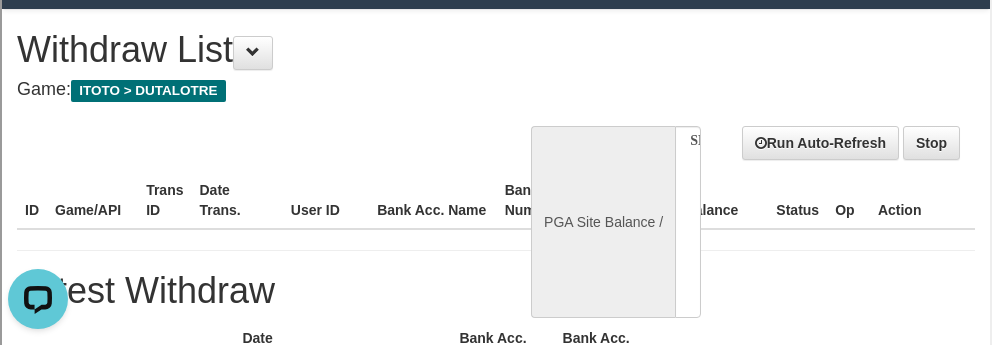 scroll, scrollTop: 0, scrollLeft: 0, axis: both 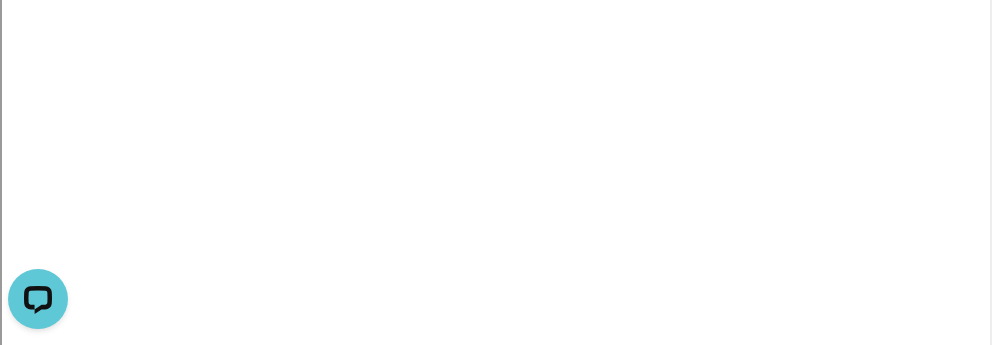 select 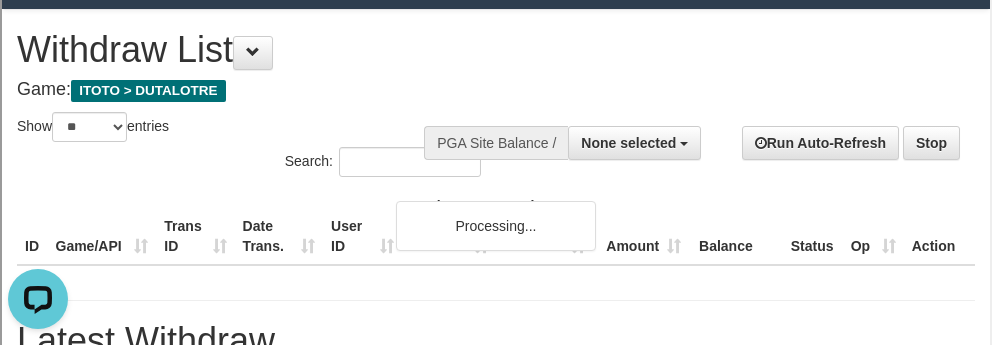 scroll, scrollTop: 0, scrollLeft: 0, axis: both 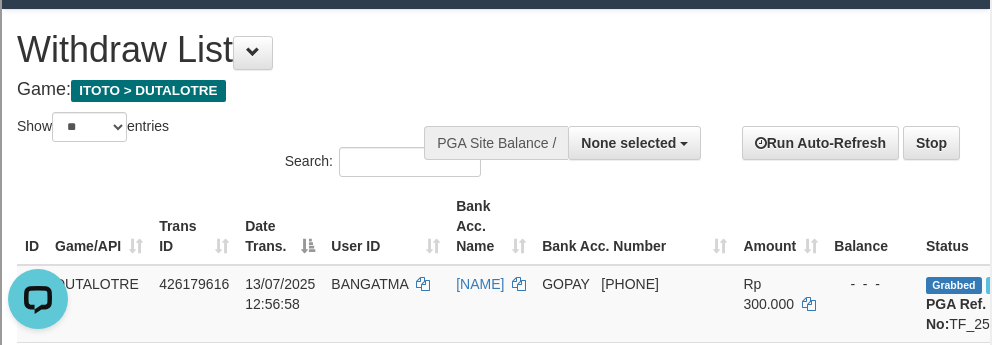 click on "Withdraw List
Game:   ITOTO > DUTALOTRE" at bounding box center [486, 62] 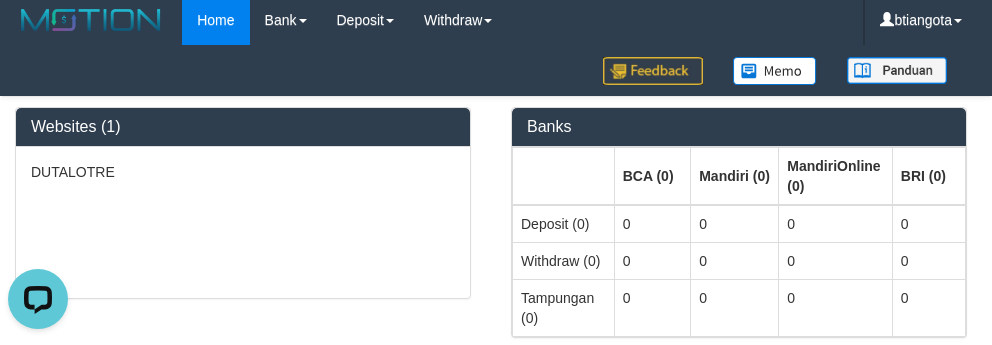 scroll, scrollTop: 0, scrollLeft: 0, axis: both 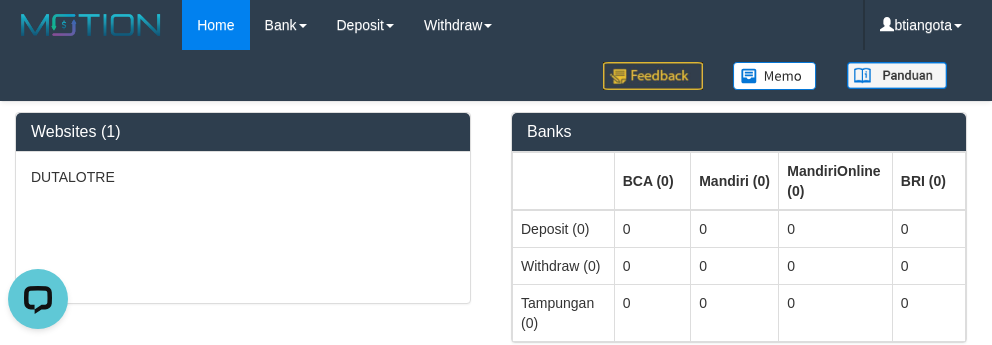 select 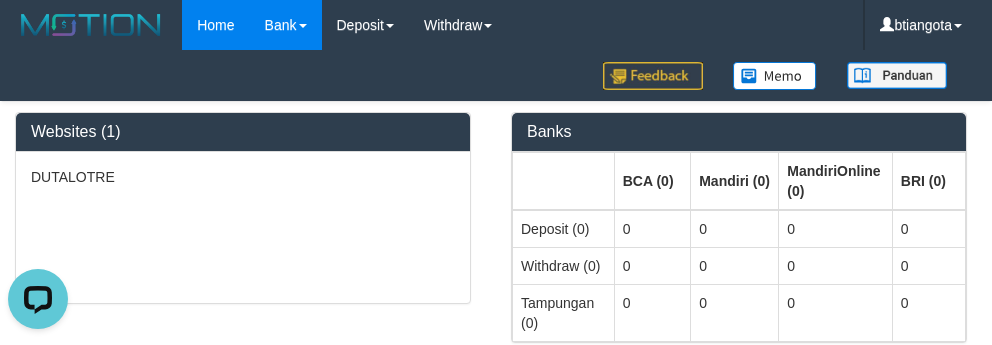 select 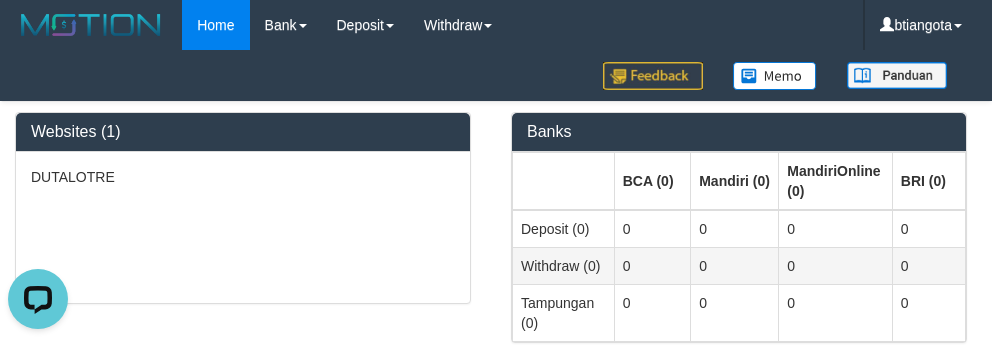 select 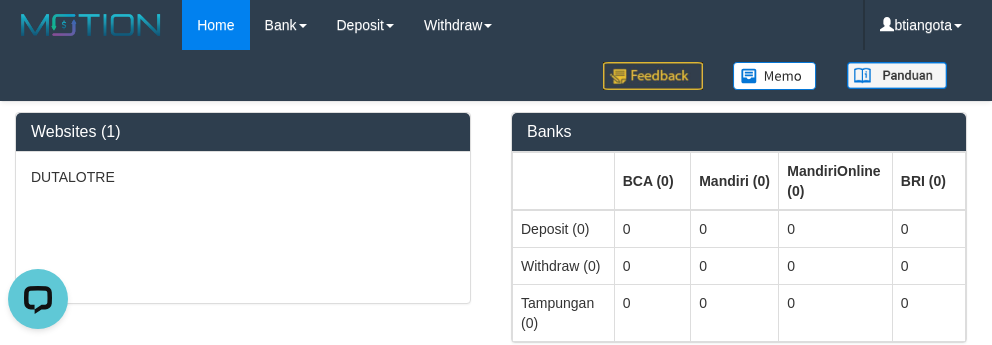 select 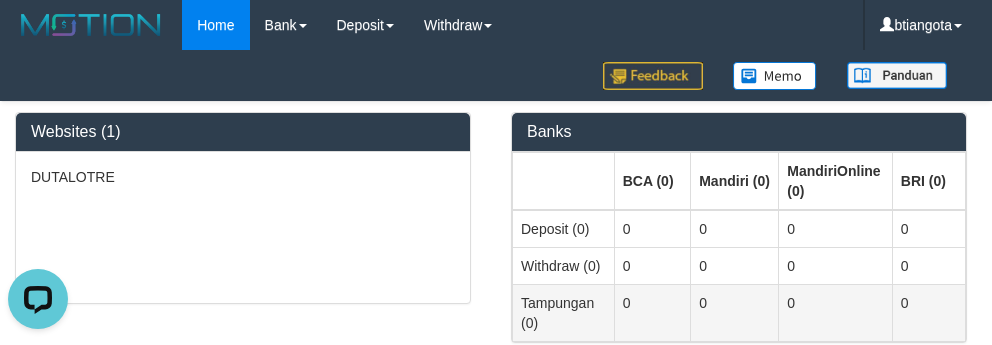 select 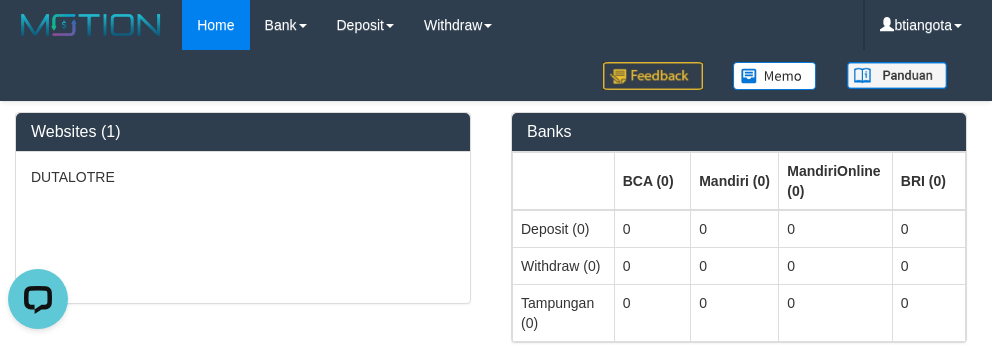 select 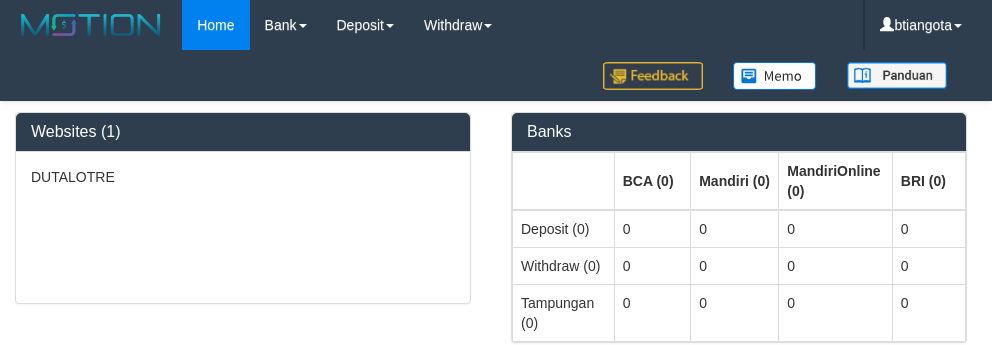 select on "**" 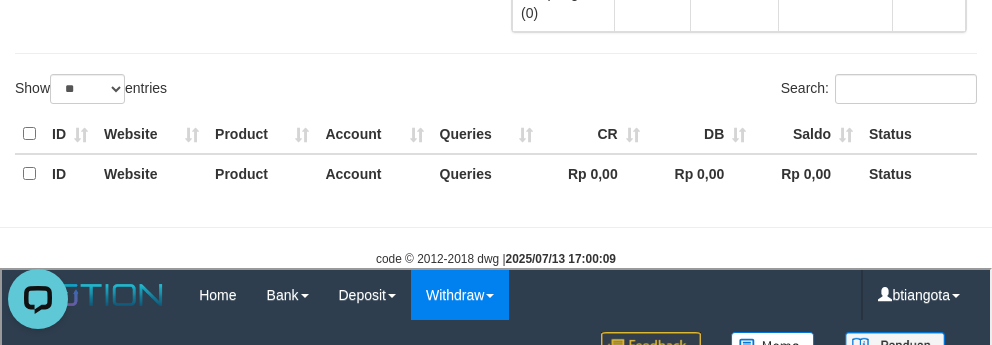 scroll, scrollTop: 0, scrollLeft: 0, axis: both 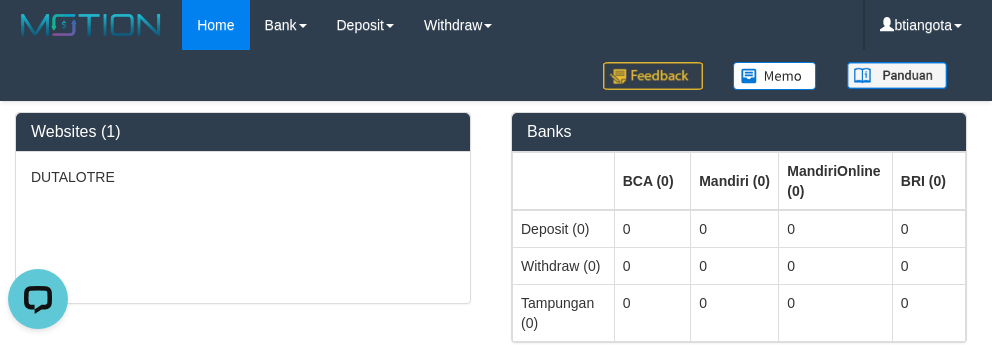 select on "****" 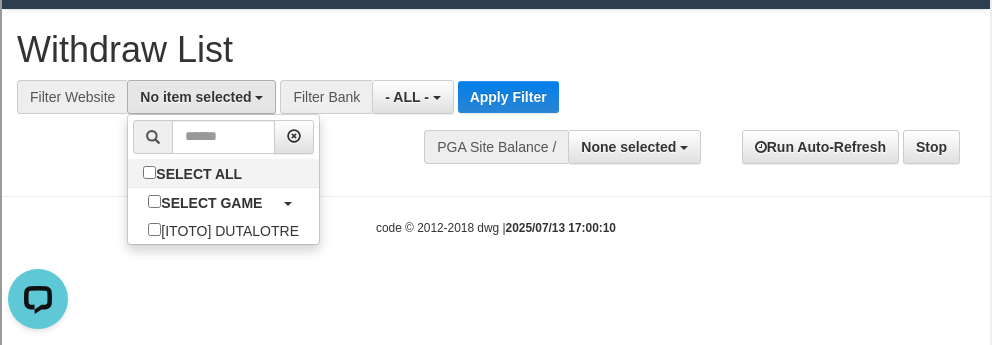 scroll, scrollTop: 18, scrollLeft: 0, axis: vertical 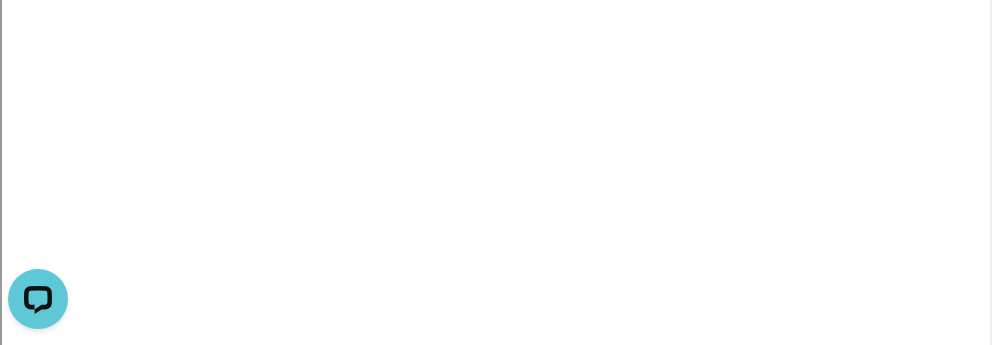 select 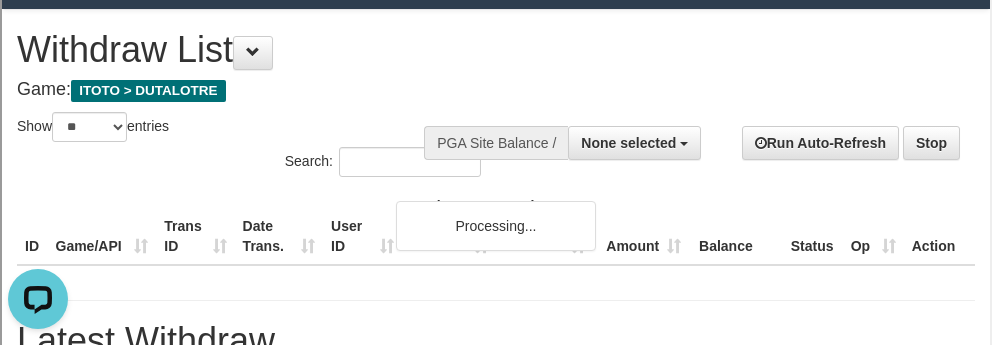 scroll, scrollTop: 0, scrollLeft: 0, axis: both 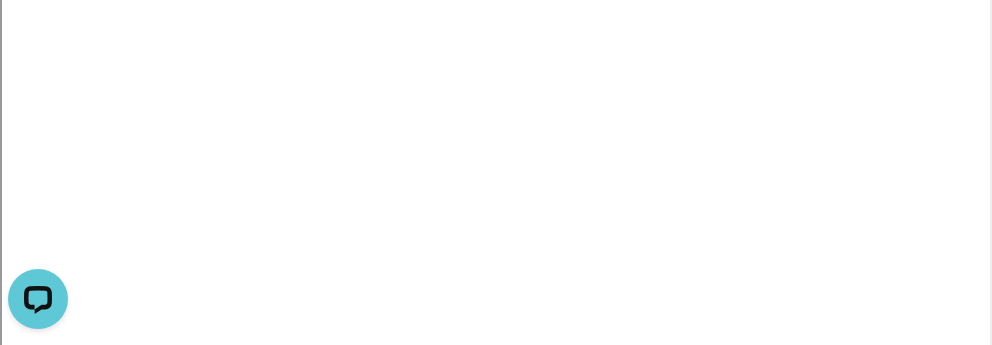 select 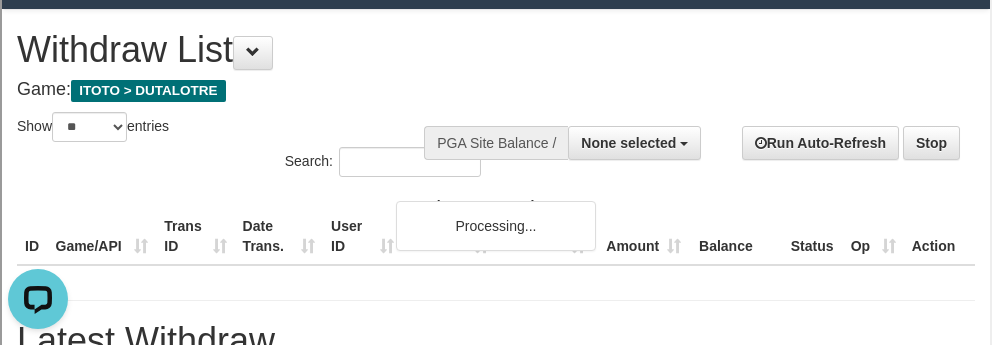 scroll, scrollTop: 0, scrollLeft: 0, axis: both 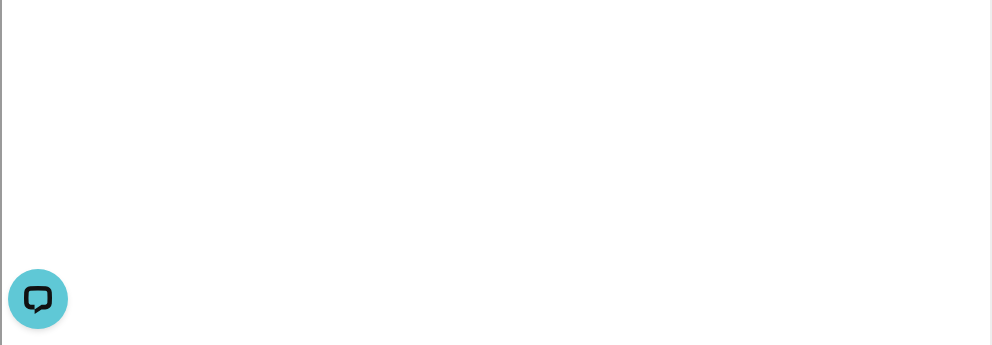 select 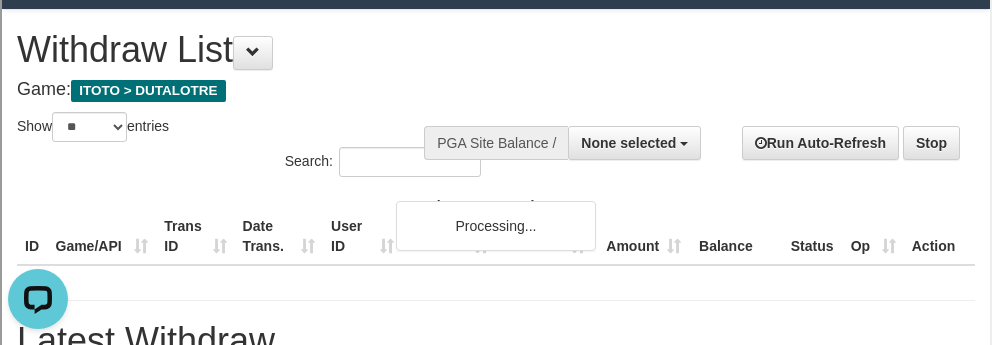 scroll, scrollTop: 0, scrollLeft: 0, axis: both 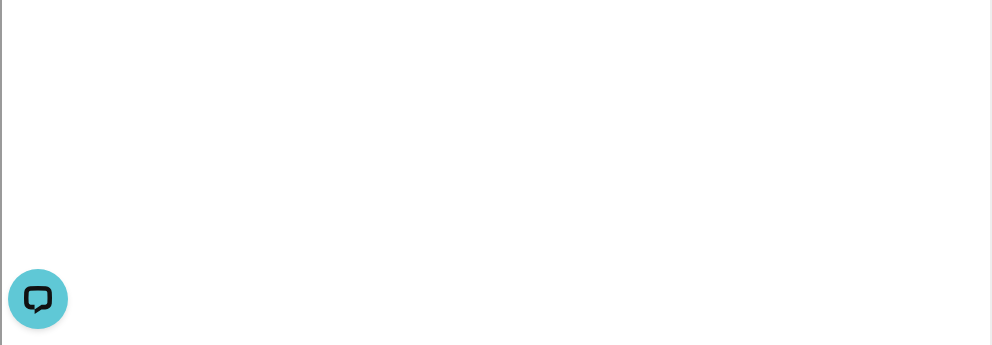 select 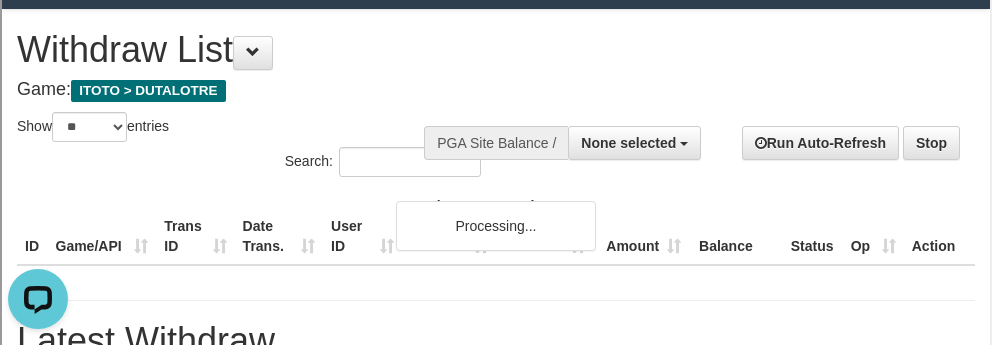 scroll, scrollTop: 0, scrollLeft: 0, axis: both 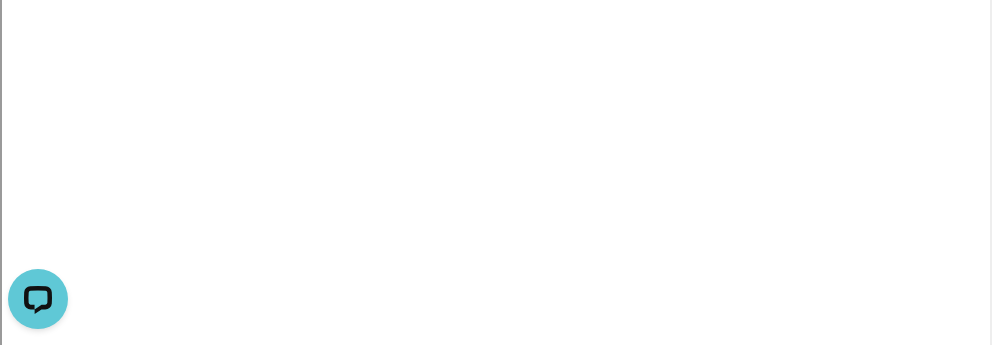 select 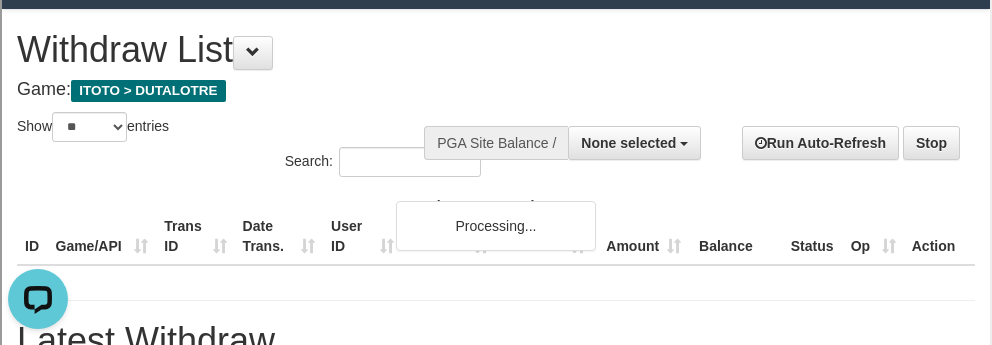 scroll, scrollTop: 0, scrollLeft: 0, axis: both 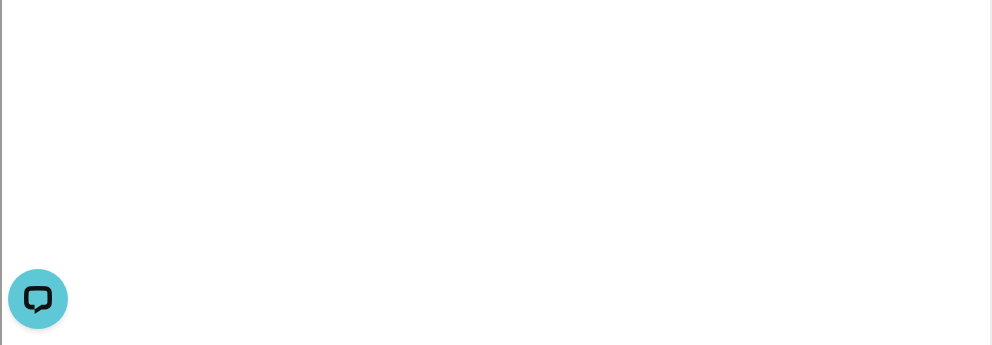 select 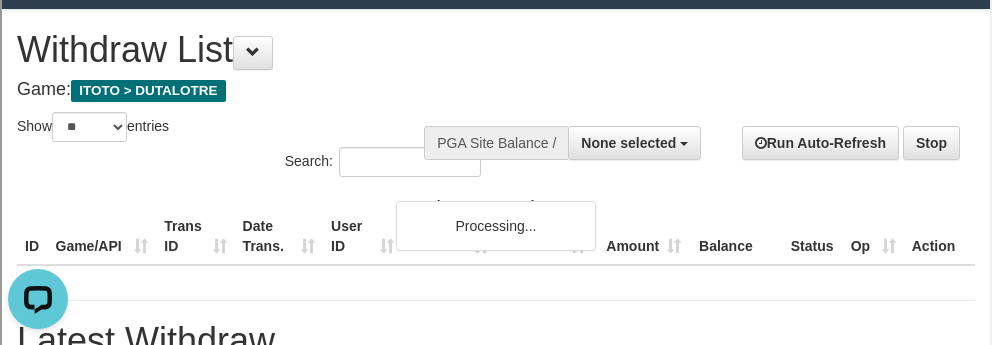 scroll, scrollTop: 0, scrollLeft: 0, axis: both 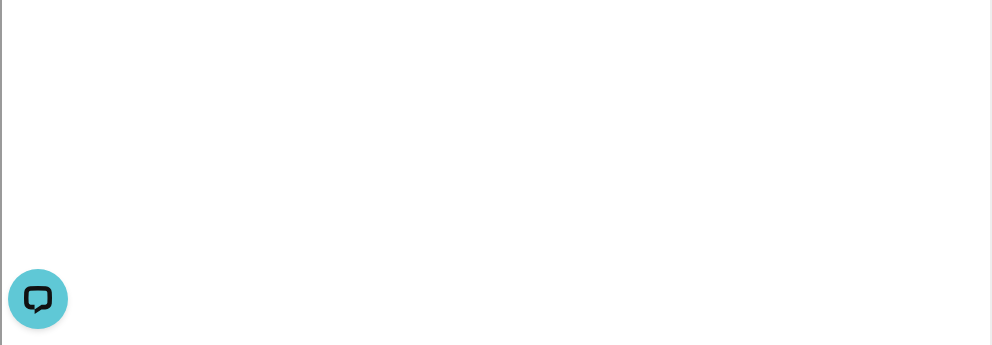 select 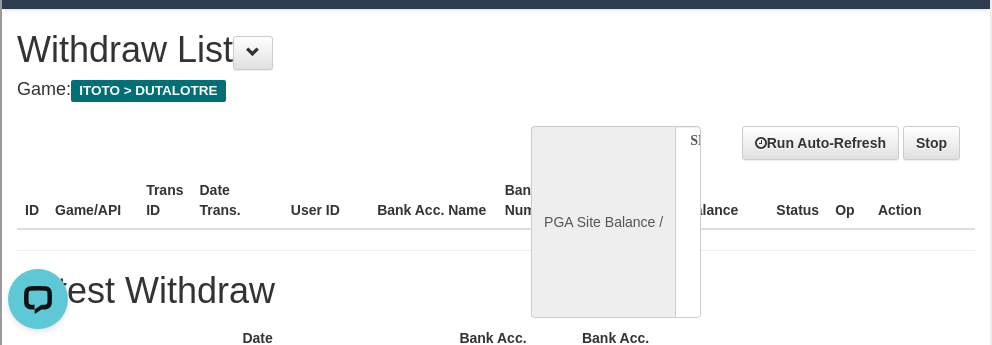 scroll, scrollTop: 0, scrollLeft: 0, axis: both 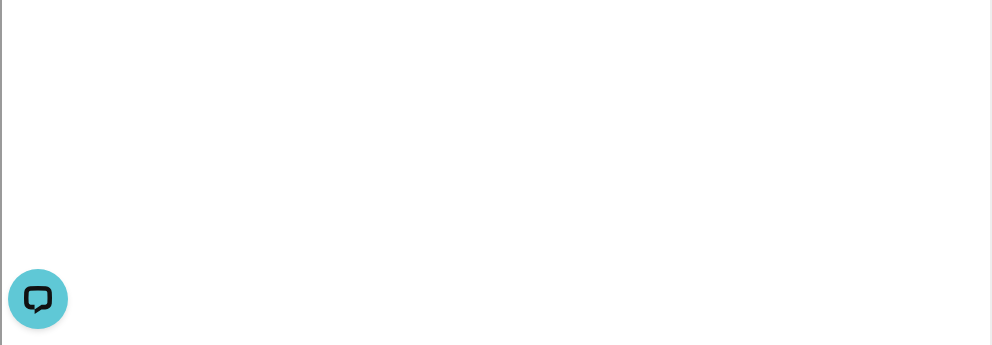 select 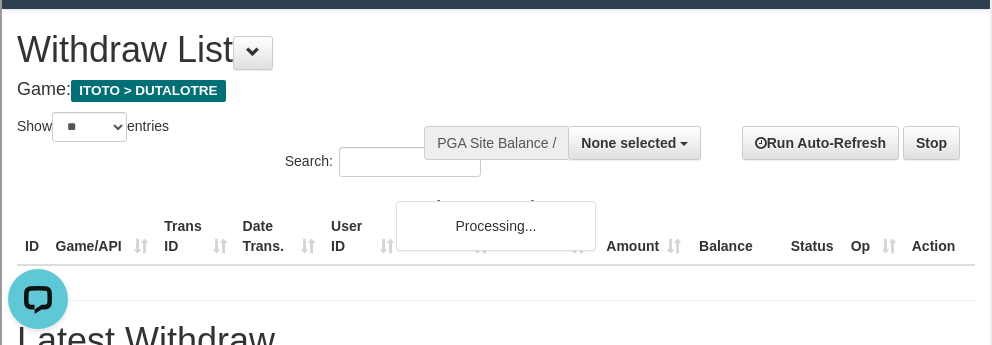 scroll, scrollTop: 0, scrollLeft: 0, axis: both 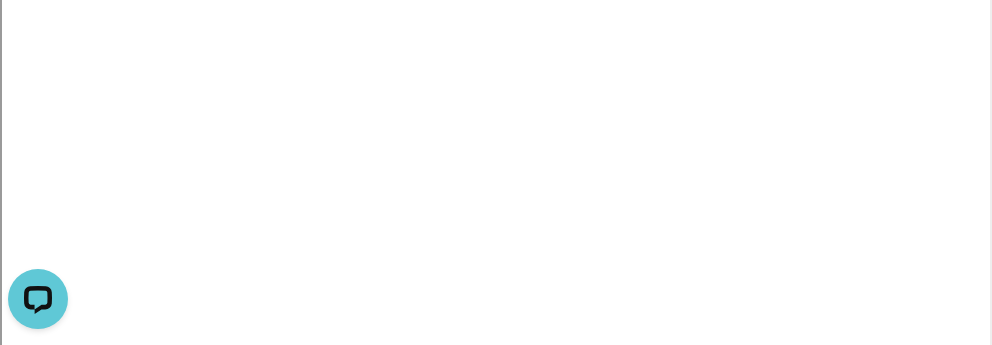select 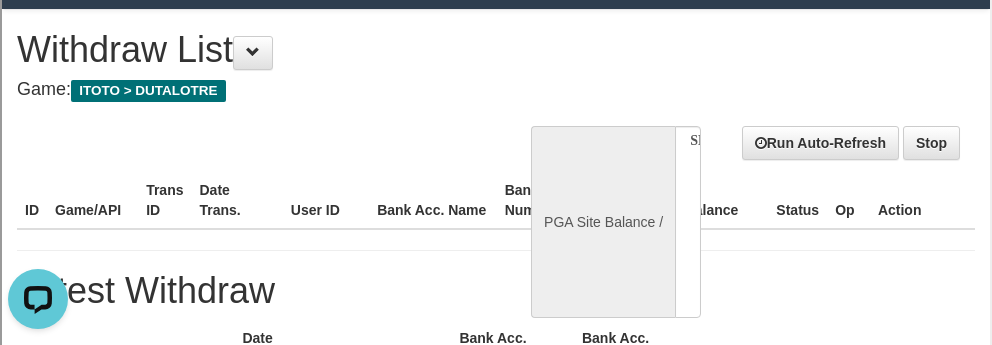 scroll, scrollTop: 0, scrollLeft: 0, axis: both 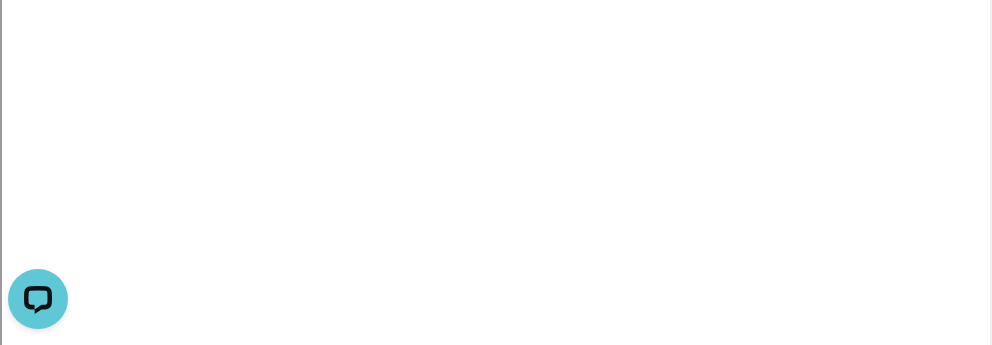 select 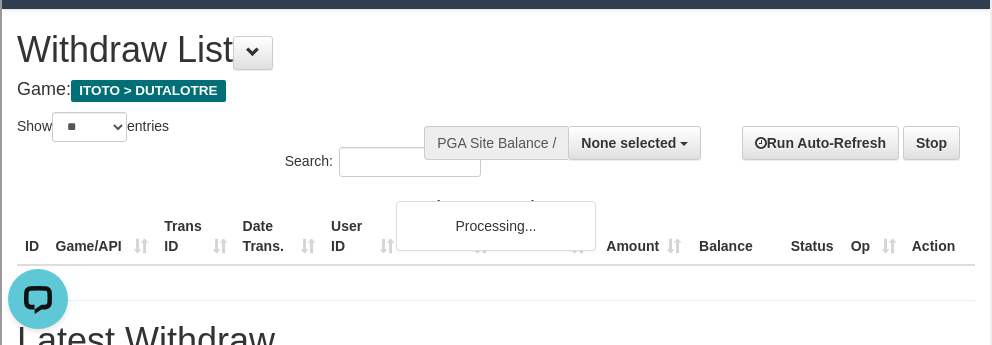 scroll, scrollTop: 0, scrollLeft: 0, axis: both 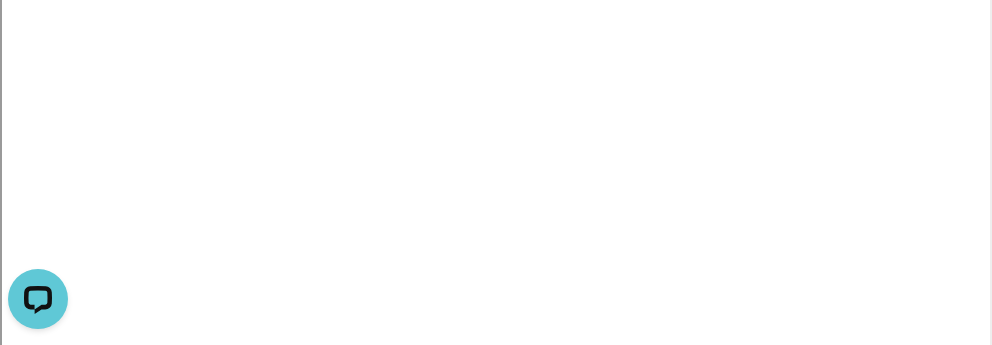 select 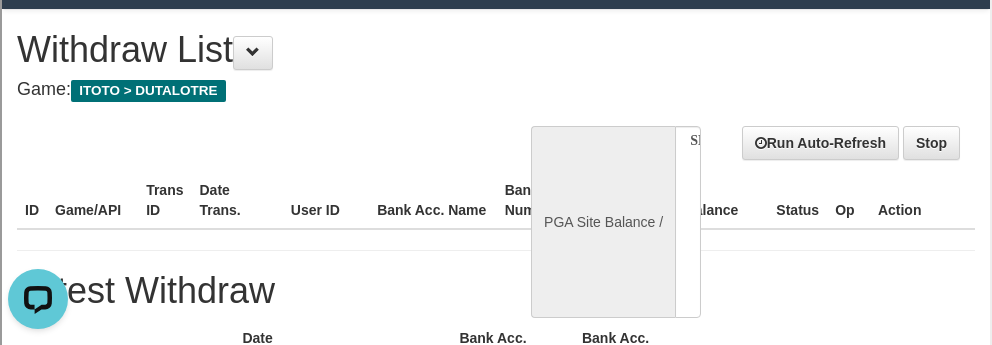 scroll, scrollTop: 0, scrollLeft: 0, axis: both 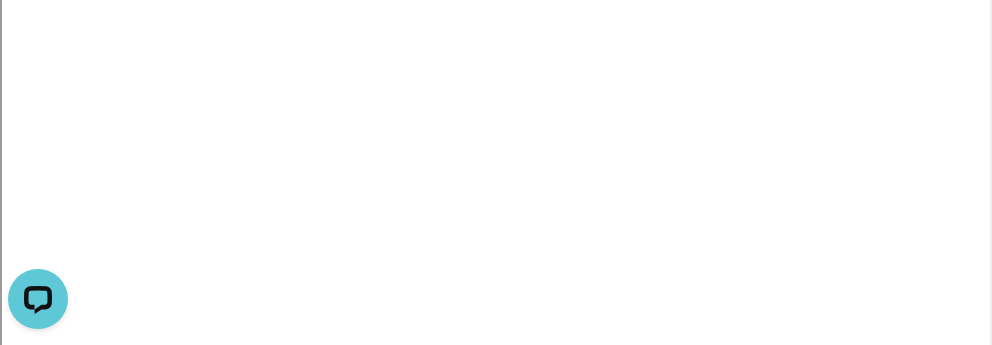 select 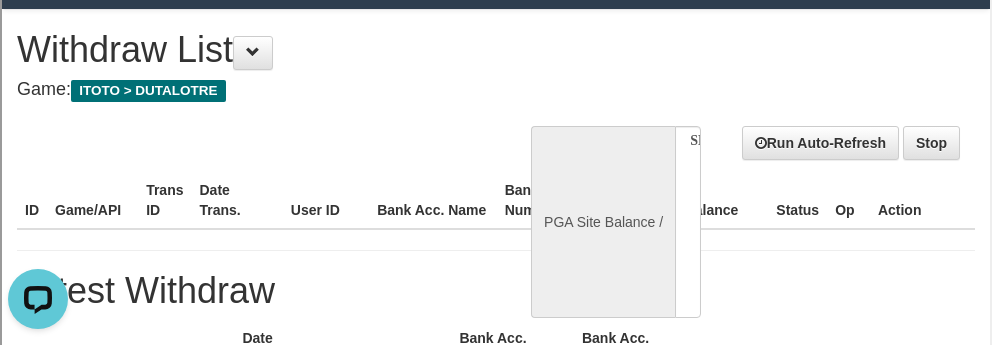 scroll, scrollTop: 0, scrollLeft: 0, axis: both 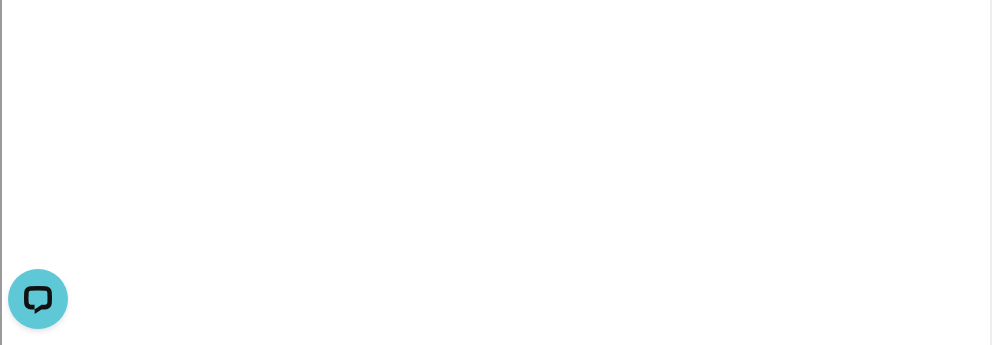 select 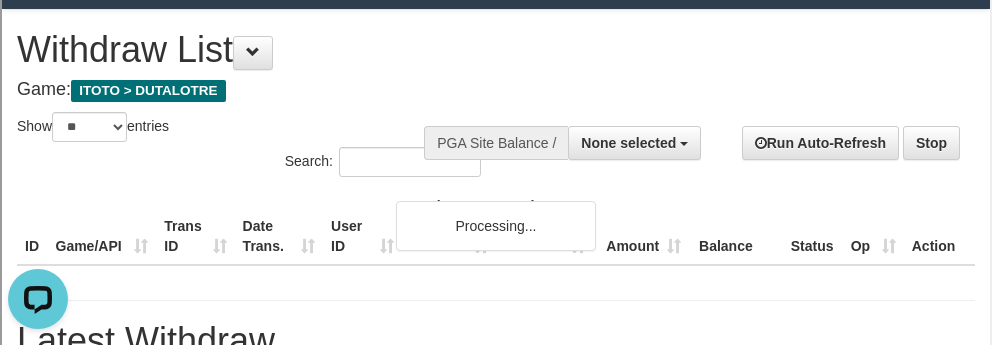 scroll, scrollTop: 0, scrollLeft: 0, axis: both 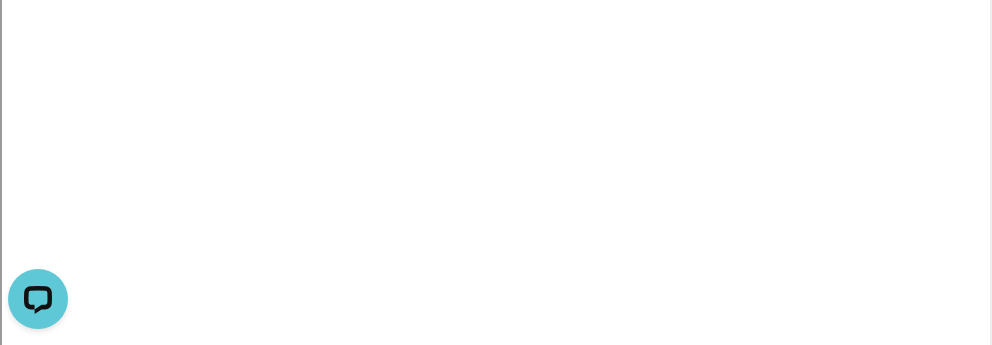 select 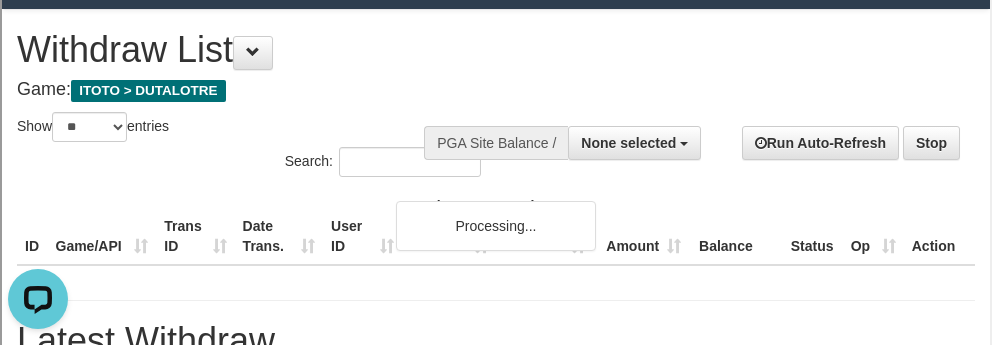 scroll, scrollTop: 0, scrollLeft: 0, axis: both 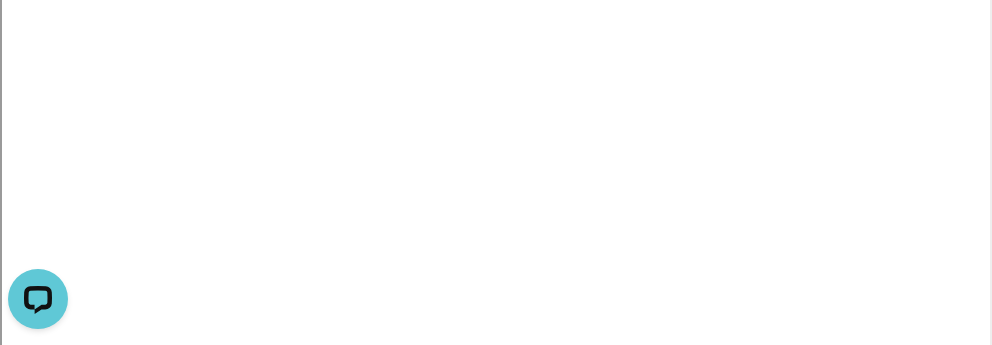 select 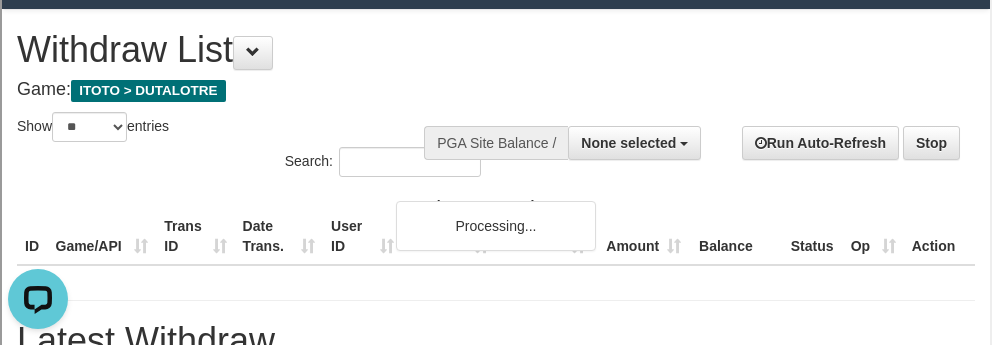 scroll, scrollTop: 0, scrollLeft: 0, axis: both 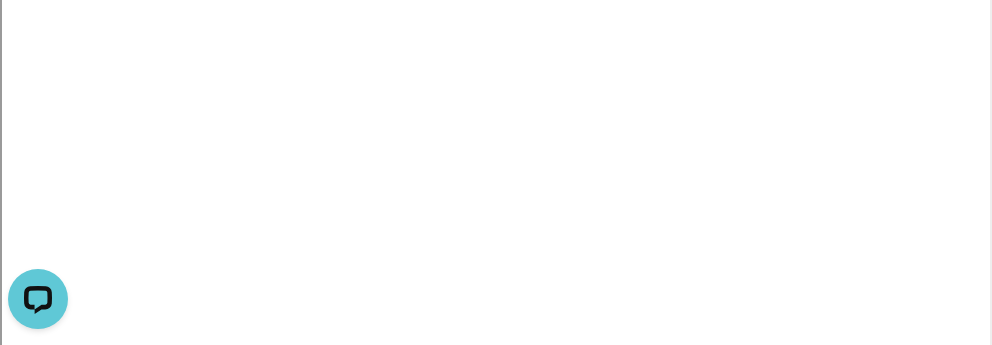 select 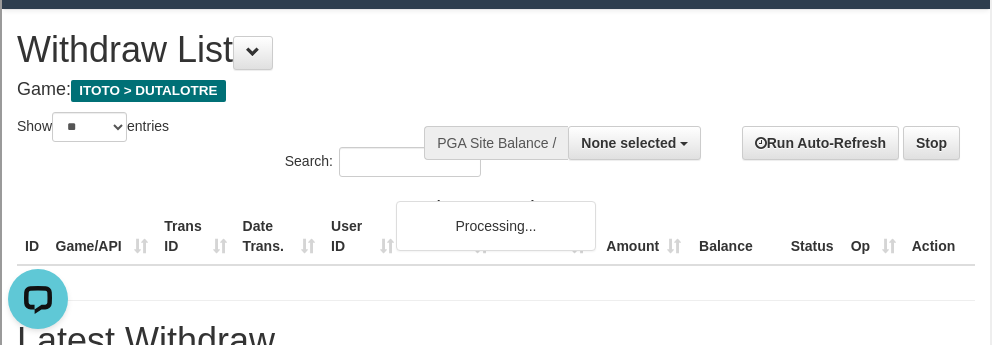 scroll, scrollTop: 0, scrollLeft: 0, axis: both 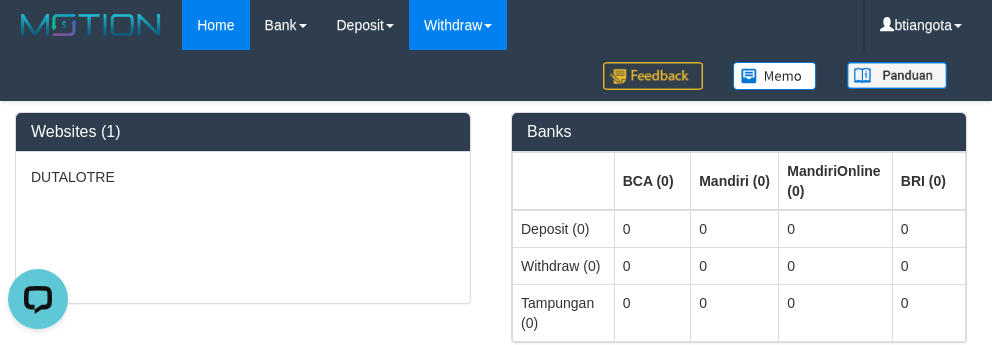 select 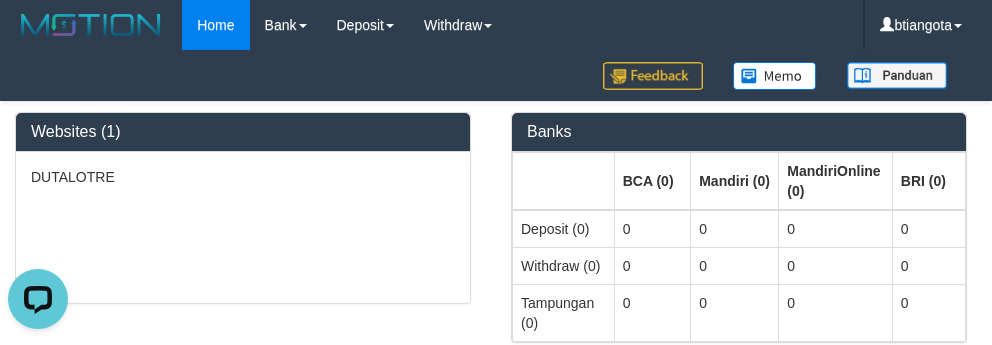 scroll, scrollTop: 0, scrollLeft: 0, axis: both 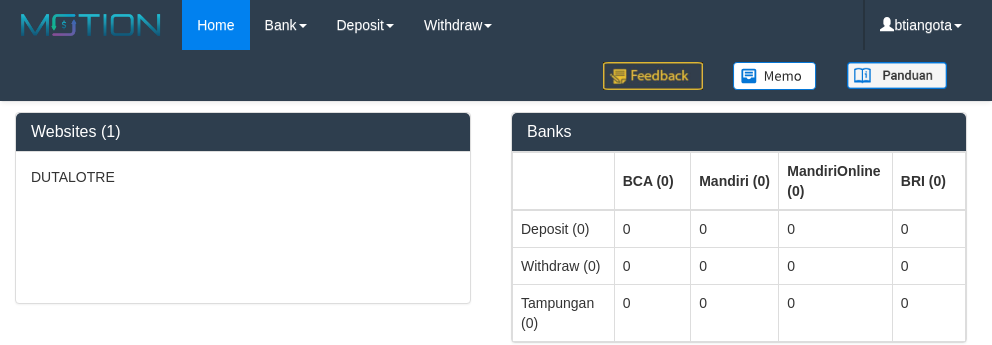 select on "**" 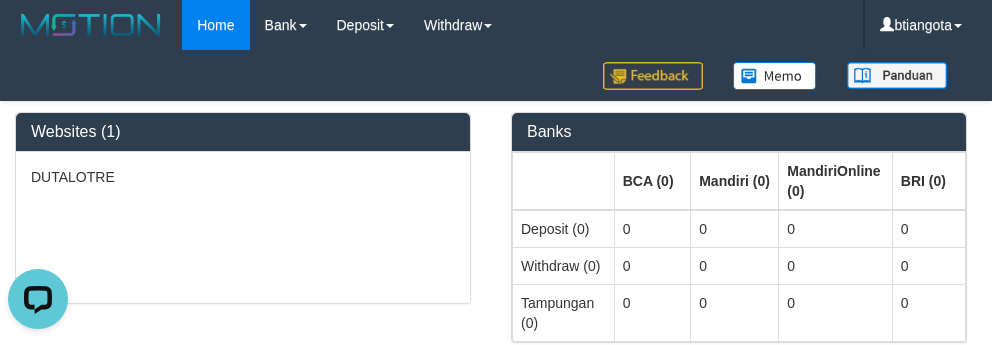 scroll, scrollTop: 0, scrollLeft: 0, axis: both 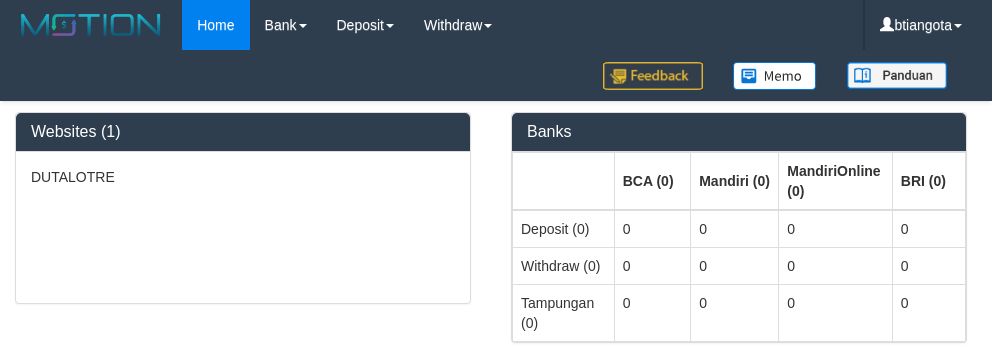 select on "**" 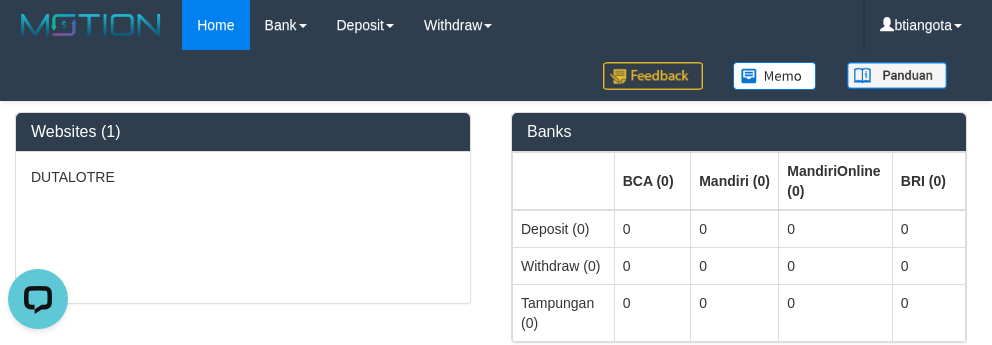 scroll, scrollTop: 0, scrollLeft: 0, axis: both 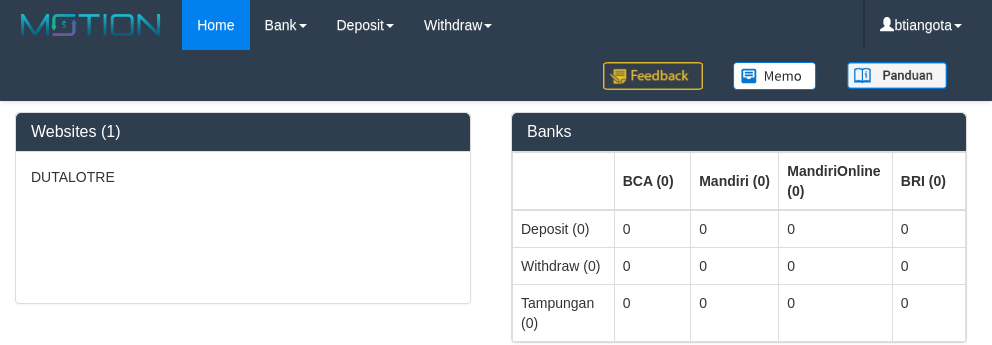 select on "***" 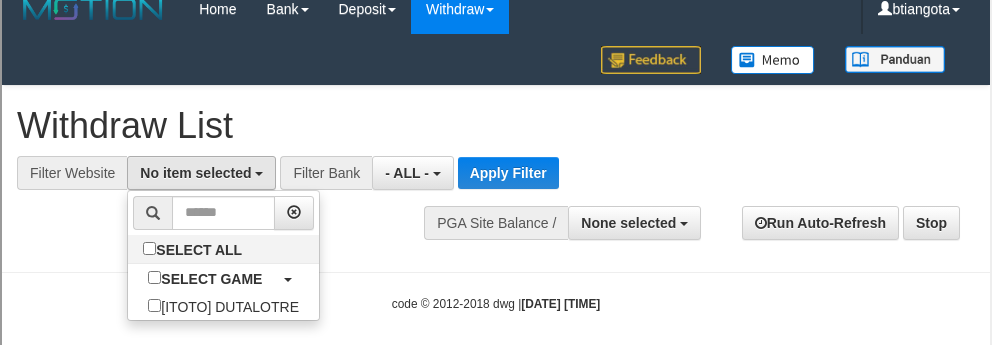 scroll, scrollTop: 0, scrollLeft: 0, axis: both 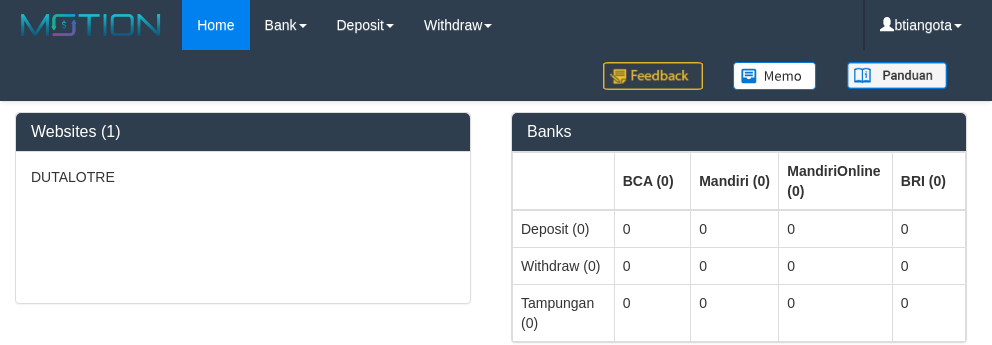 select on "****" 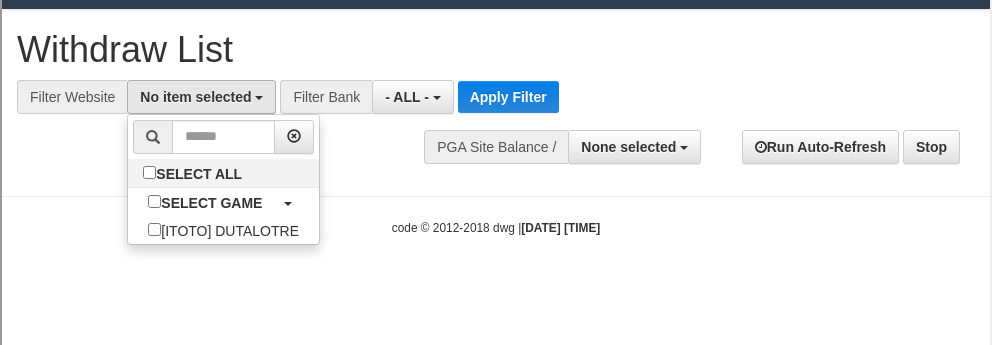 scroll, scrollTop: 18, scrollLeft: 0, axis: vertical 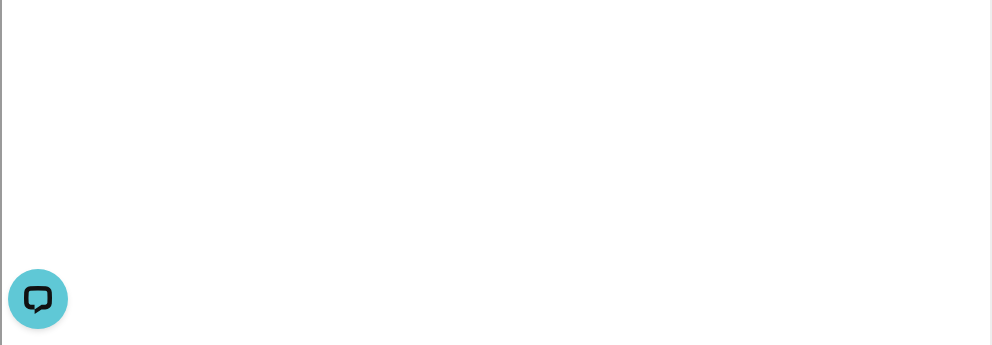 select 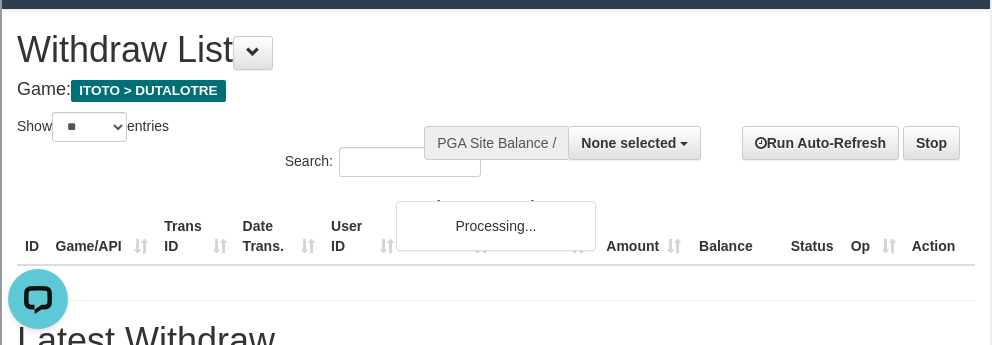 scroll, scrollTop: 0, scrollLeft: 0, axis: both 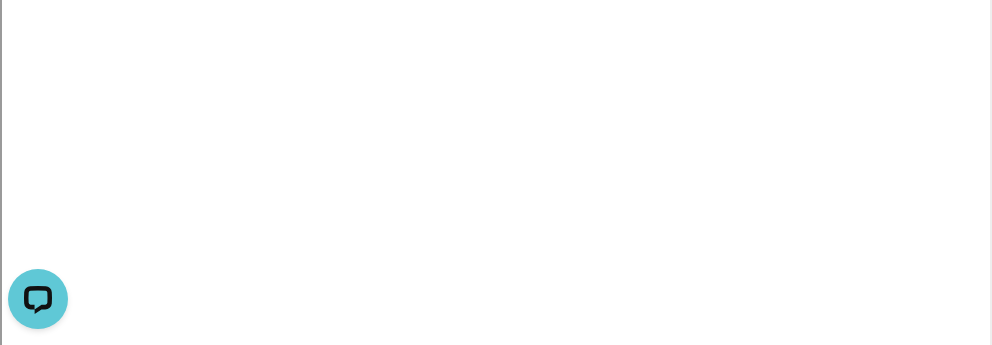 select 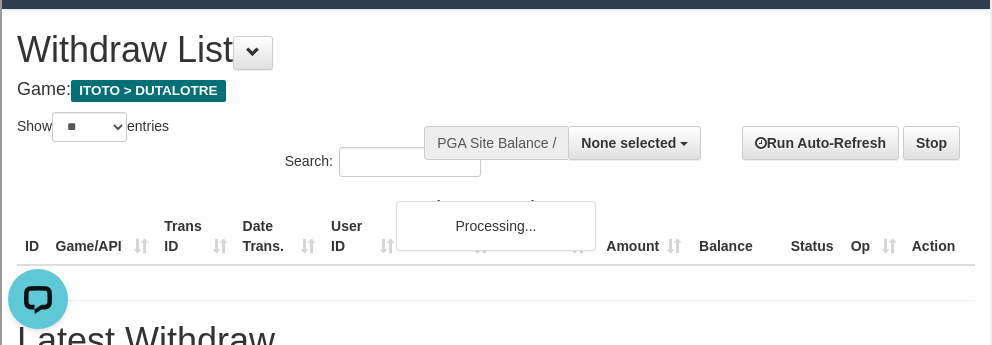 scroll, scrollTop: 0, scrollLeft: 0, axis: both 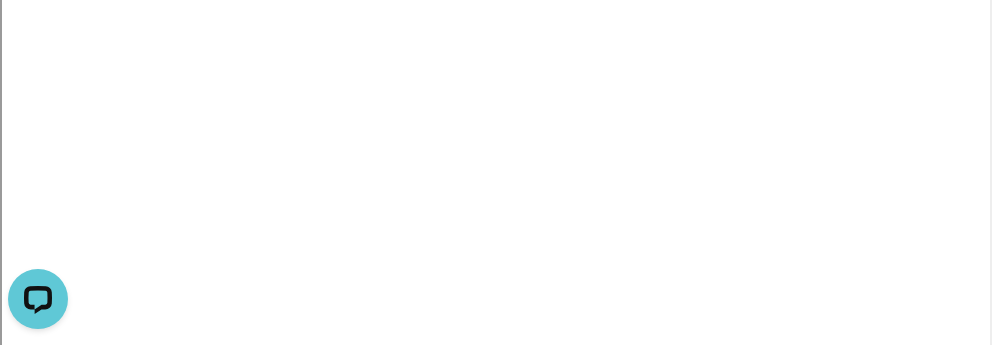 select 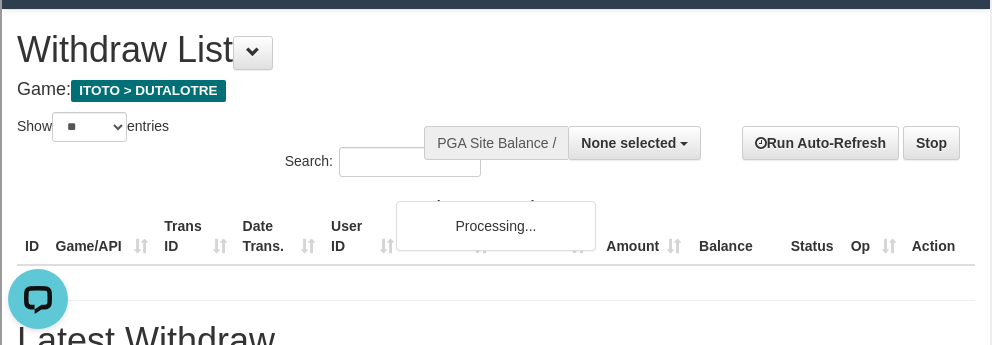scroll, scrollTop: 0, scrollLeft: 0, axis: both 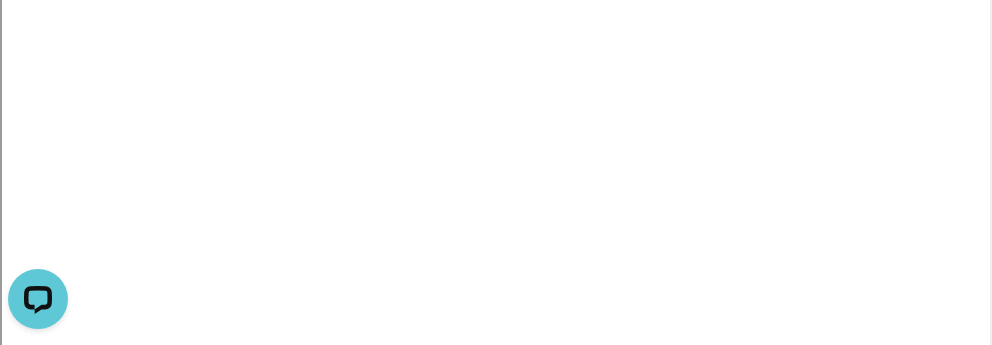 select 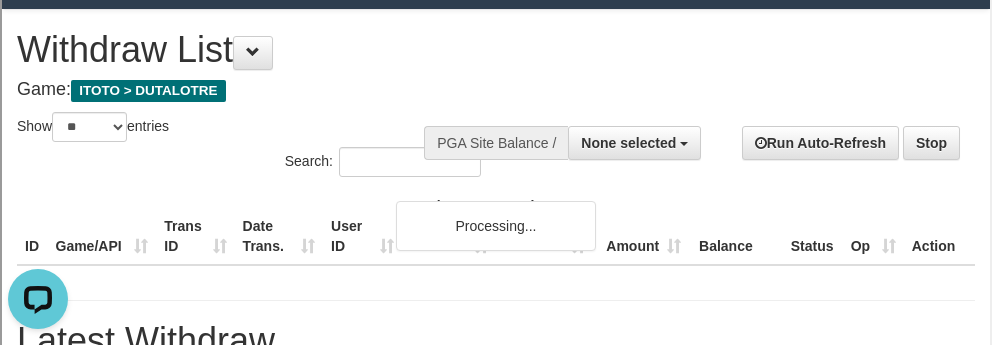 scroll, scrollTop: 0, scrollLeft: 0, axis: both 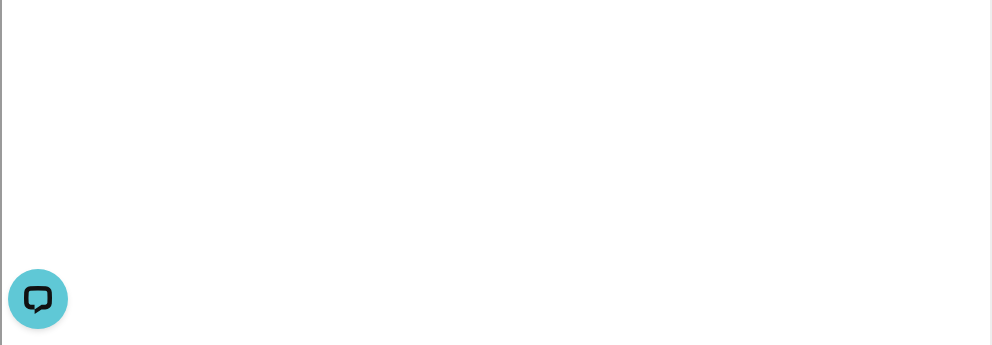 select 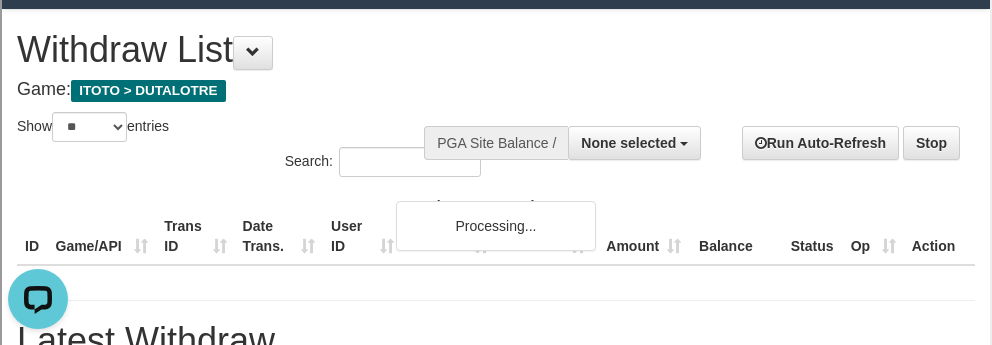 scroll, scrollTop: 0, scrollLeft: 0, axis: both 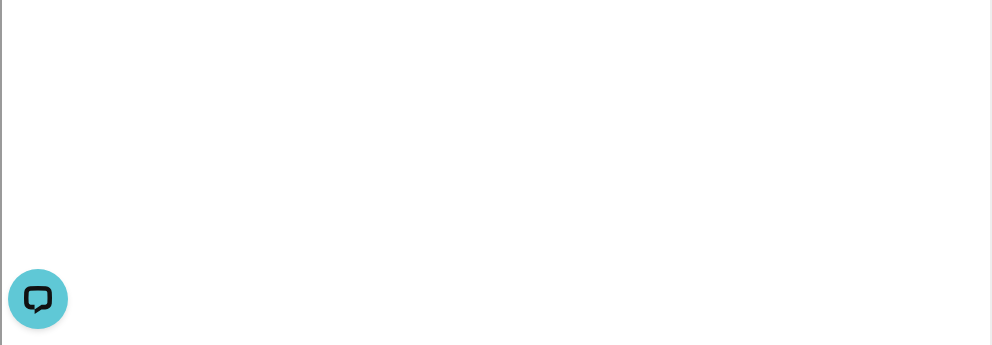 select 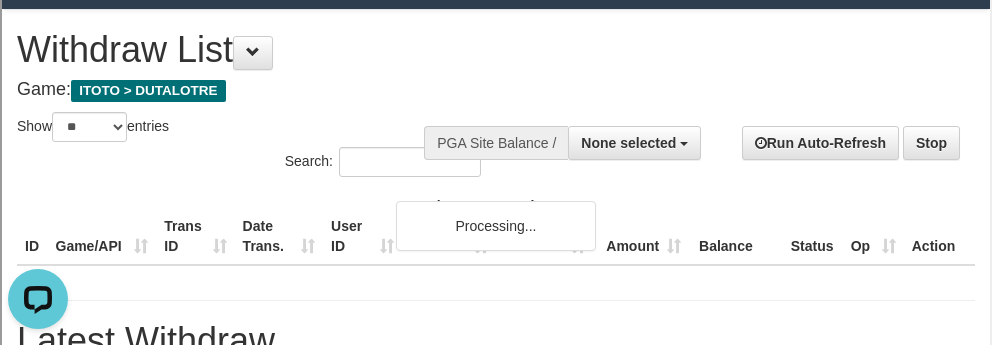 scroll, scrollTop: 0, scrollLeft: 0, axis: both 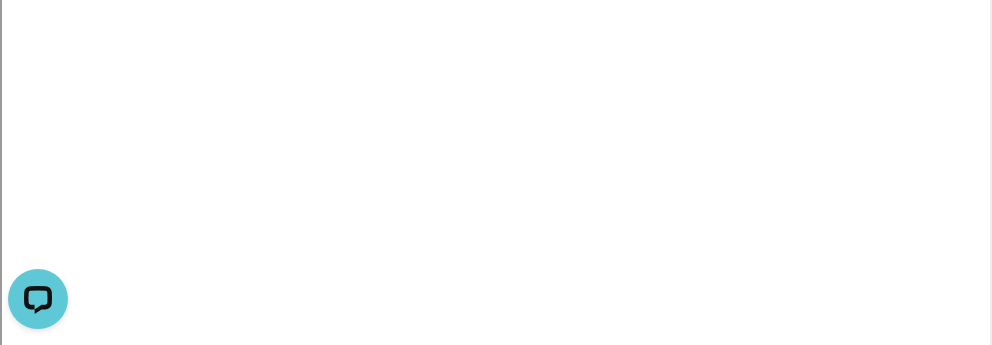 select 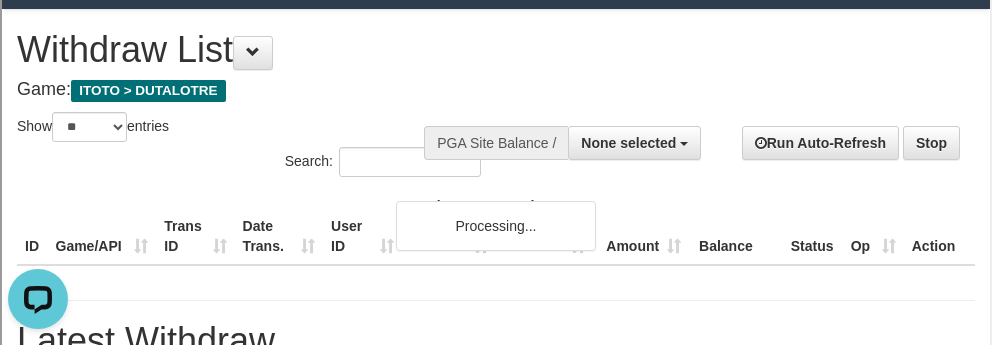 scroll, scrollTop: 0, scrollLeft: 0, axis: both 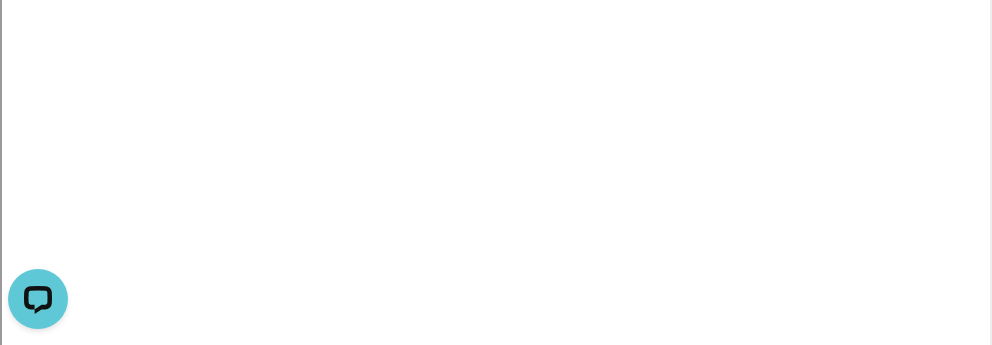 select 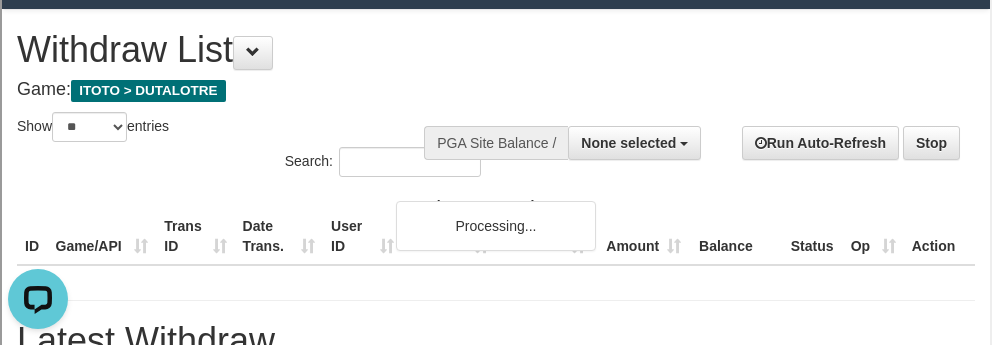 scroll, scrollTop: 0, scrollLeft: 0, axis: both 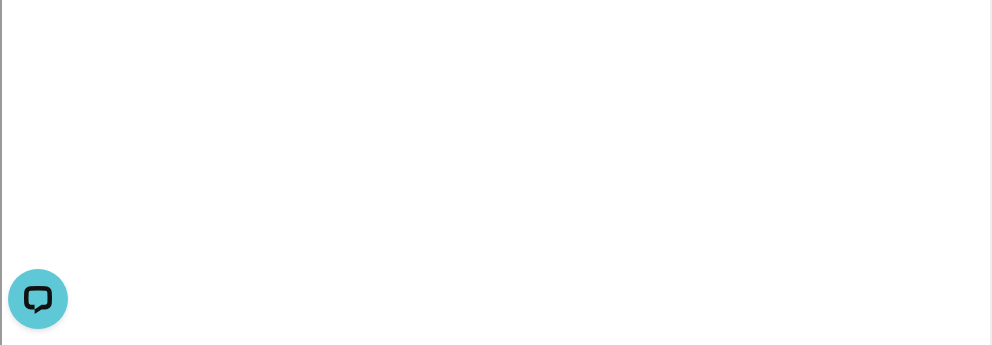select 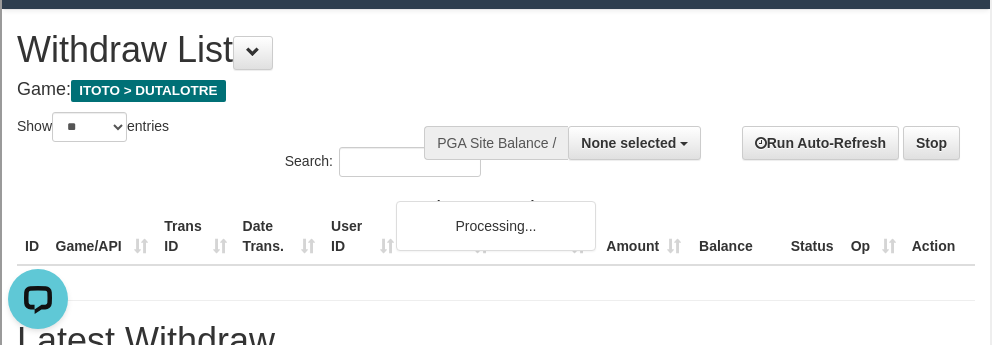 scroll, scrollTop: 0, scrollLeft: 0, axis: both 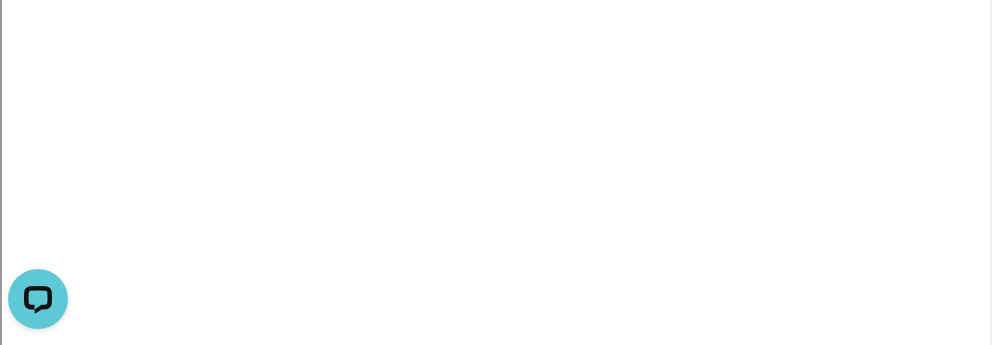 select 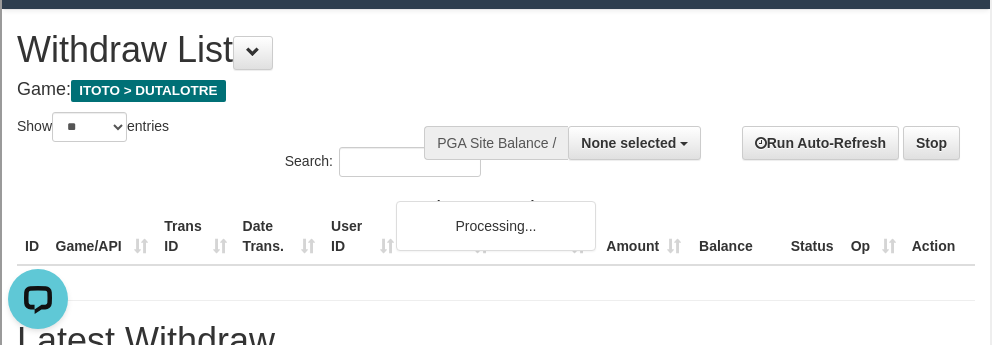 scroll, scrollTop: 0, scrollLeft: 0, axis: both 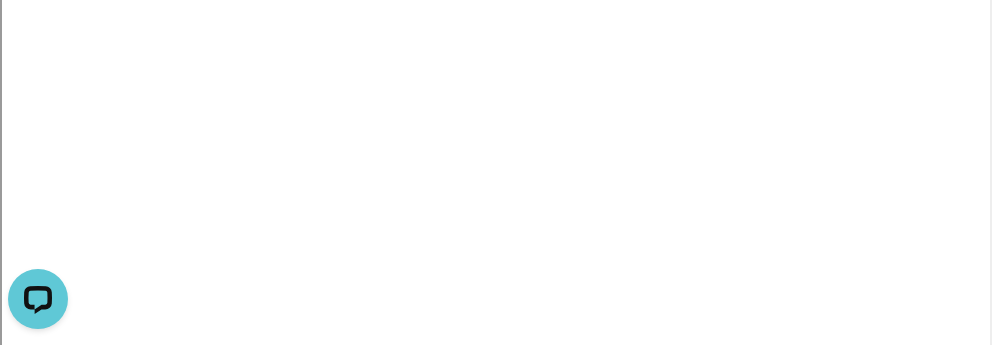 select 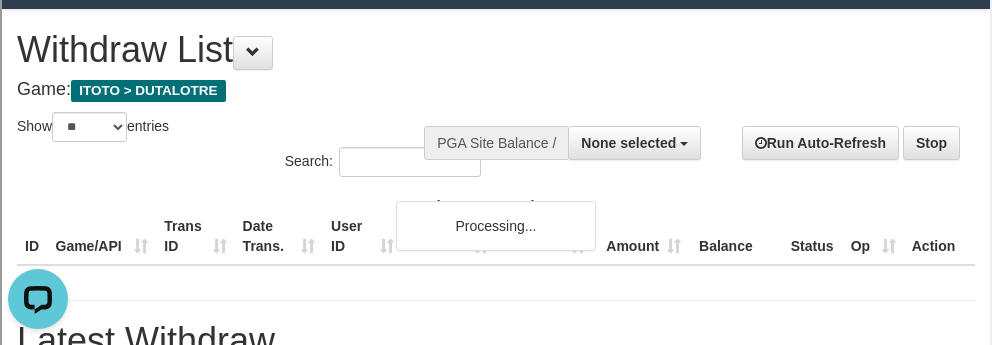 scroll, scrollTop: 0, scrollLeft: 0, axis: both 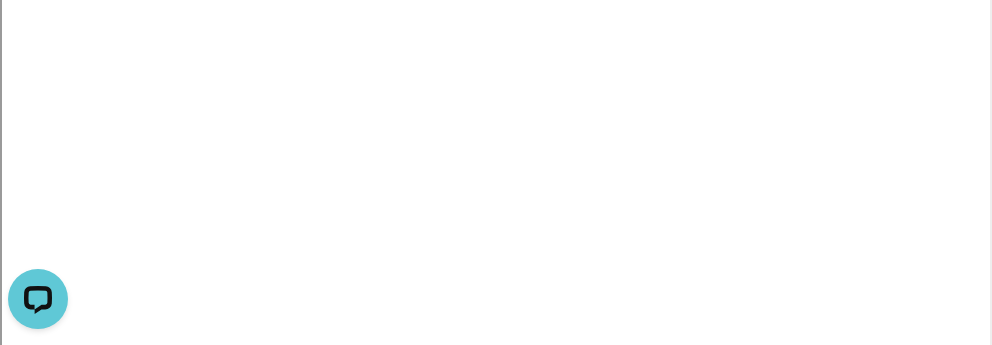 select 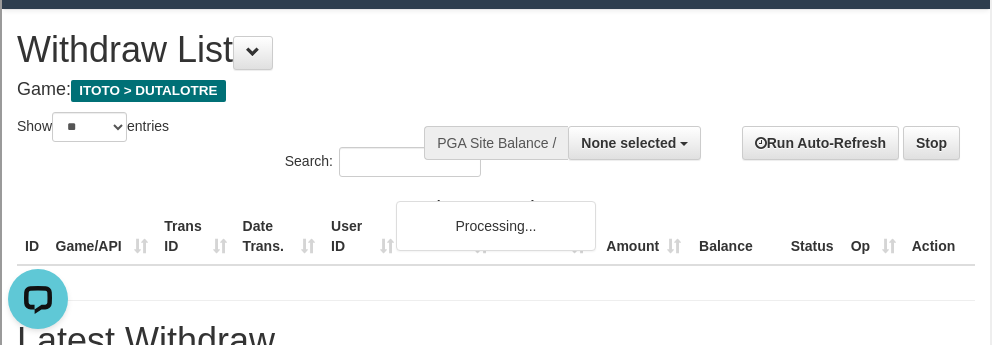 scroll, scrollTop: 0, scrollLeft: 0, axis: both 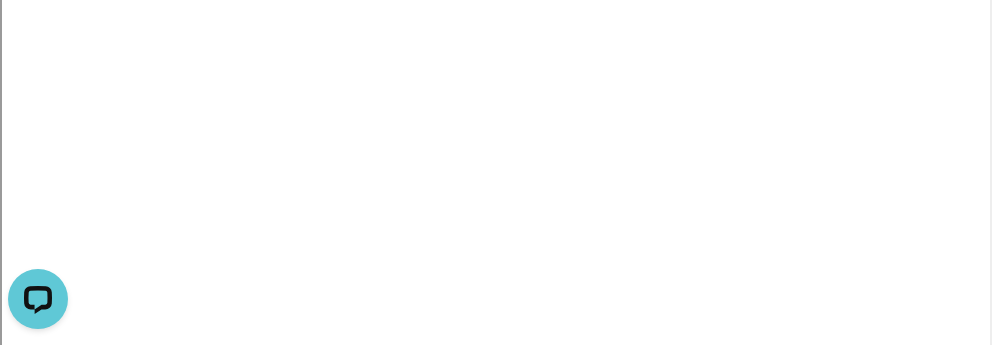 select 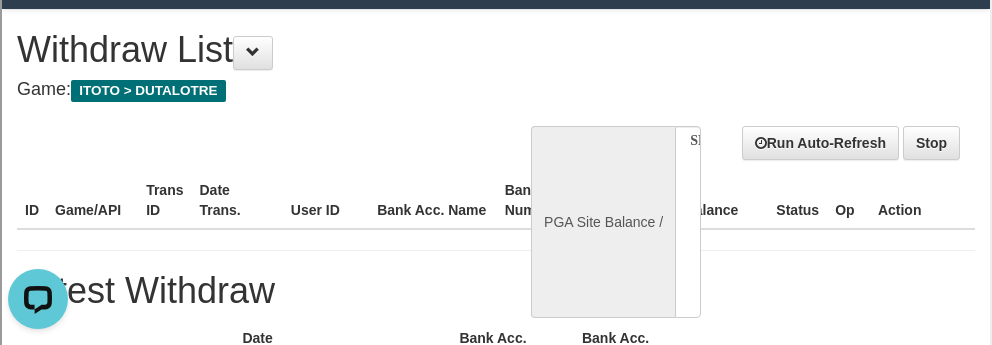 scroll, scrollTop: 0, scrollLeft: 0, axis: both 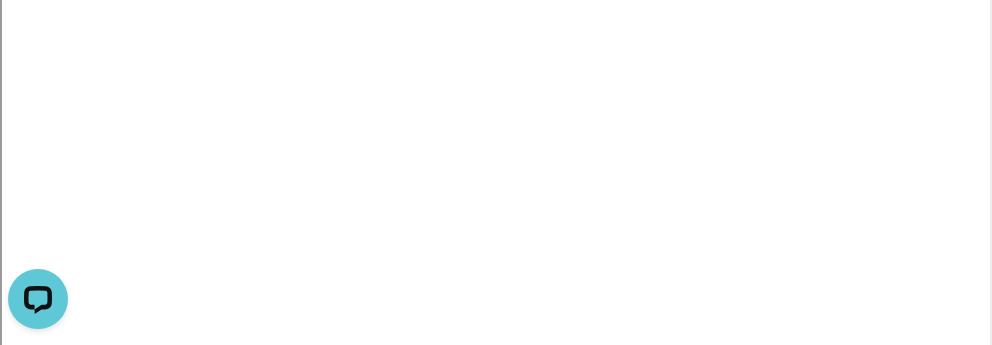 select 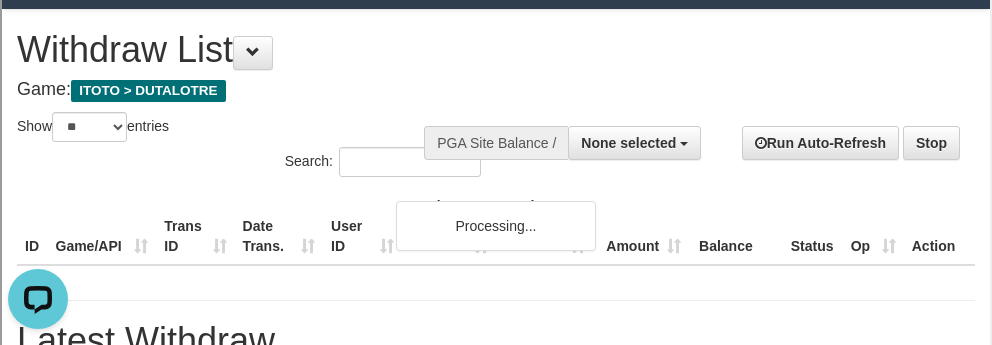 scroll, scrollTop: 0, scrollLeft: 0, axis: both 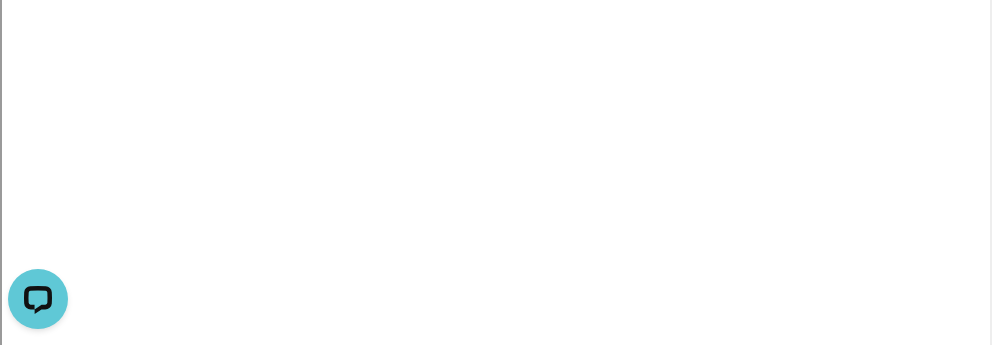 select 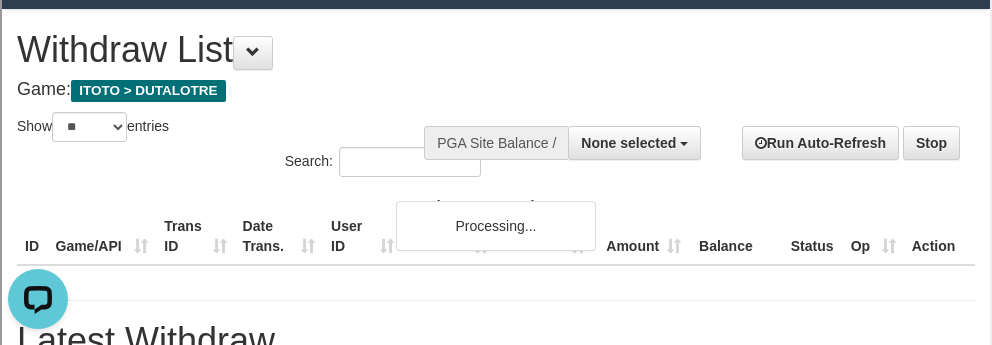 scroll, scrollTop: 0, scrollLeft: 0, axis: both 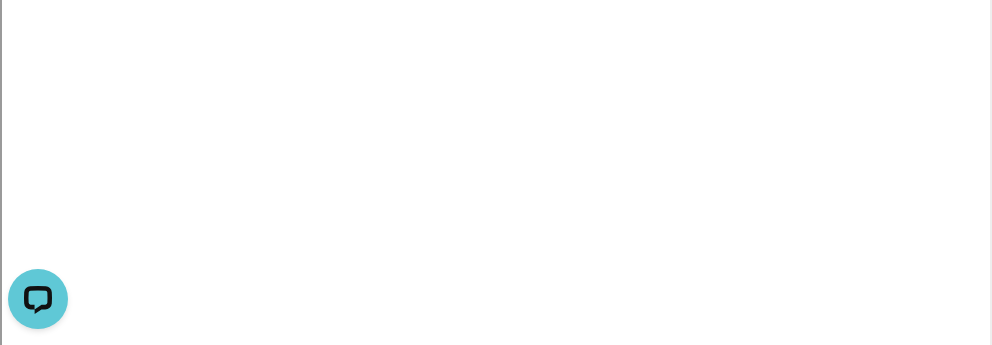 select 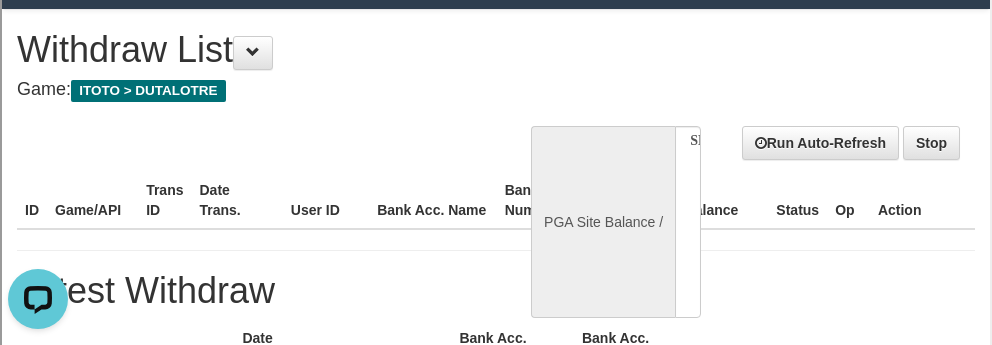 scroll, scrollTop: 0, scrollLeft: 0, axis: both 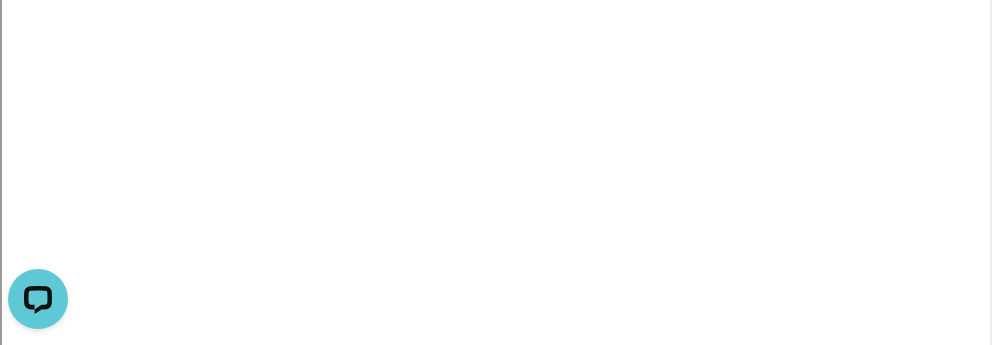 select 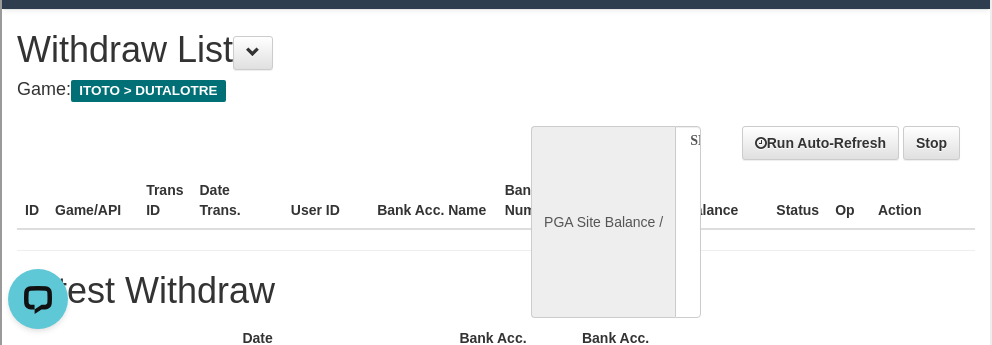 scroll, scrollTop: 0, scrollLeft: 0, axis: both 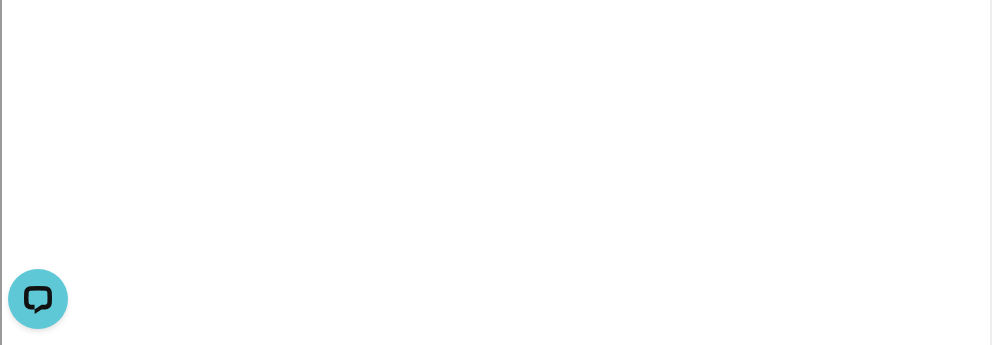select 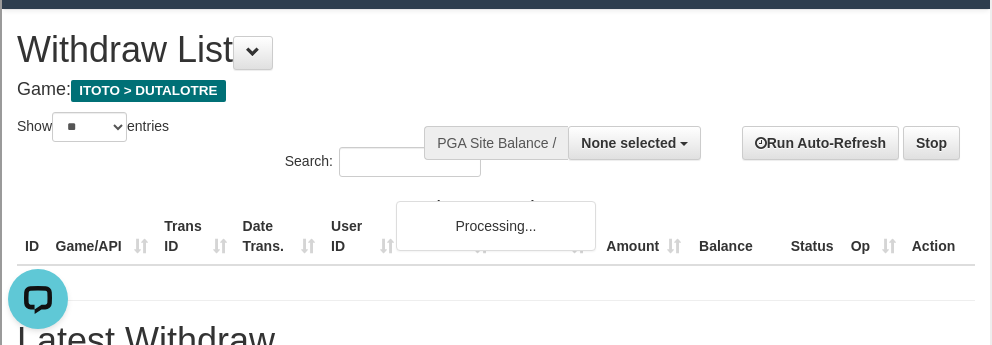scroll, scrollTop: 0, scrollLeft: 0, axis: both 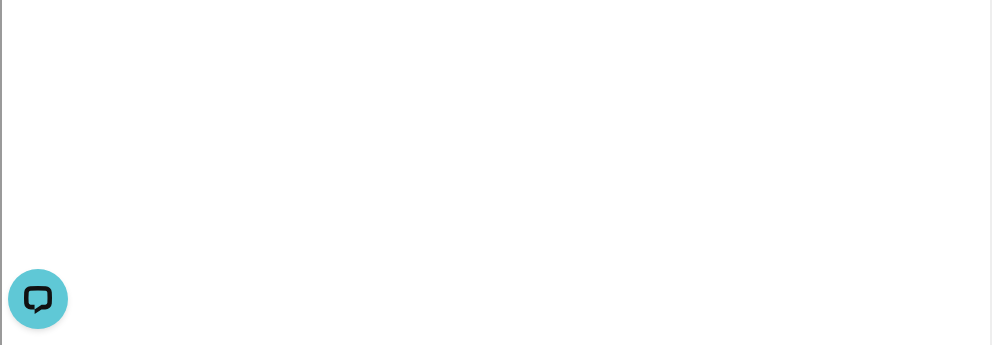 select 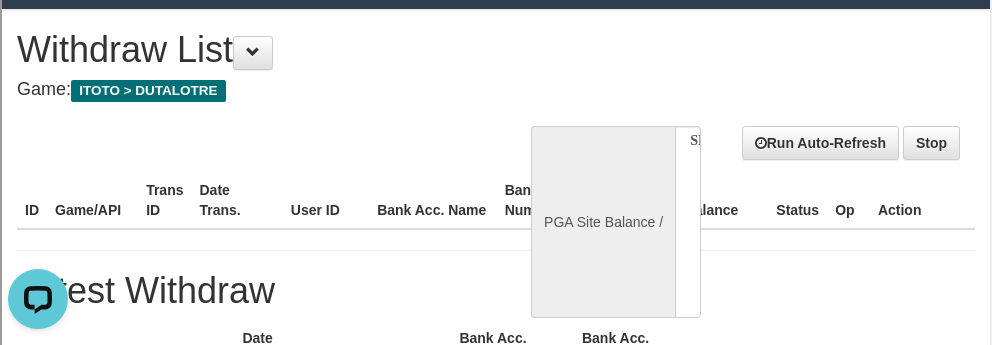 scroll, scrollTop: 0, scrollLeft: 0, axis: both 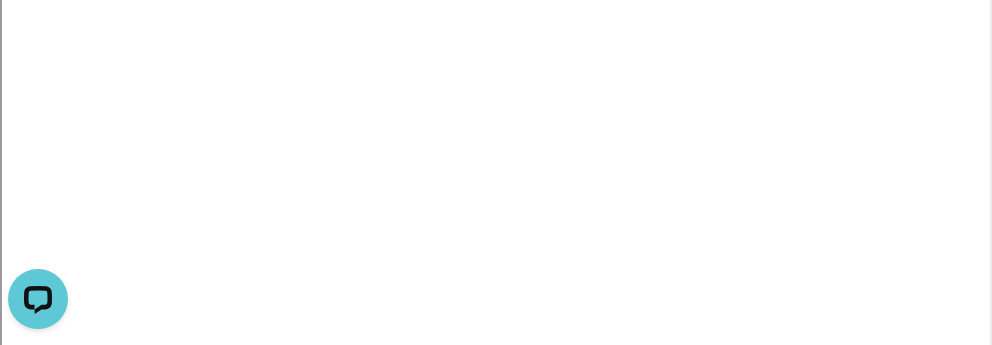 select 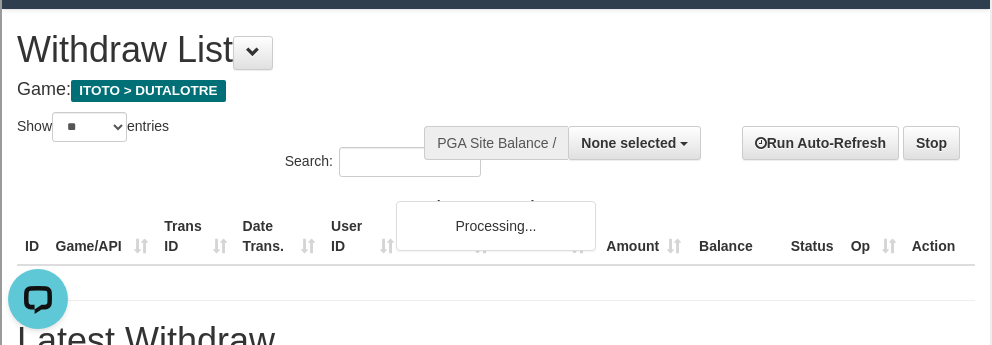 scroll, scrollTop: 0, scrollLeft: 0, axis: both 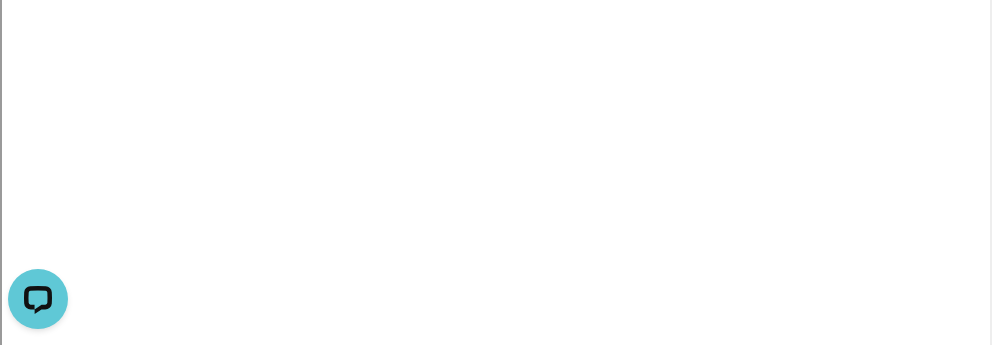 select 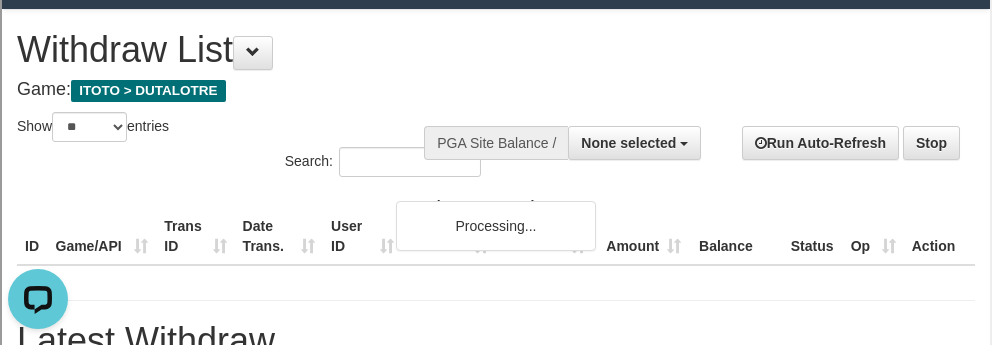 scroll, scrollTop: 0, scrollLeft: 0, axis: both 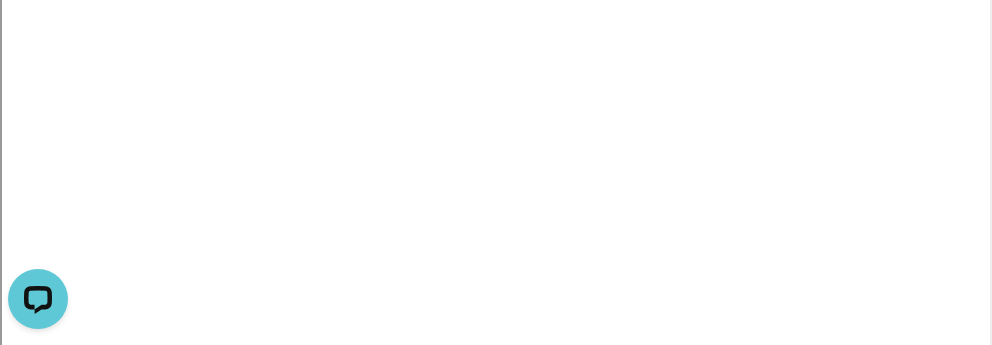 select 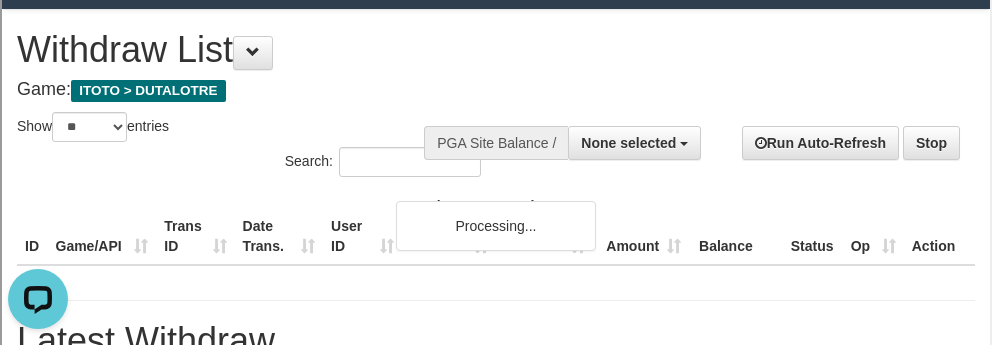scroll, scrollTop: 0, scrollLeft: 0, axis: both 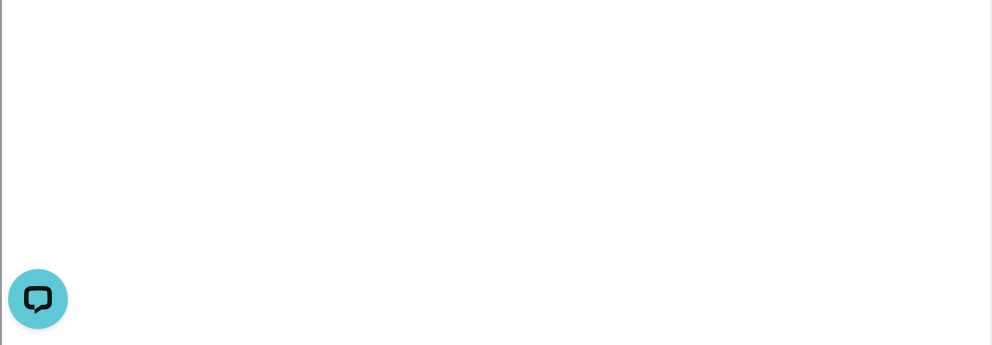 select 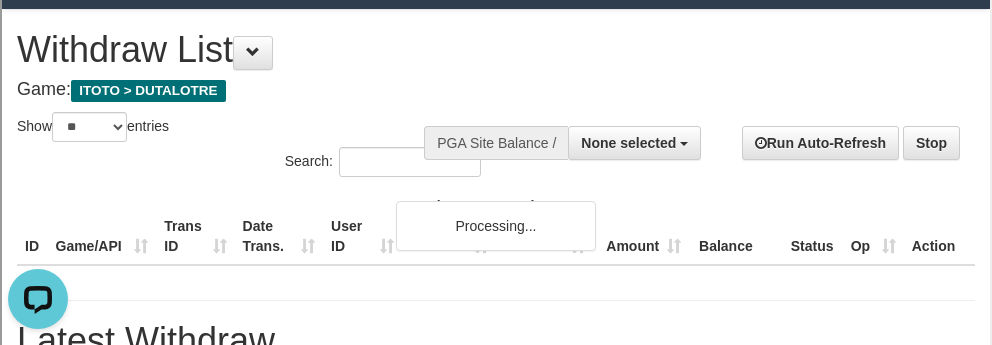 scroll, scrollTop: 0, scrollLeft: 0, axis: both 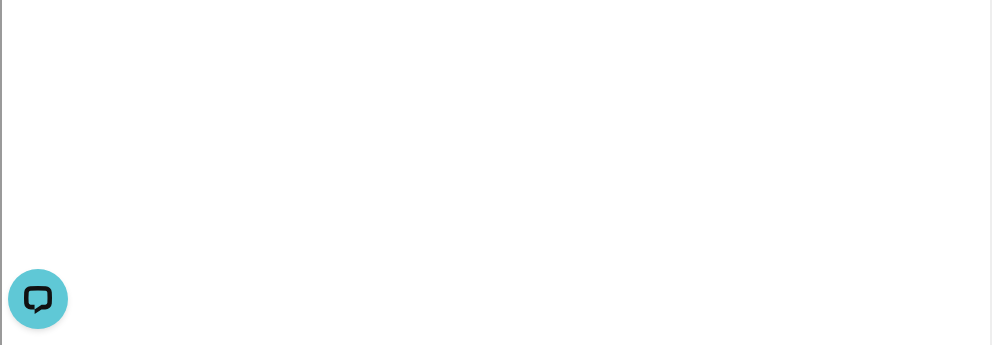 select 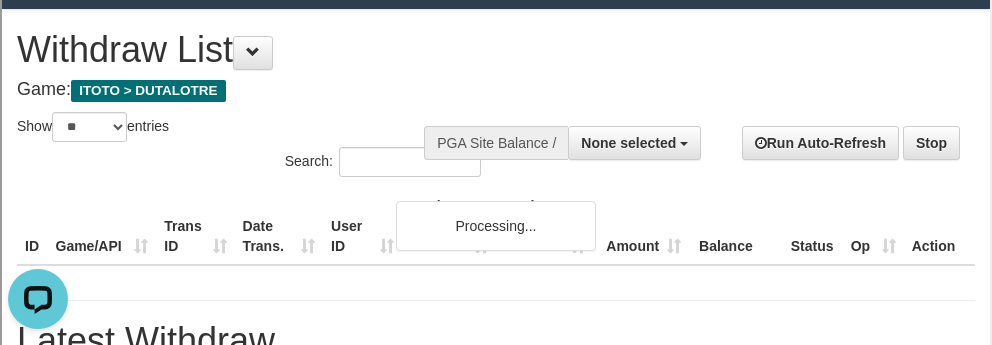scroll, scrollTop: 0, scrollLeft: 0, axis: both 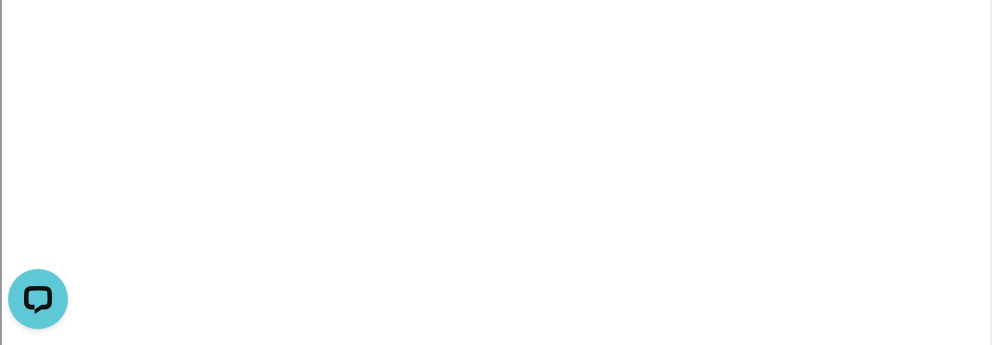 select 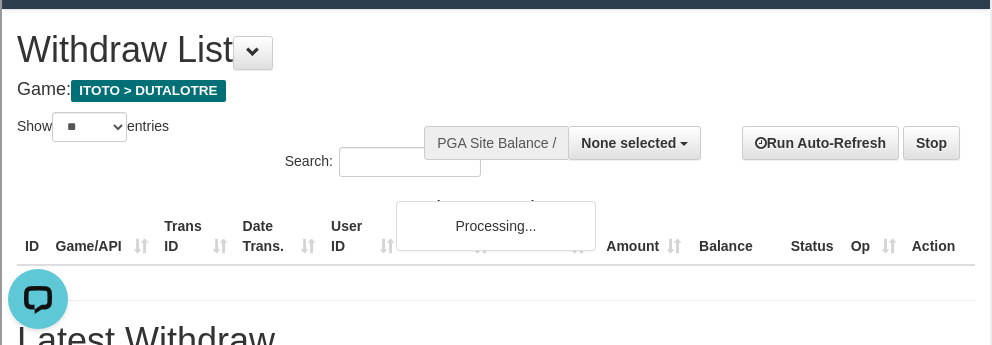 scroll, scrollTop: 0, scrollLeft: 0, axis: both 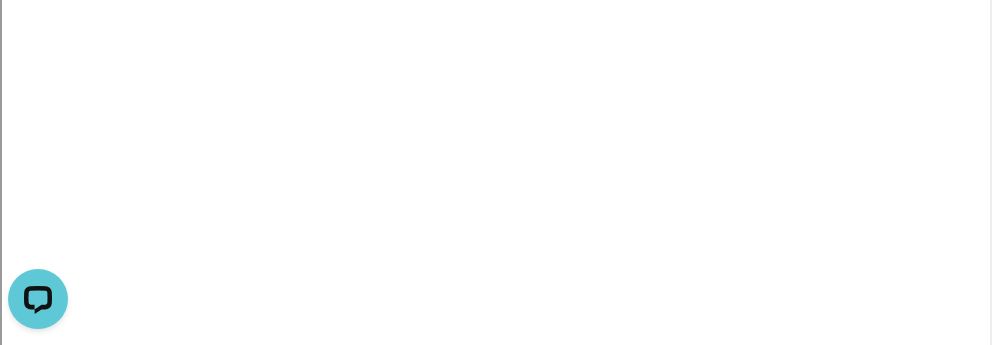 select 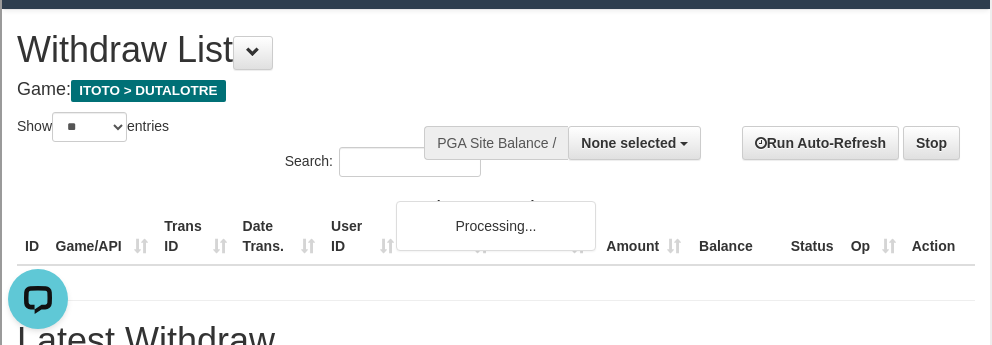 scroll, scrollTop: 0, scrollLeft: 0, axis: both 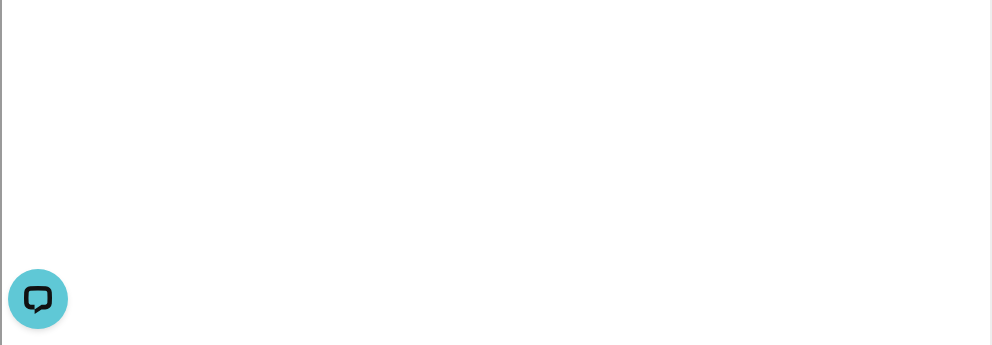 select 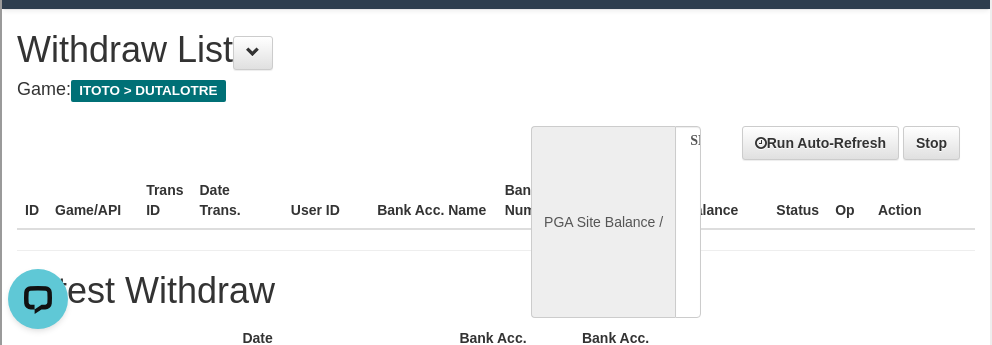 scroll, scrollTop: 0, scrollLeft: 0, axis: both 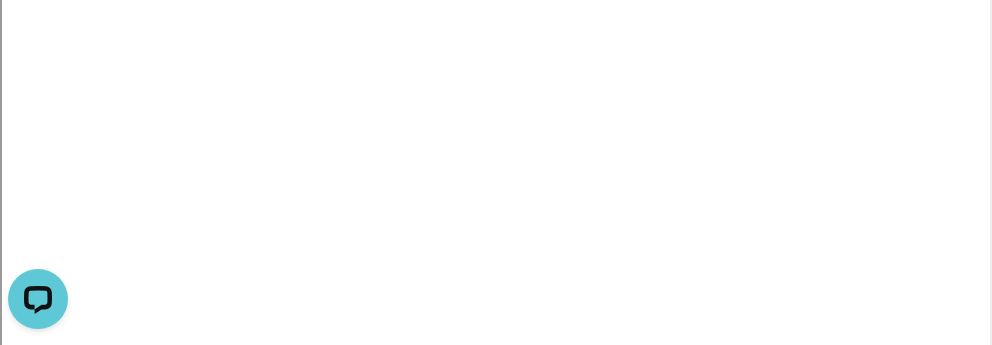 select 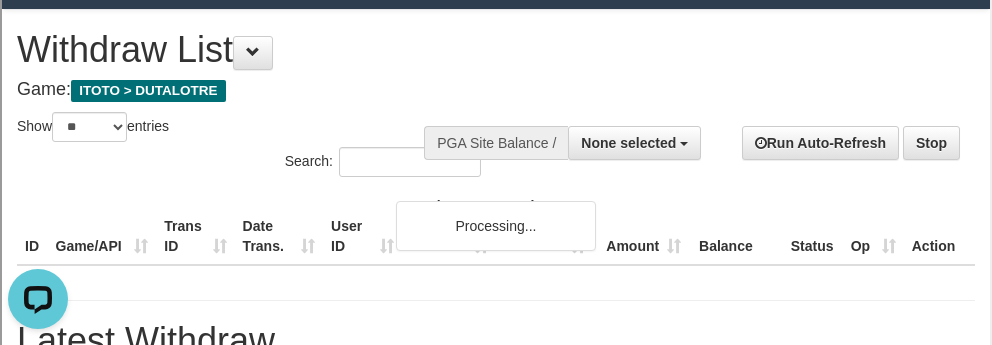 scroll, scrollTop: 0, scrollLeft: 0, axis: both 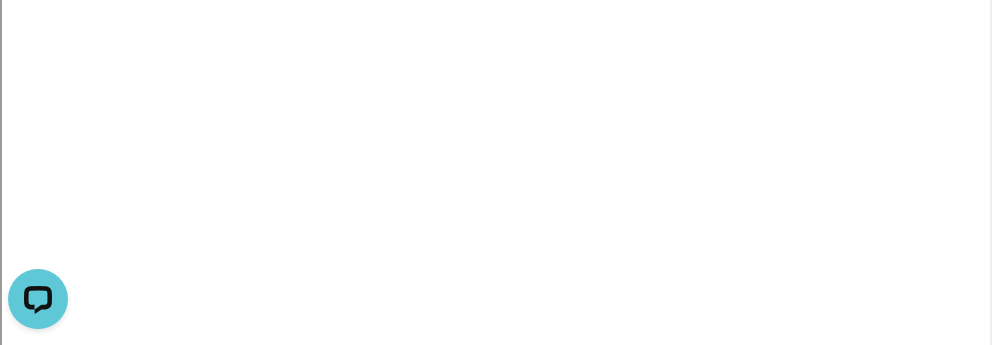 select 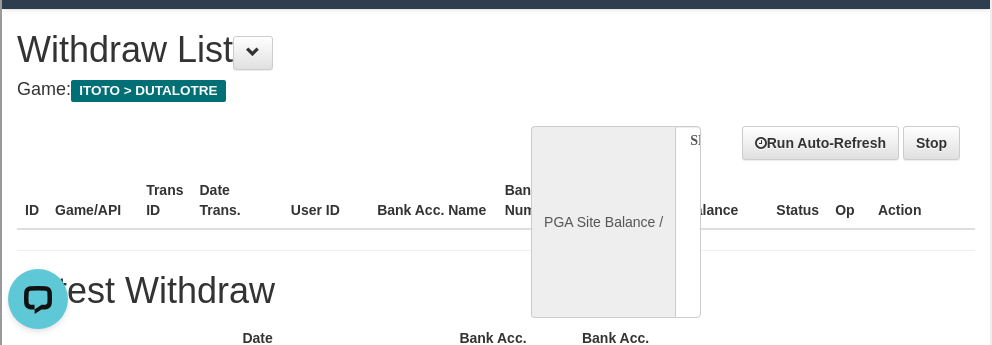 scroll, scrollTop: 0, scrollLeft: 0, axis: both 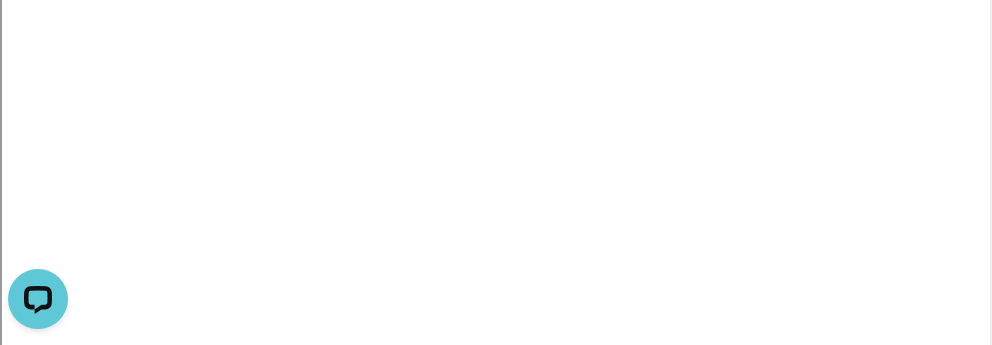 select 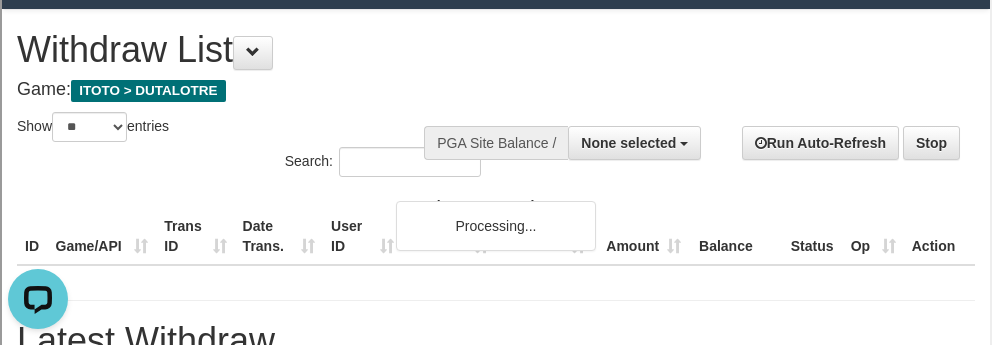 scroll, scrollTop: 0, scrollLeft: 0, axis: both 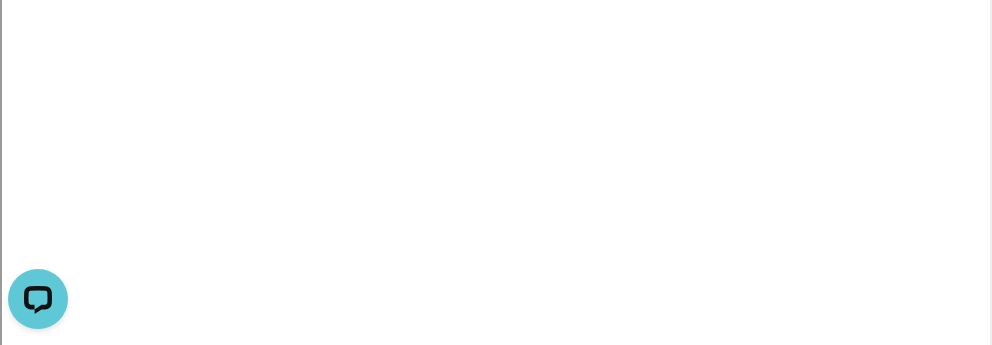 select 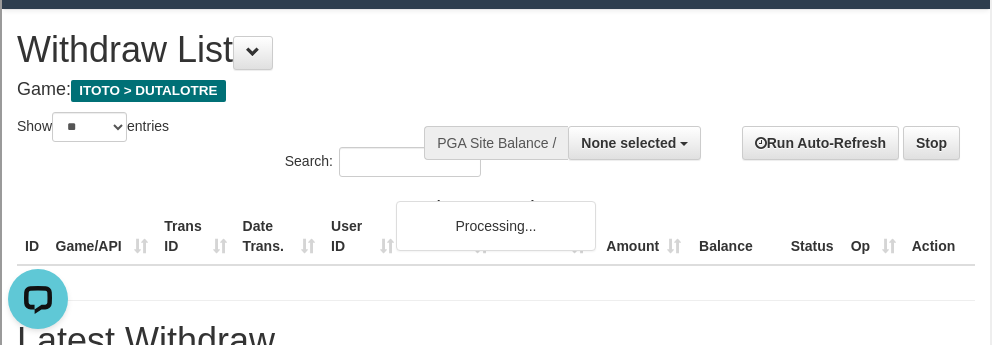 scroll, scrollTop: 0, scrollLeft: 0, axis: both 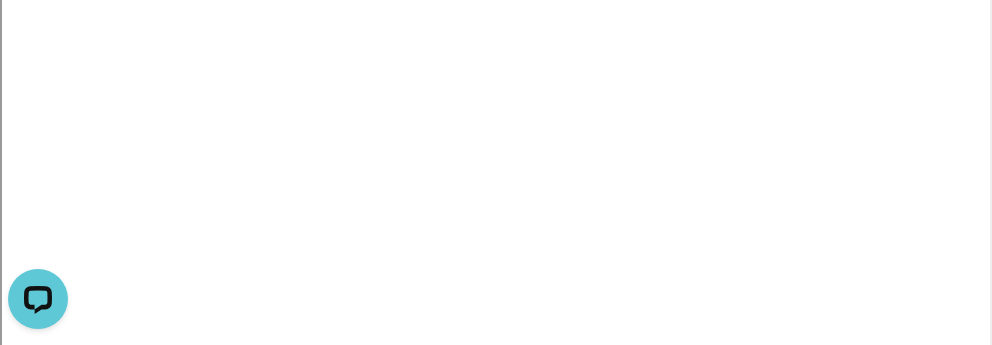 select 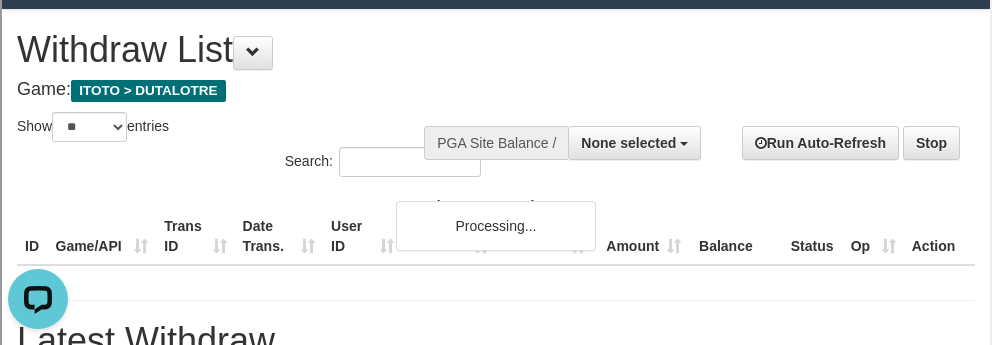 scroll, scrollTop: 0, scrollLeft: 0, axis: both 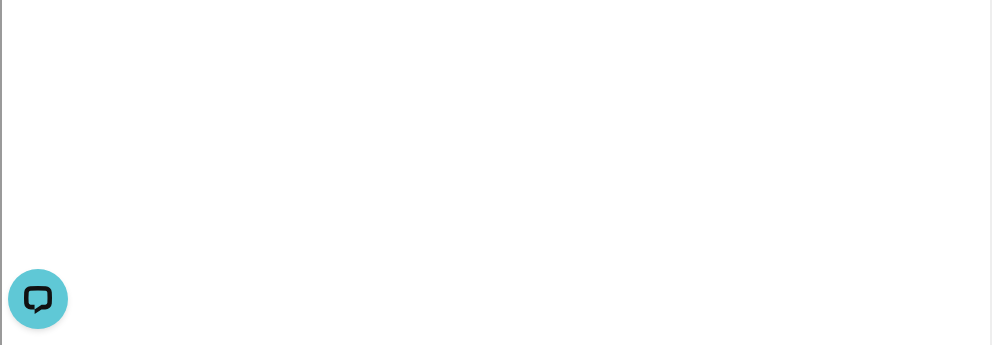 select 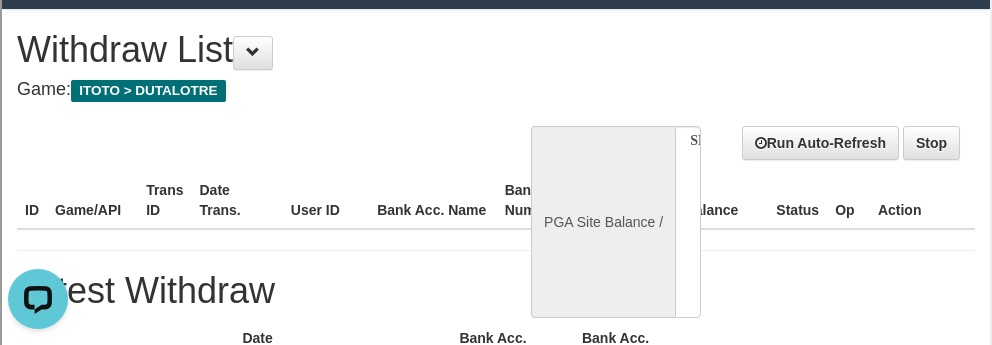 scroll, scrollTop: 0, scrollLeft: 0, axis: both 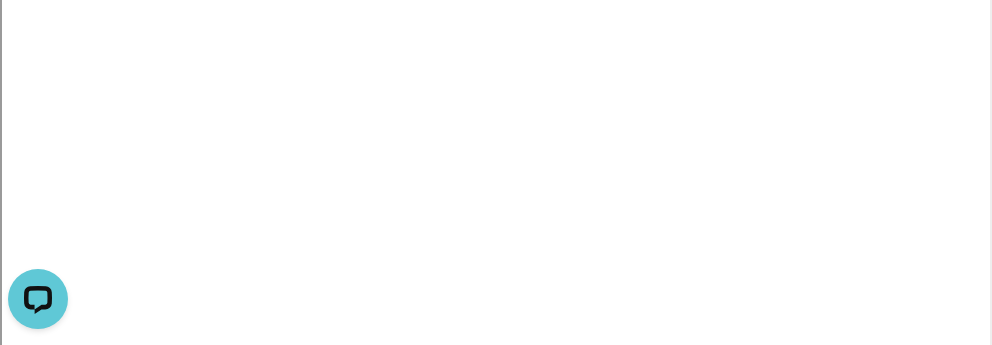 select 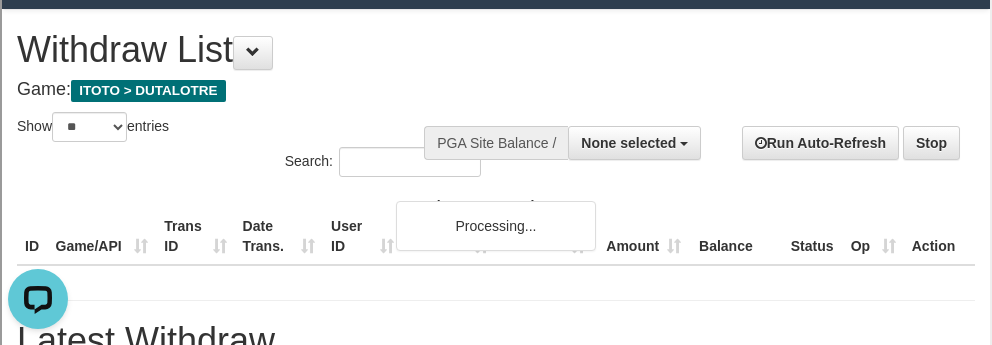 scroll, scrollTop: 0, scrollLeft: 0, axis: both 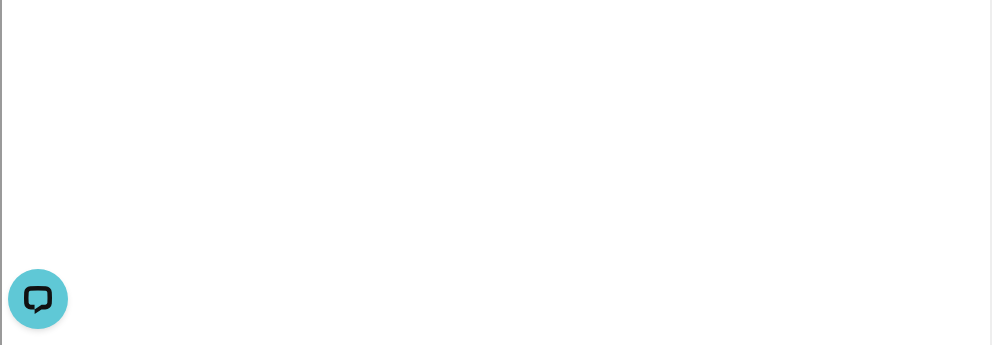 select 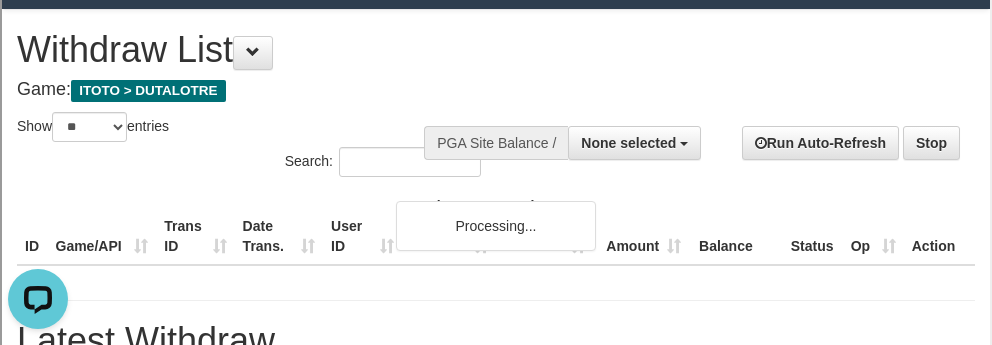 scroll, scrollTop: 0, scrollLeft: 0, axis: both 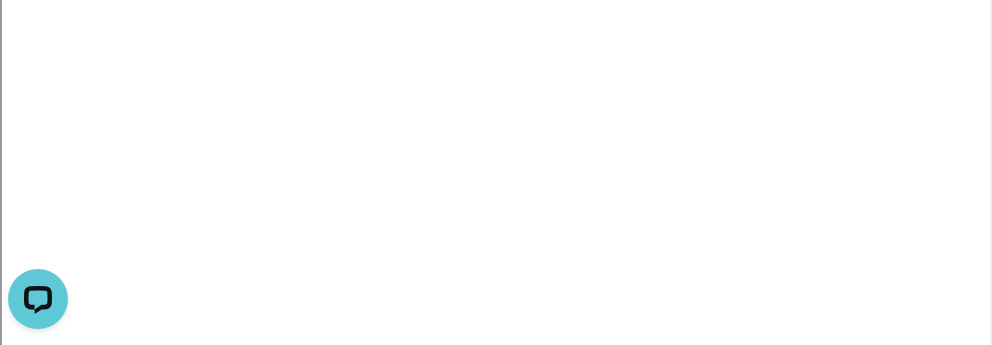 select 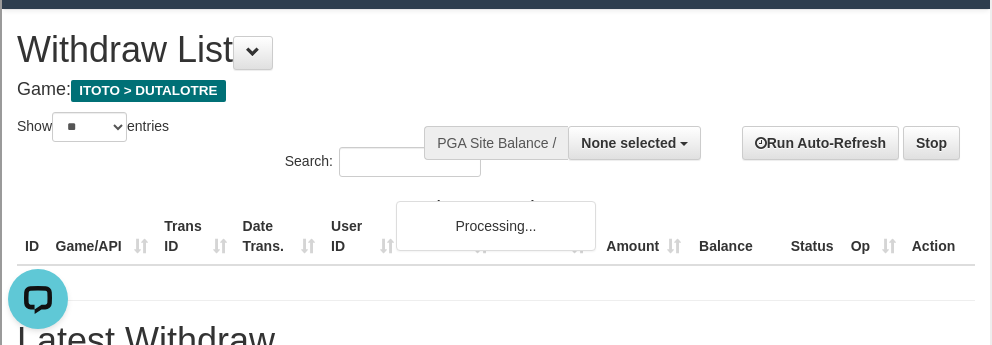 scroll, scrollTop: 0, scrollLeft: 0, axis: both 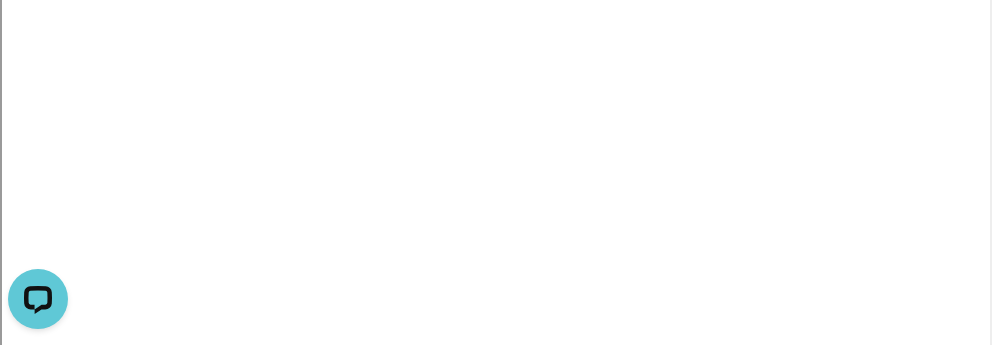 select 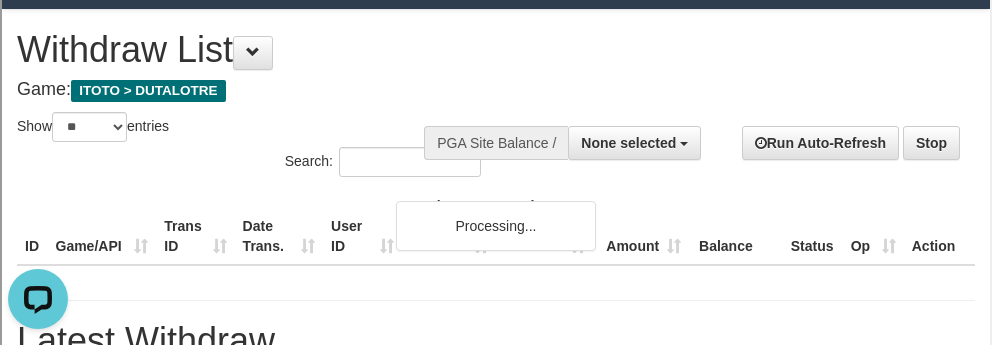 scroll, scrollTop: 0, scrollLeft: 0, axis: both 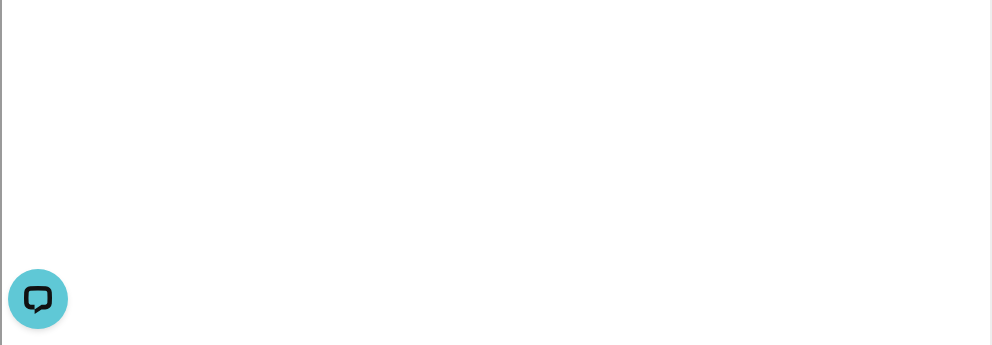 select 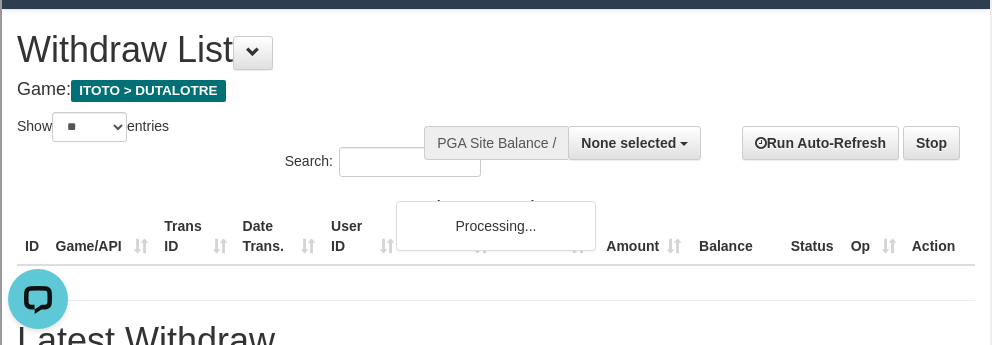 scroll, scrollTop: 0, scrollLeft: 0, axis: both 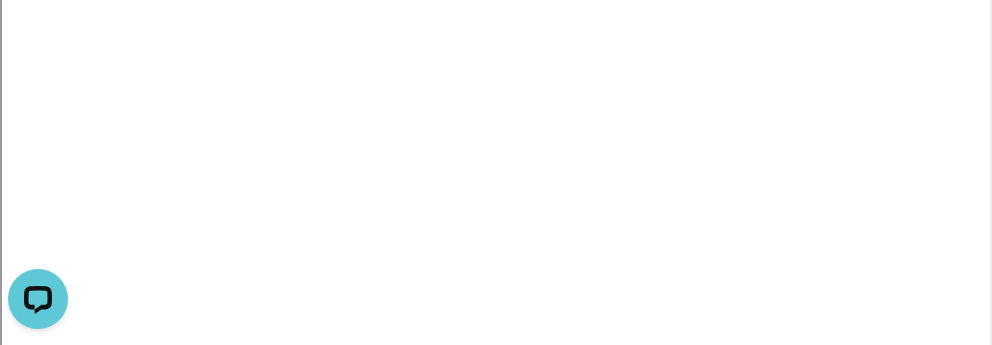 select 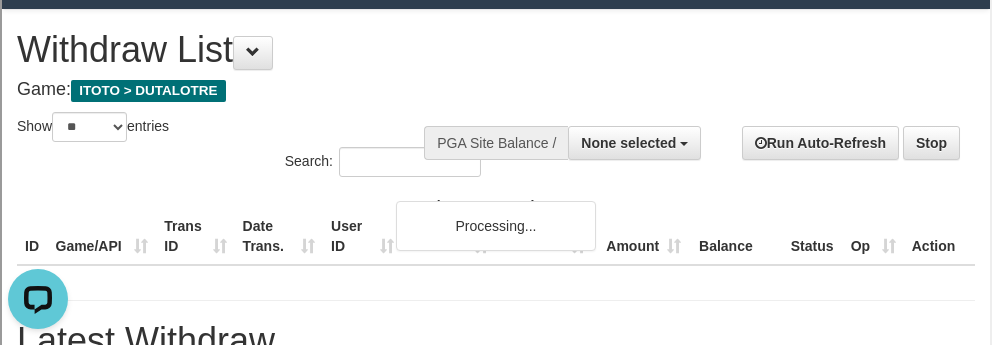 scroll, scrollTop: 0, scrollLeft: 0, axis: both 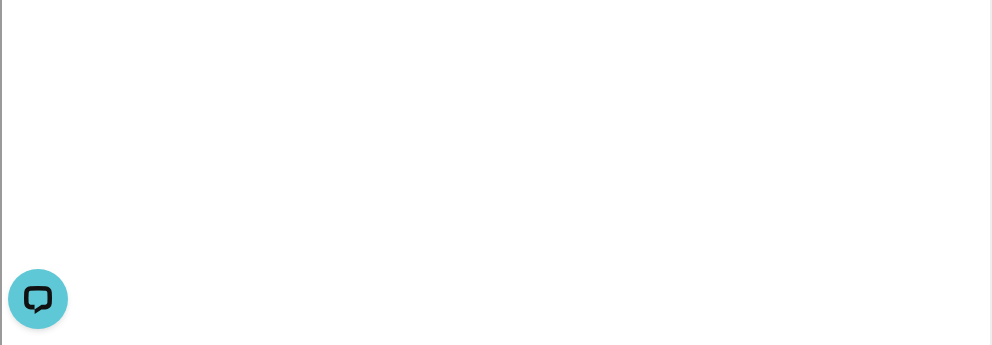 select 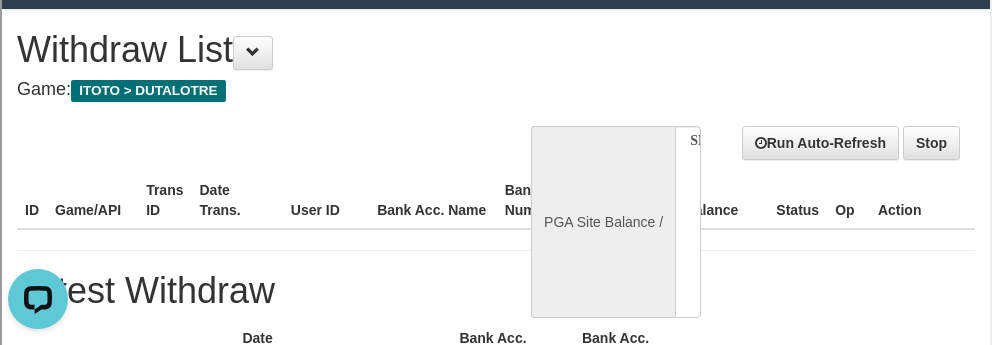 scroll, scrollTop: 0, scrollLeft: 0, axis: both 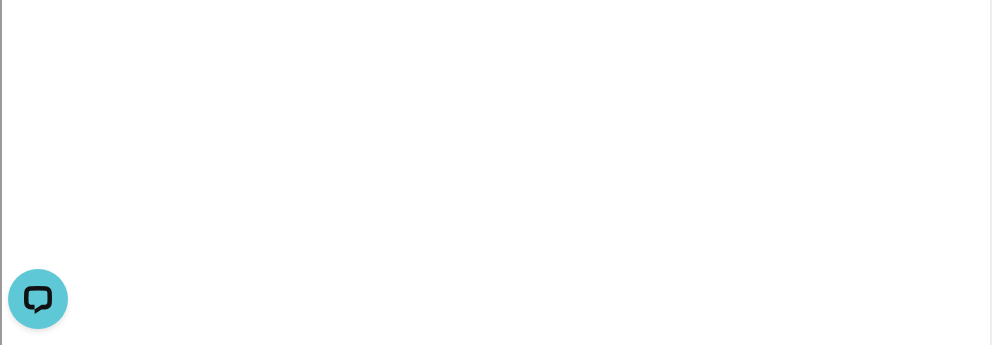 select 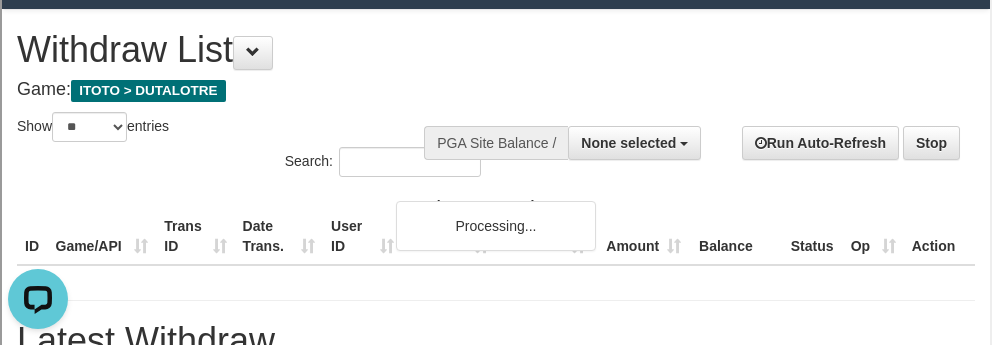 scroll, scrollTop: 0, scrollLeft: 0, axis: both 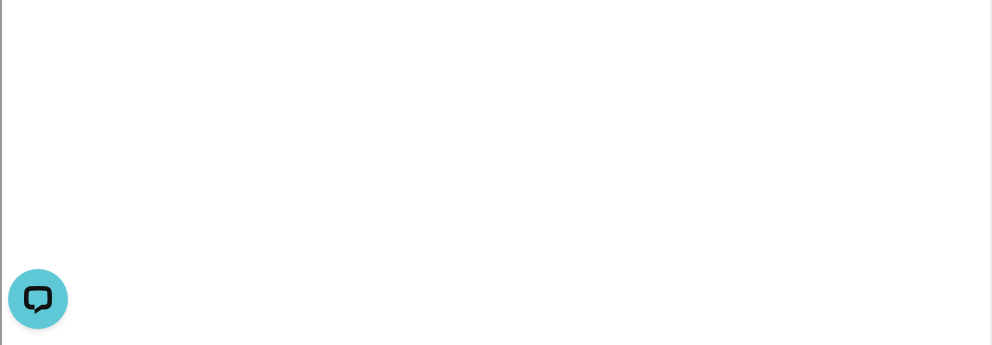 select 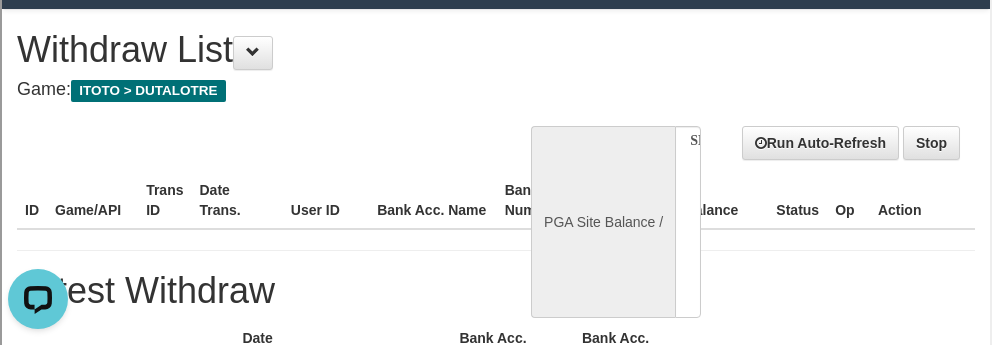 scroll, scrollTop: 0, scrollLeft: 0, axis: both 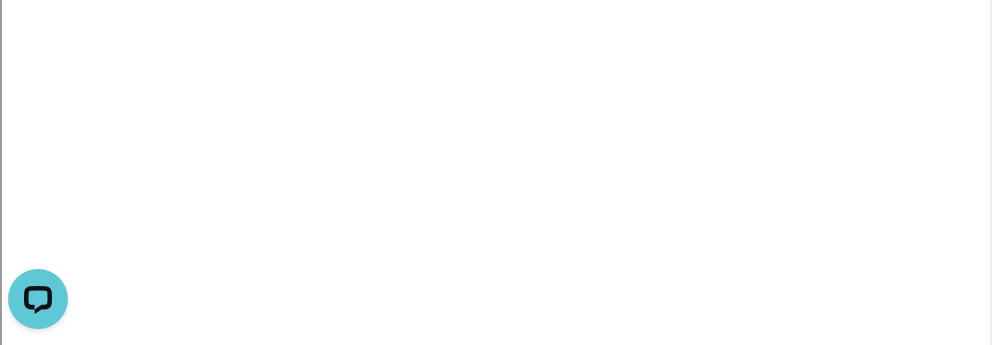 select 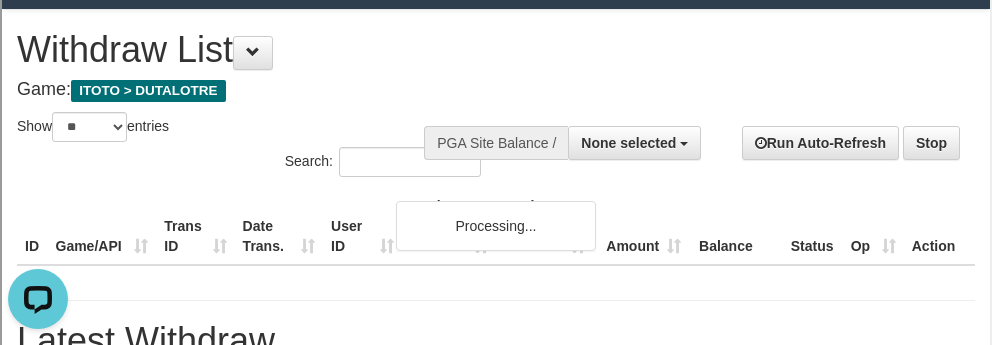 scroll, scrollTop: 0, scrollLeft: 0, axis: both 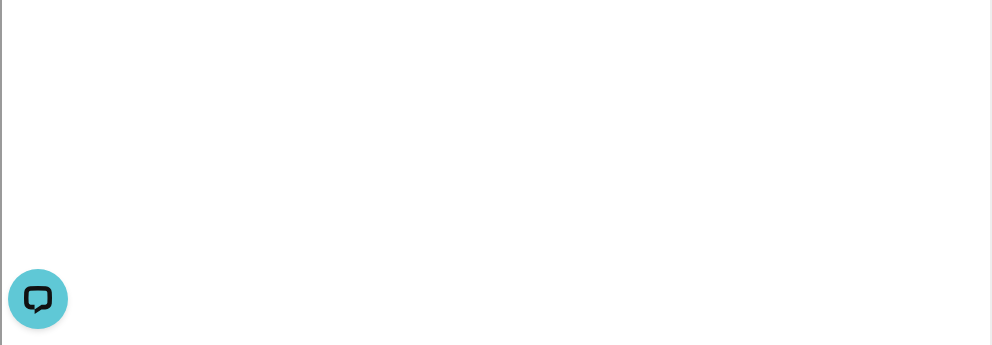 select 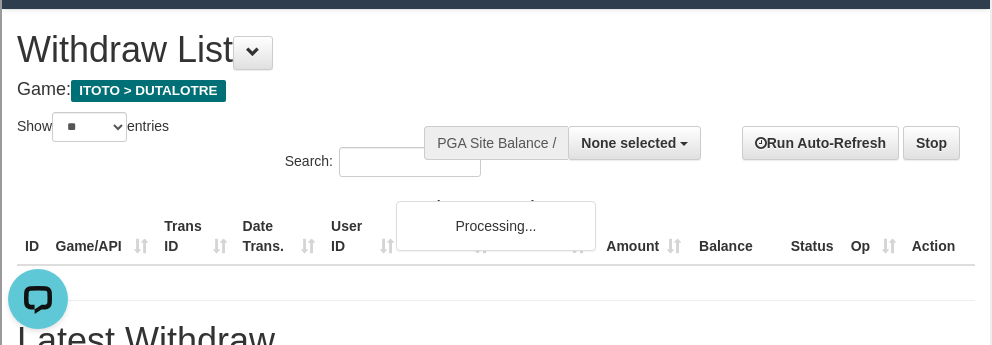 scroll, scrollTop: 0, scrollLeft: 0, axis: both 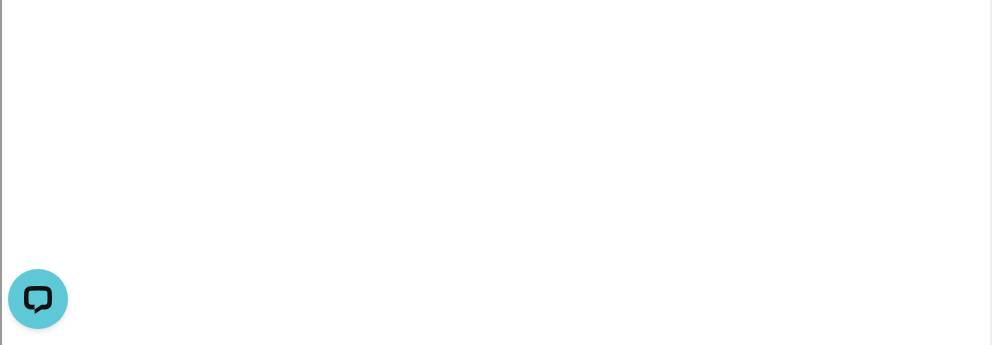 select 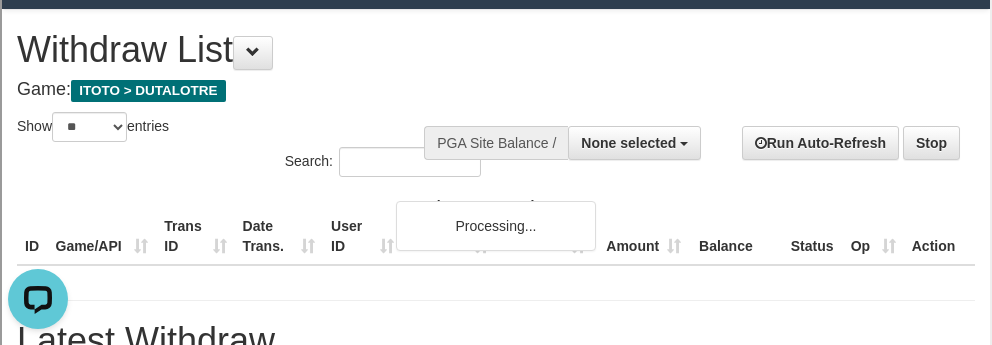scroll, scrollTop: 0, scrollLeft: 0, axis: both 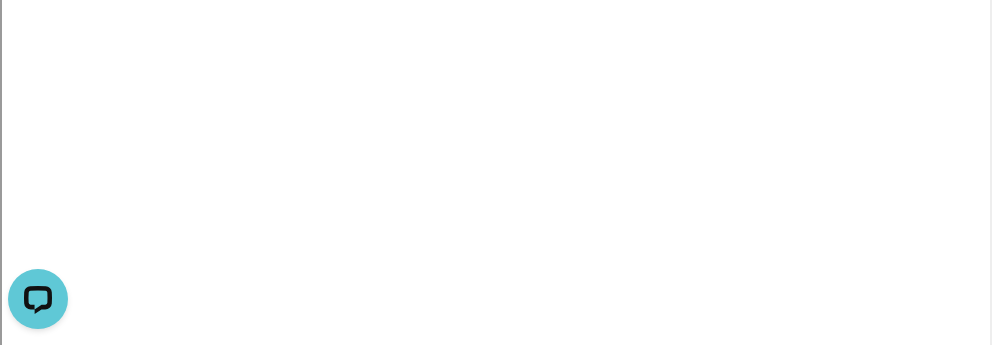 select 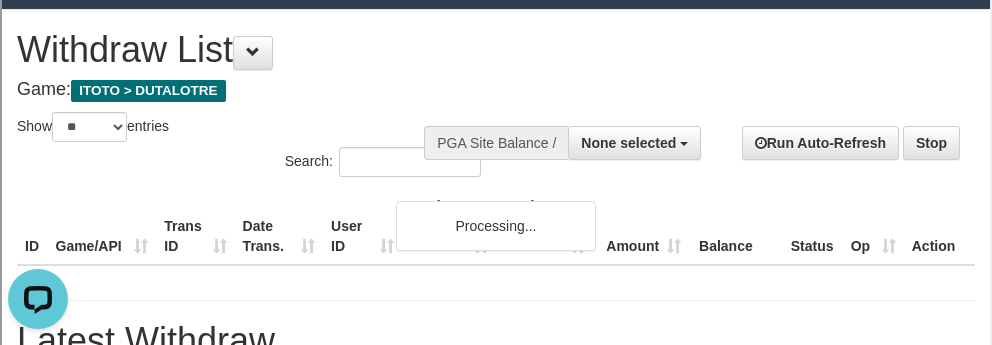 scroll, scrollTop: 0, scrollLeft: 0, axis: both 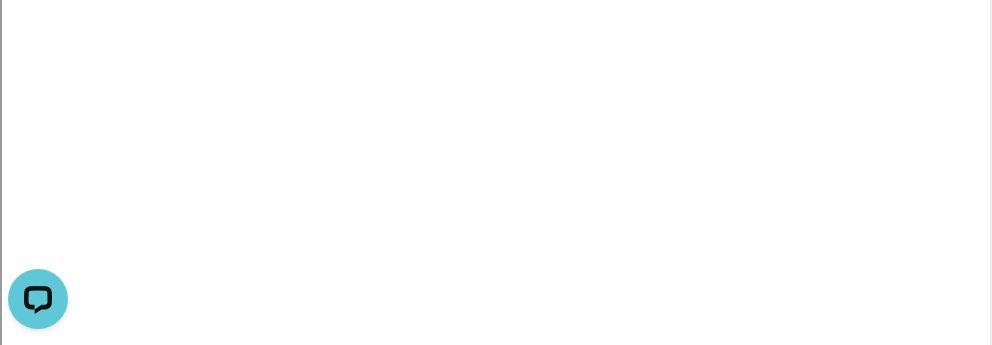 select 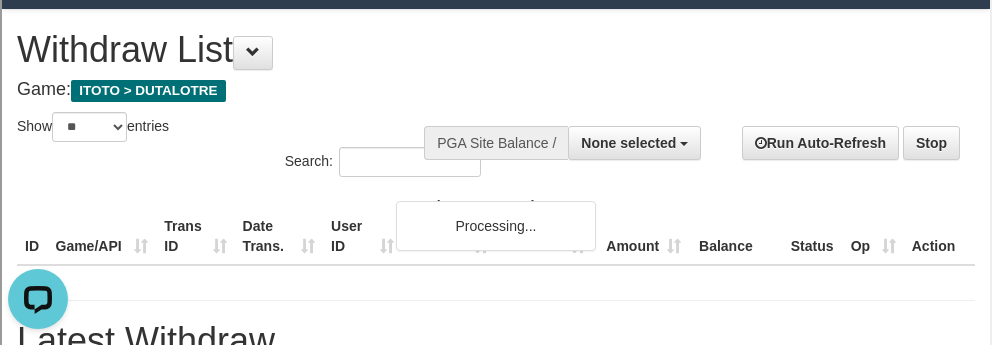 scroll, scrollTop: 0, scrollLeft: 0, axis: both 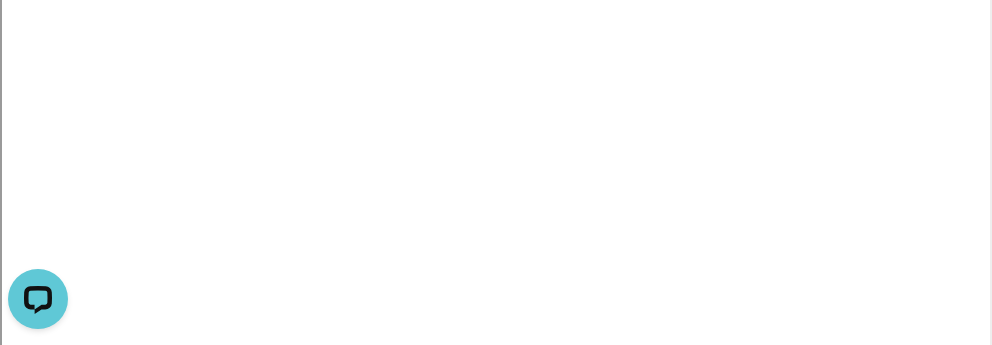 select 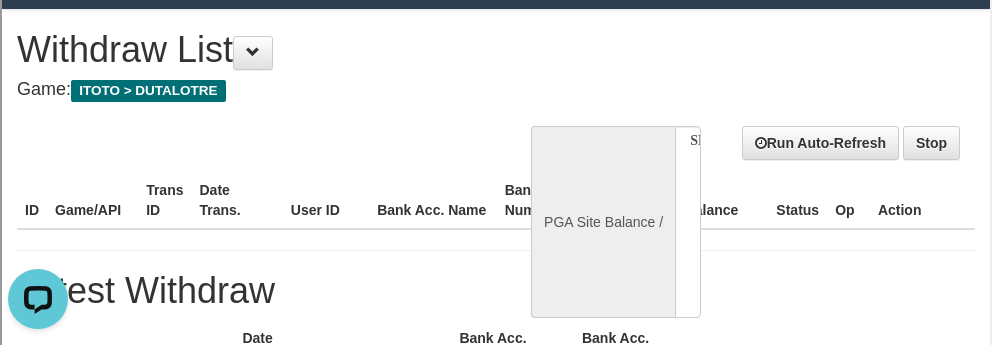 scroll, scrollTop: 0, scrollLeft: 0, axis: both 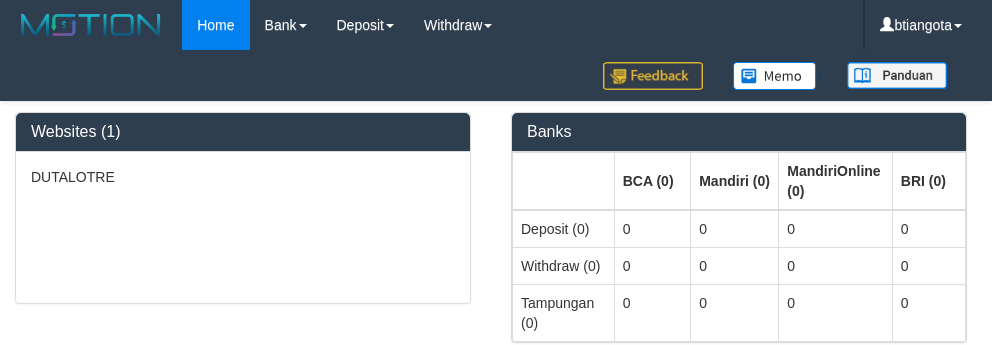 select on "**" 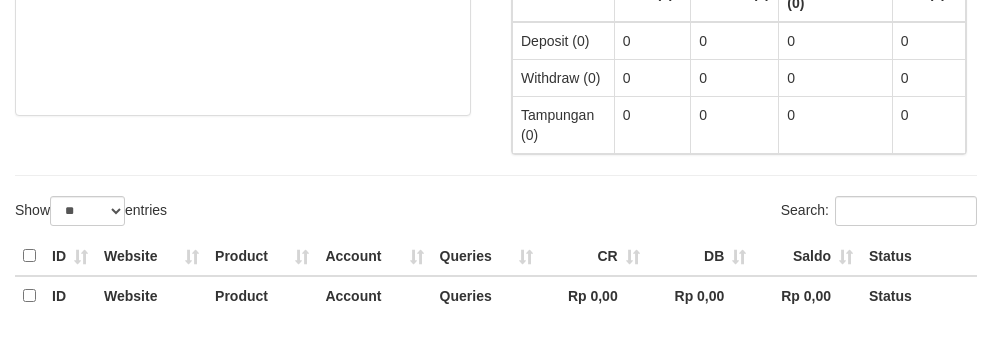 select 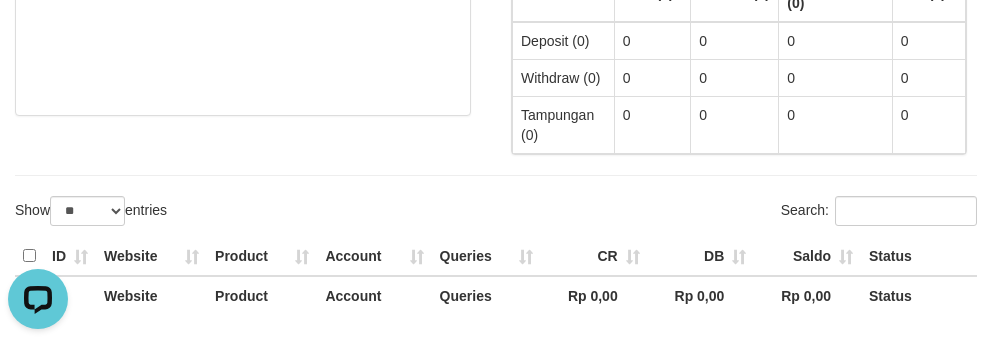 scroll, scrollTop: 0, scrollLeft: 0, axis: both 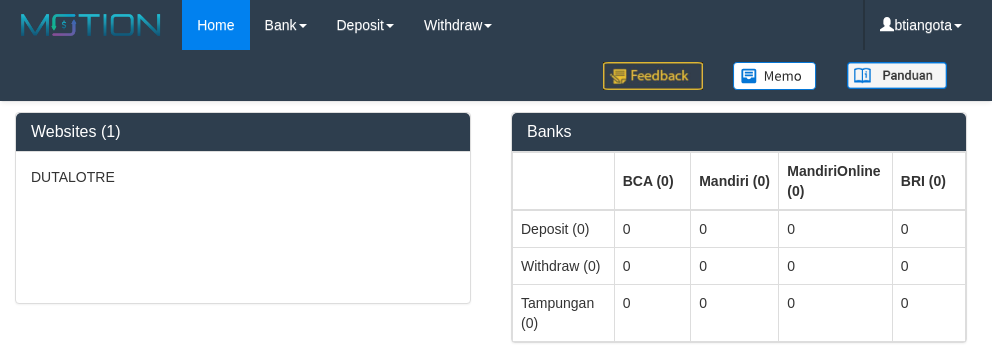 select on "***" 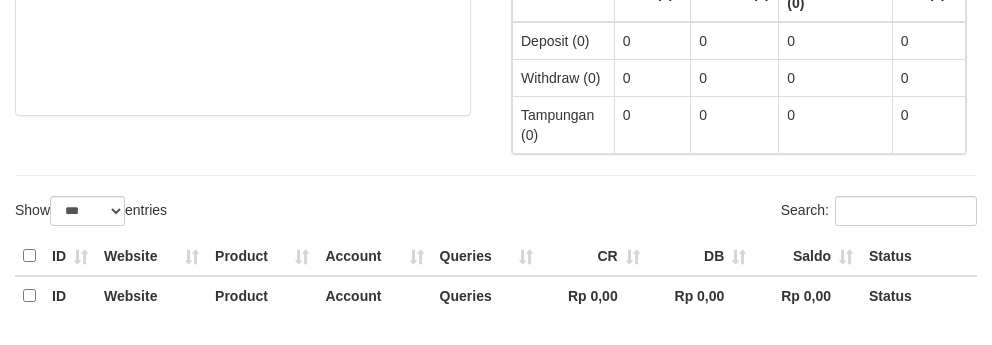 select on "**" 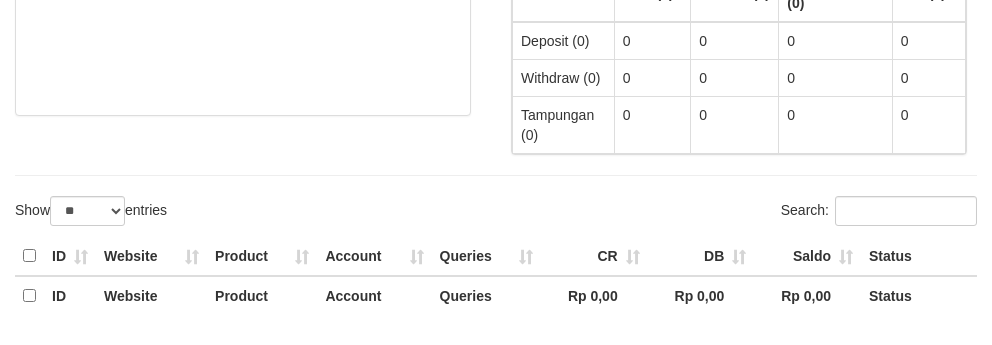 scroll, scrollTop: 0, scrollLeft: 0, axis: both 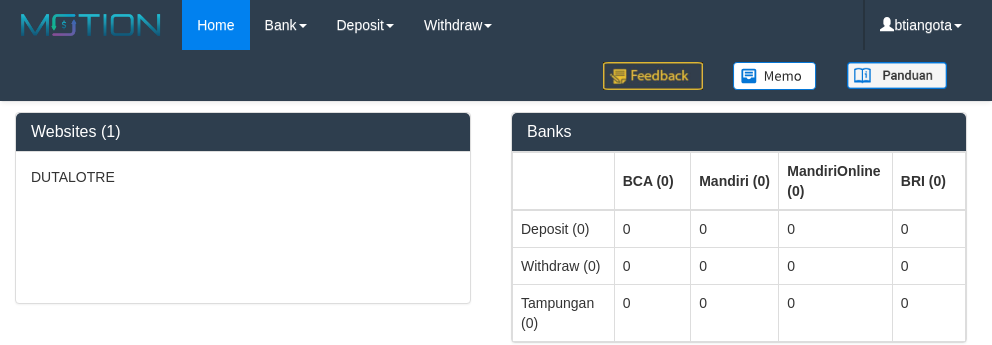 select on "***" 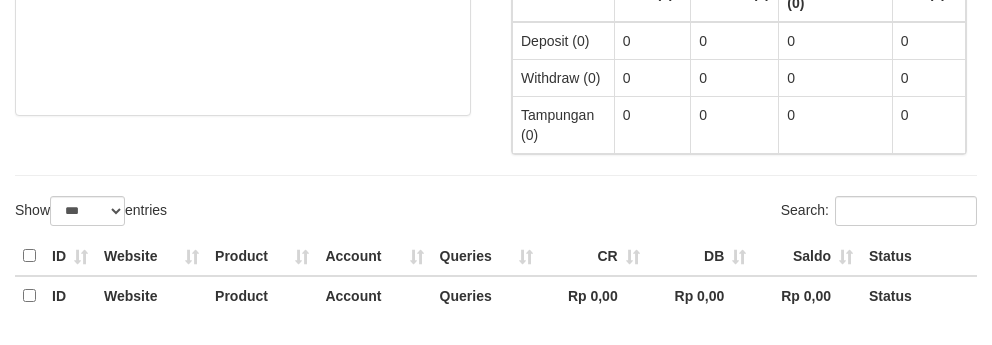 select on "**" 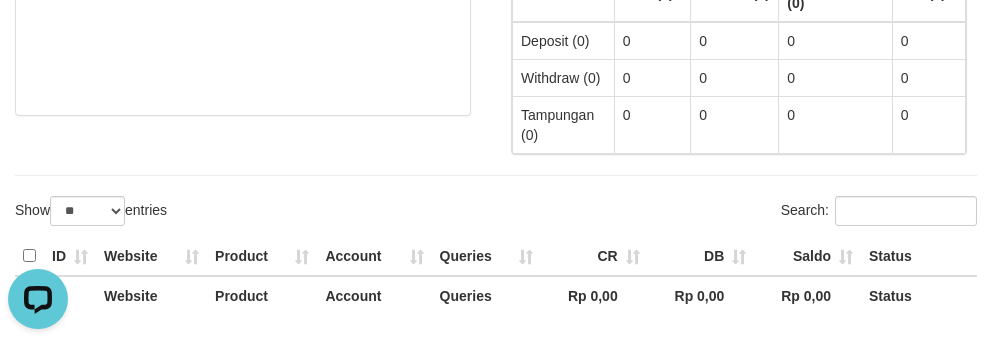 scroll, scrollTop: 0, scrollLeft: 0, axis: both 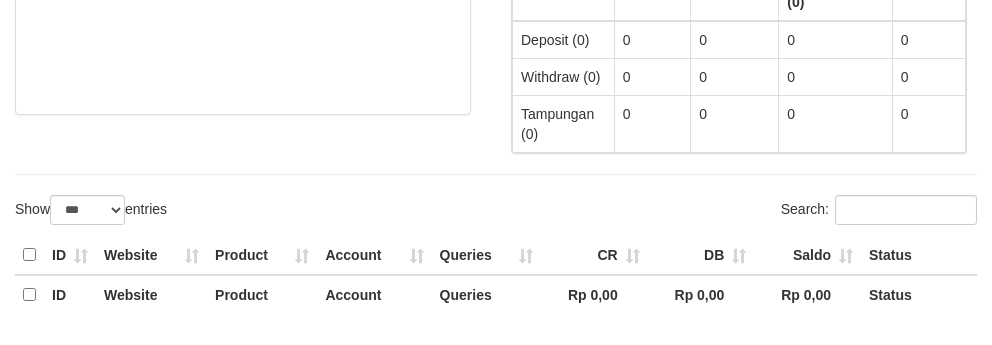select on "**" 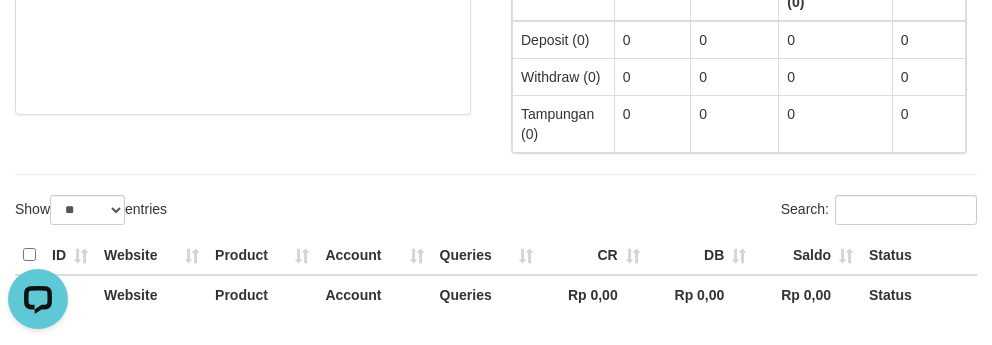 scroll, scrollTop: 0, scrollLeft: 0, axis: both 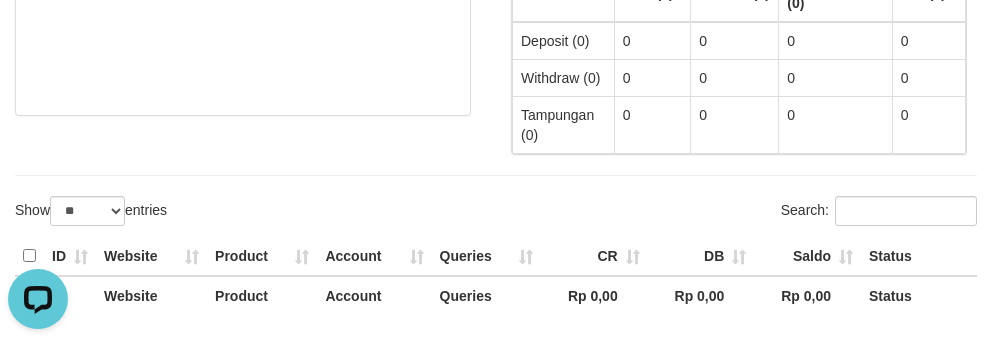 select on "****" 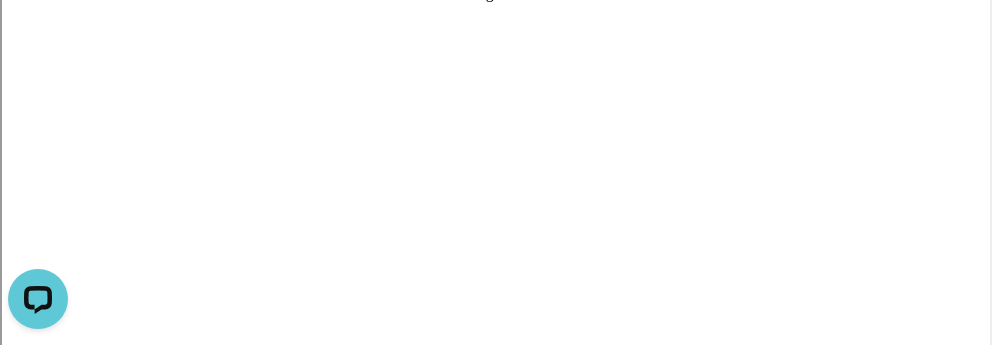 scroll, scrollTop: 0, scrollLeft: 0, axis: both 